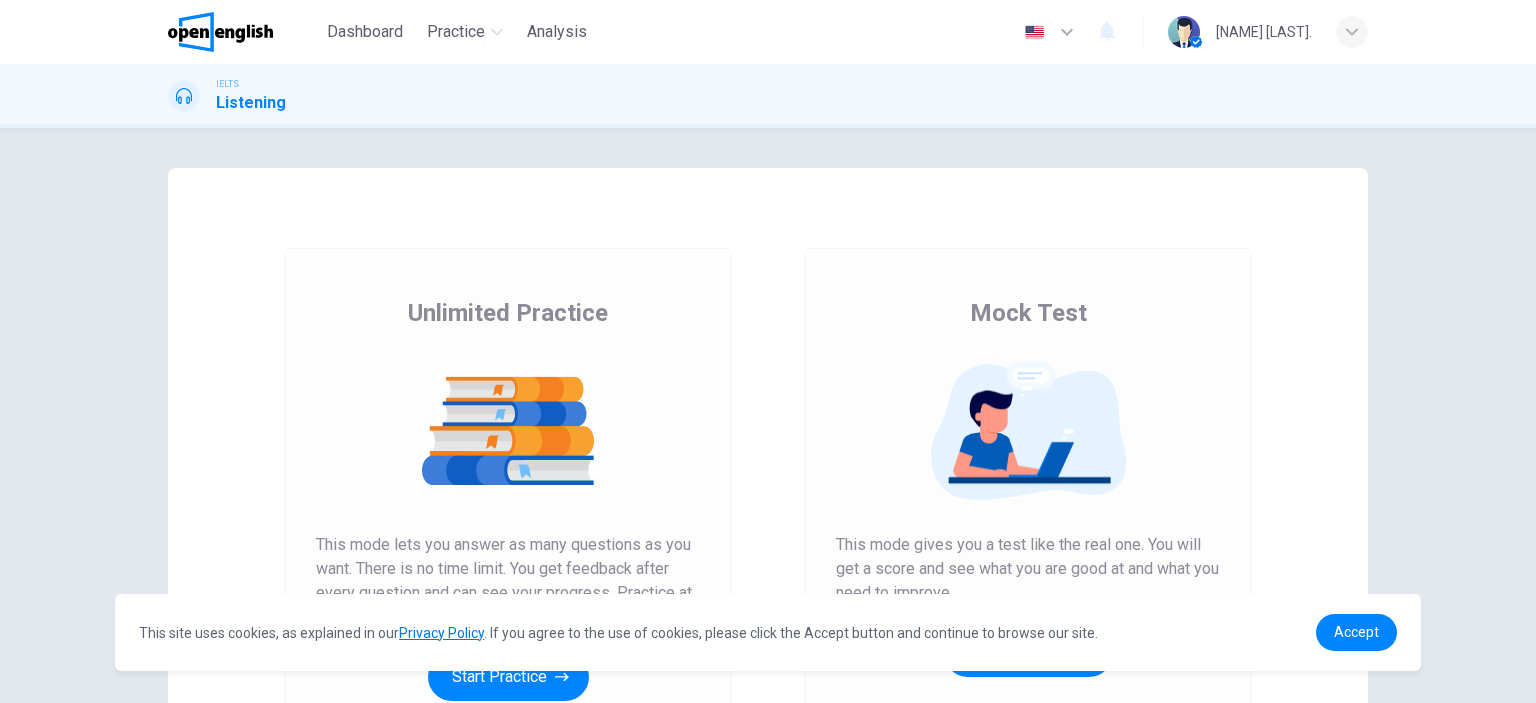 scroll, scrollTop: 0, scrollLeft: 0, axis: both 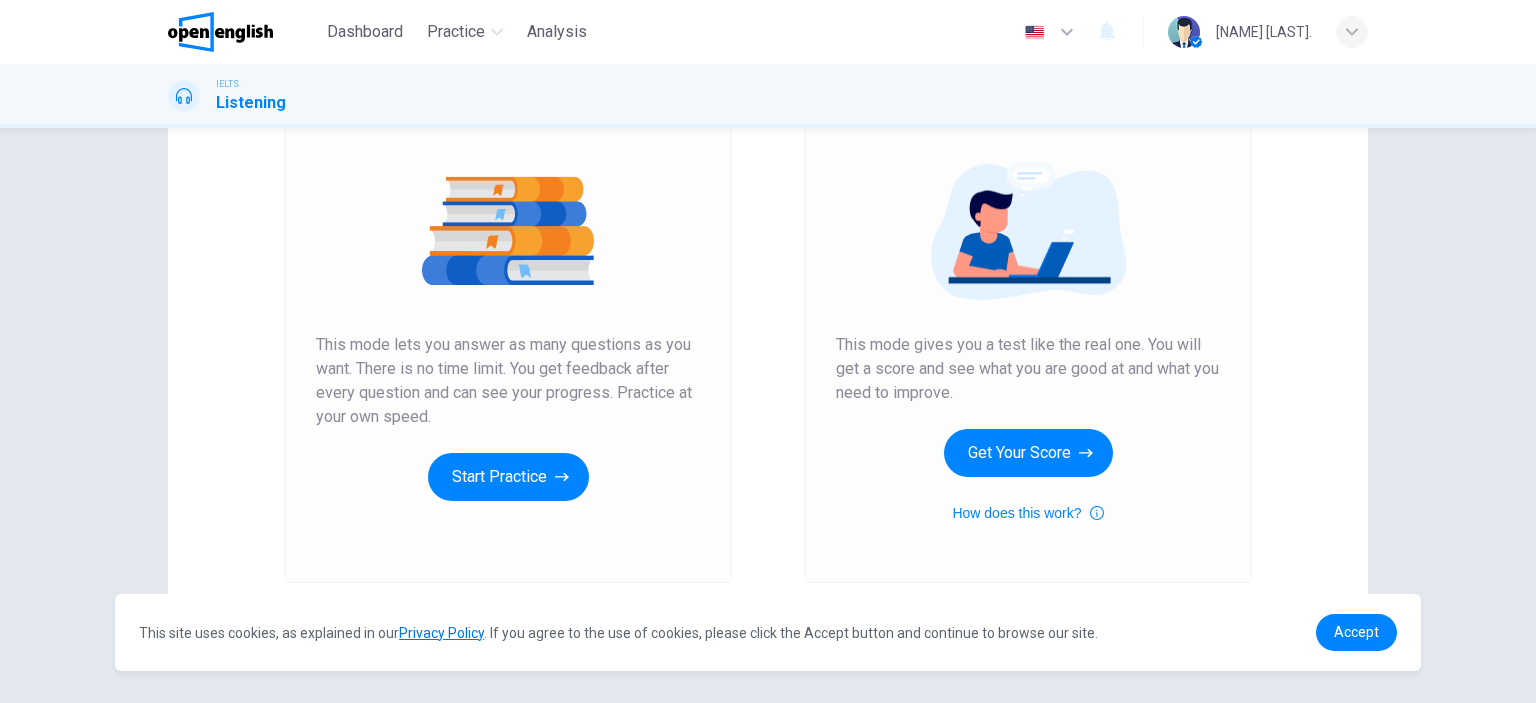drag, startPoint x: 460, startPoint y: 348, endPoint x: 543, endPoint y: 339, distance: 83.48653 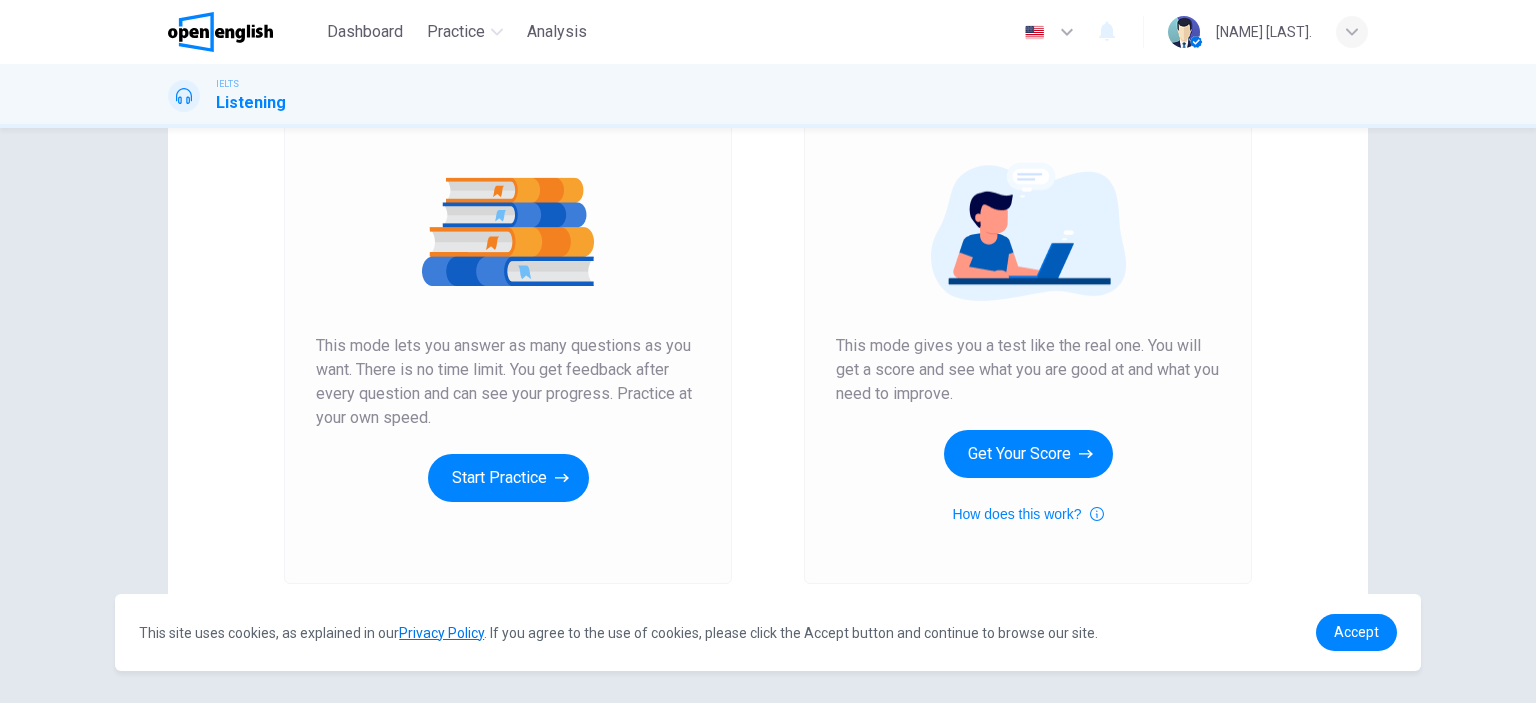 scroll, scrollTop: 200, scrollLeft: 0, axis: vertical 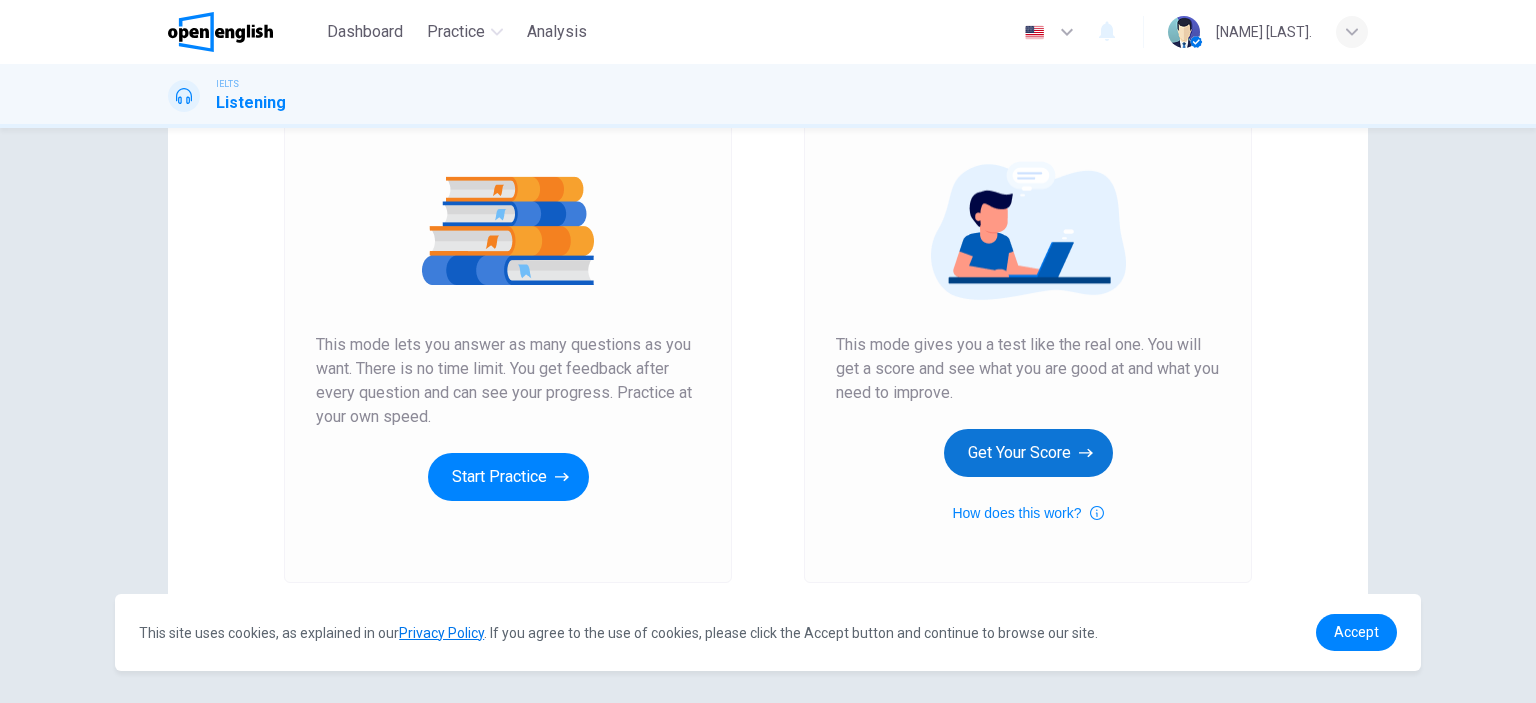 click on "Get Your Score" at bounding box center [1028, 453] 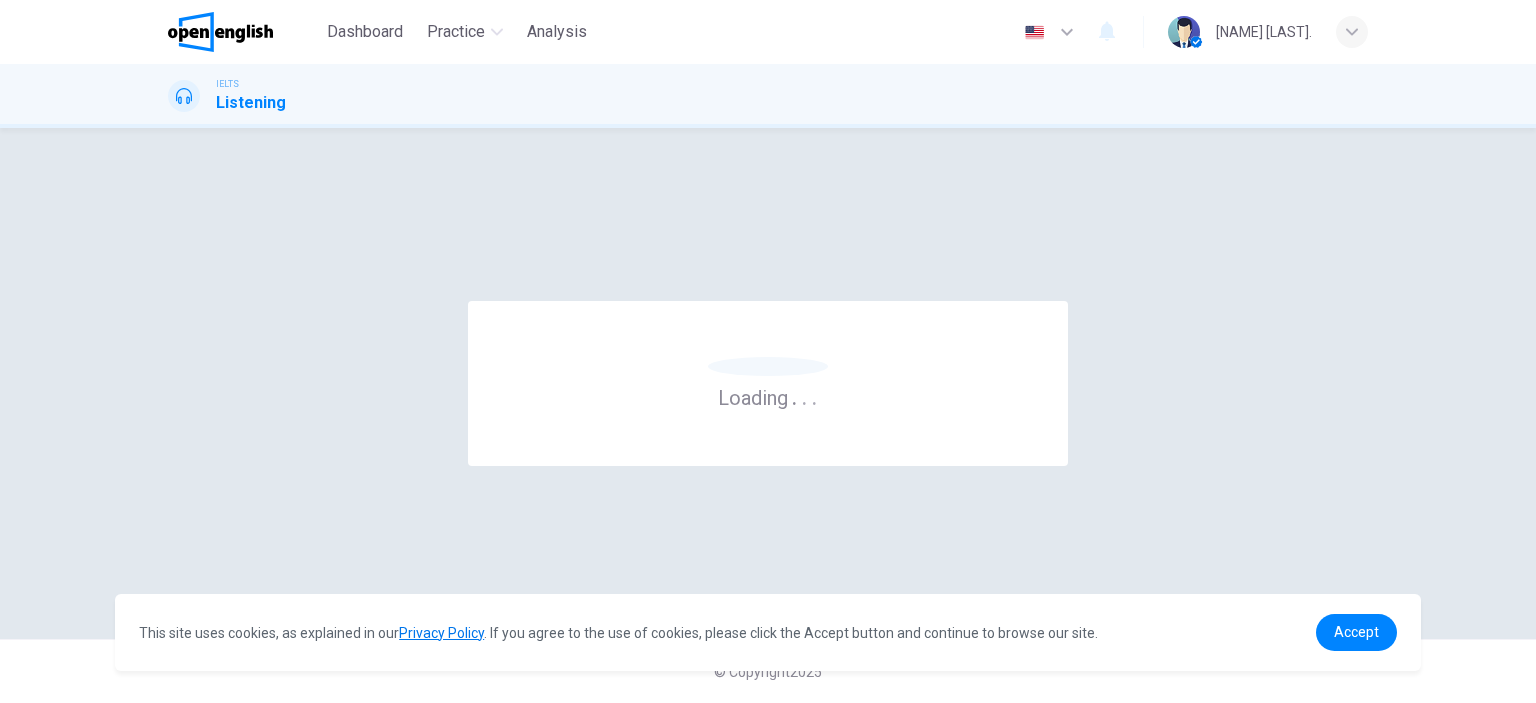 scroll, scrollTop: 0, scrollLeft: 0, axis: both 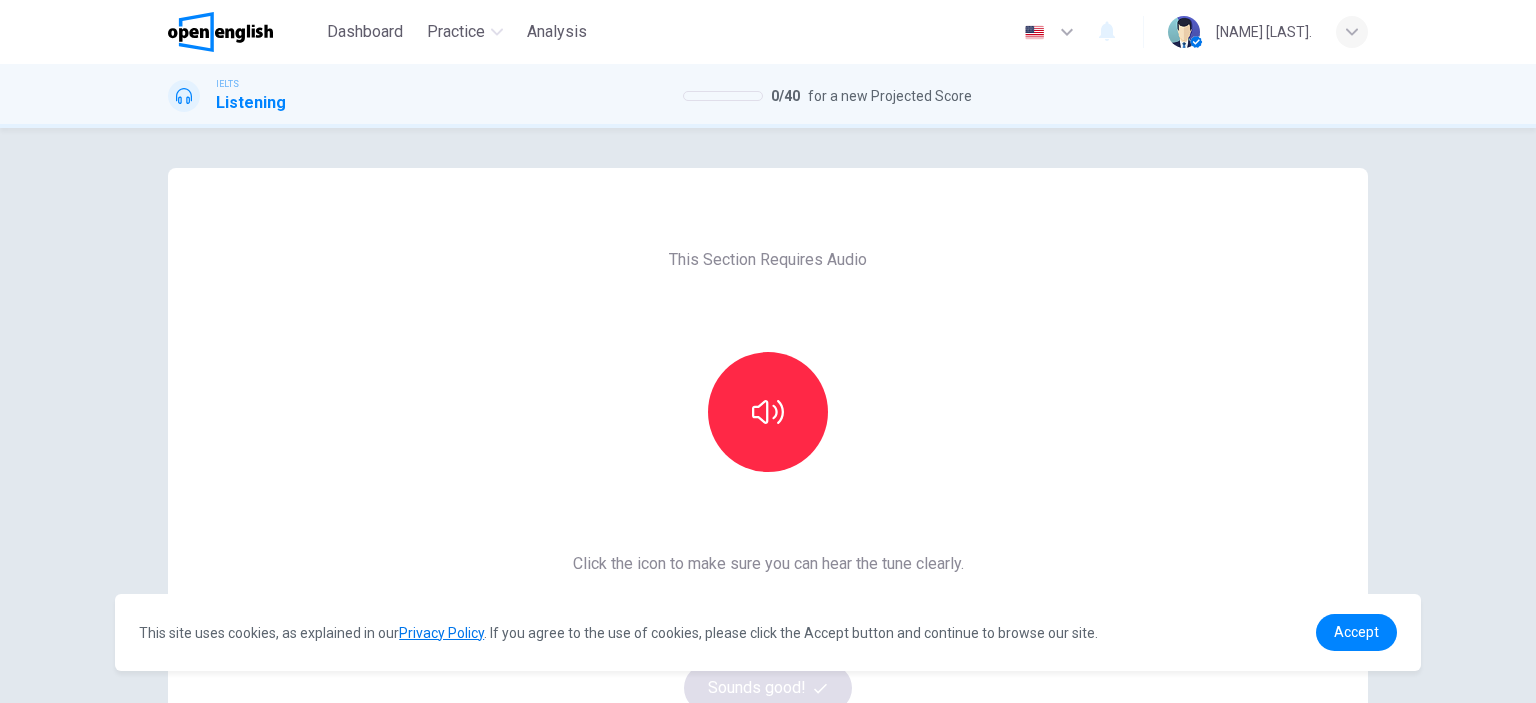click on "This Section Requires Audio Click the icon to make sure you can hear the tune clearly. For the best performance, use  Google Chrome Sounds good!" at bounding box center [768, 515] 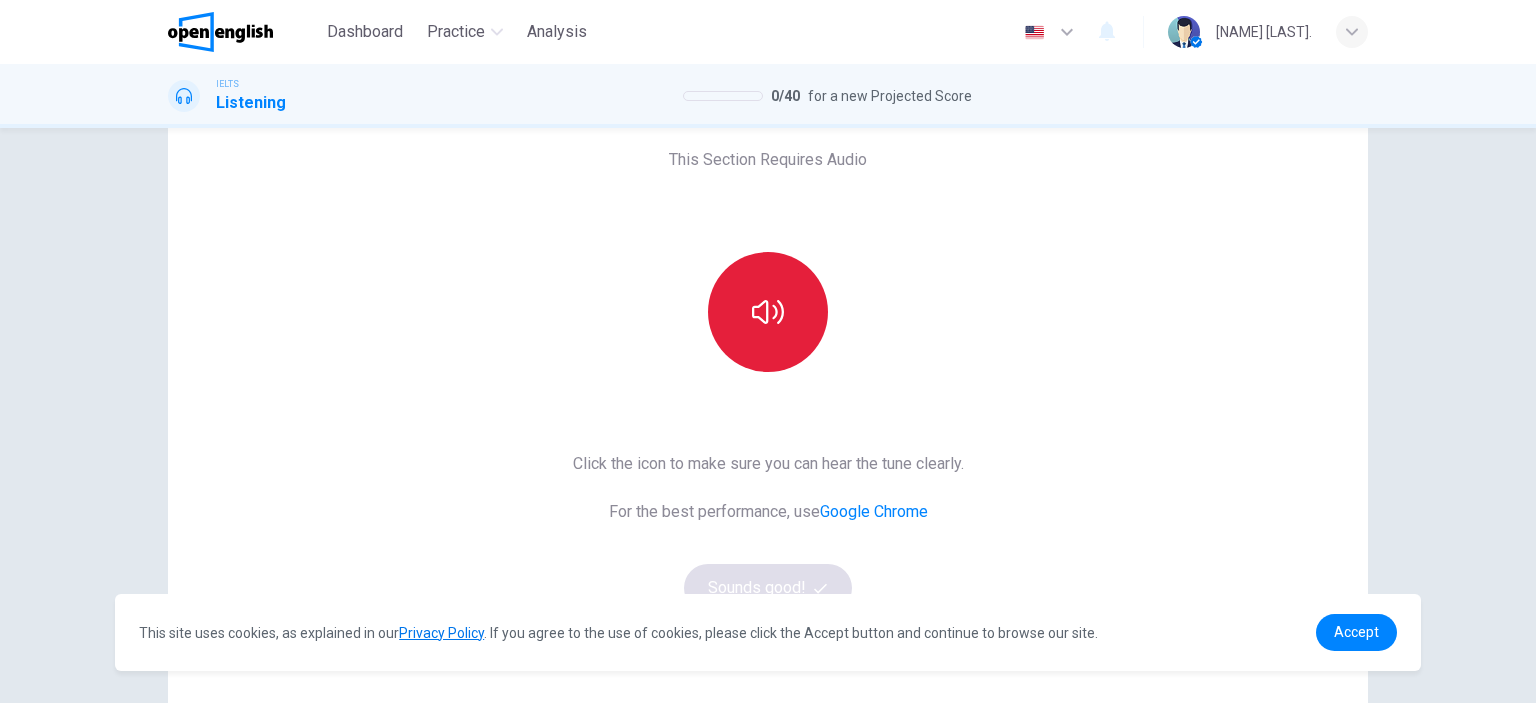 click at bounding box center [768, 312] 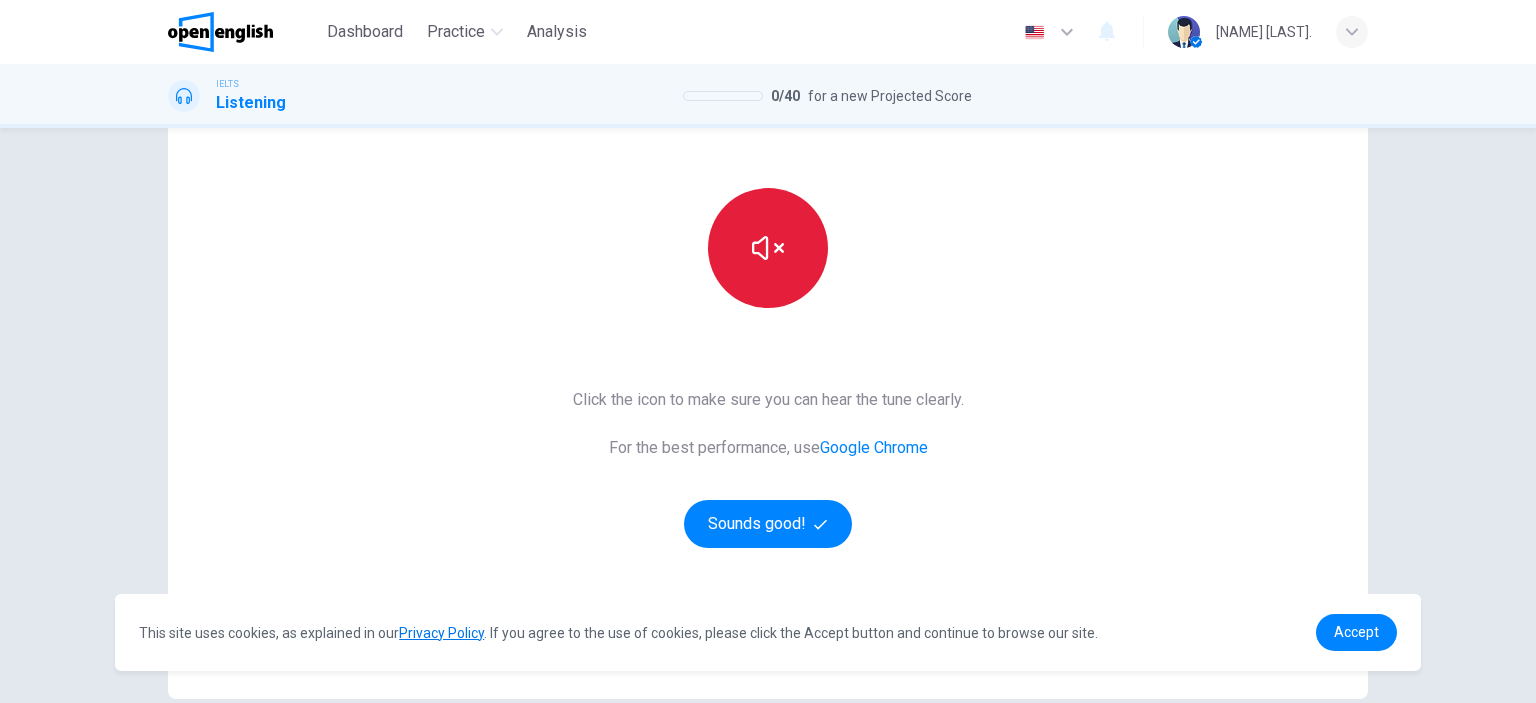 scroll, scrollTop: 200, scrollLeft: 0, axis: vertical 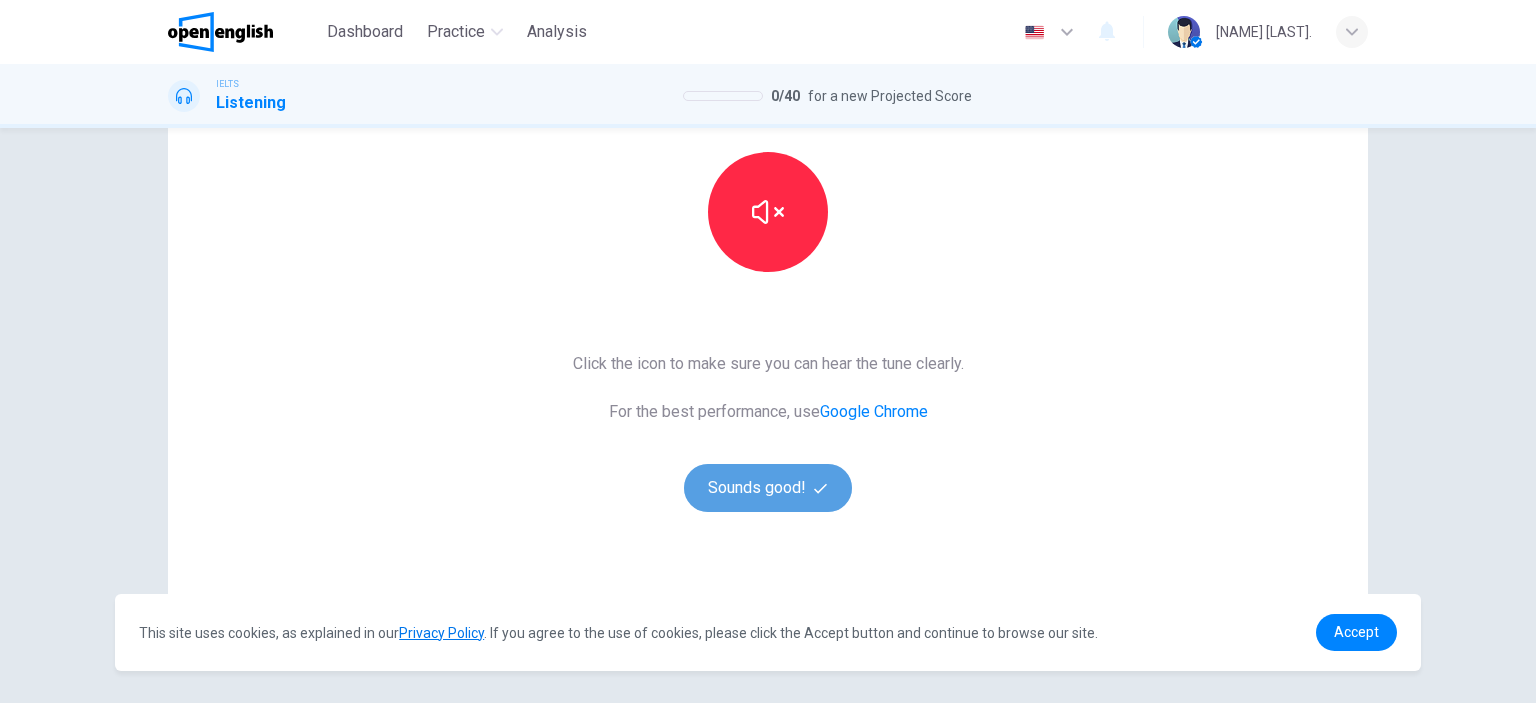 click on "Sounds good!" at bounding box center (768, 488) 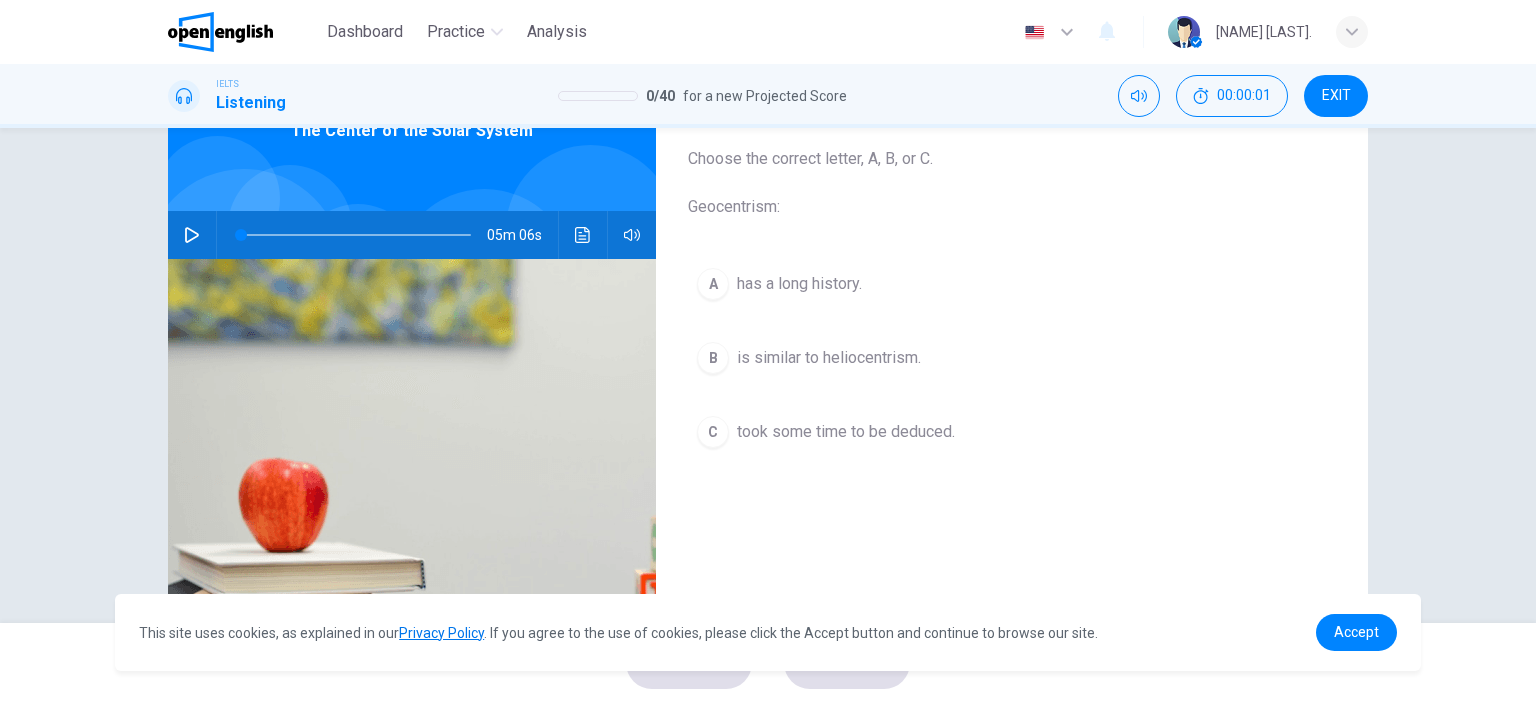 scroll, scrollTop: 0, scrollLeft: 0, axis: both 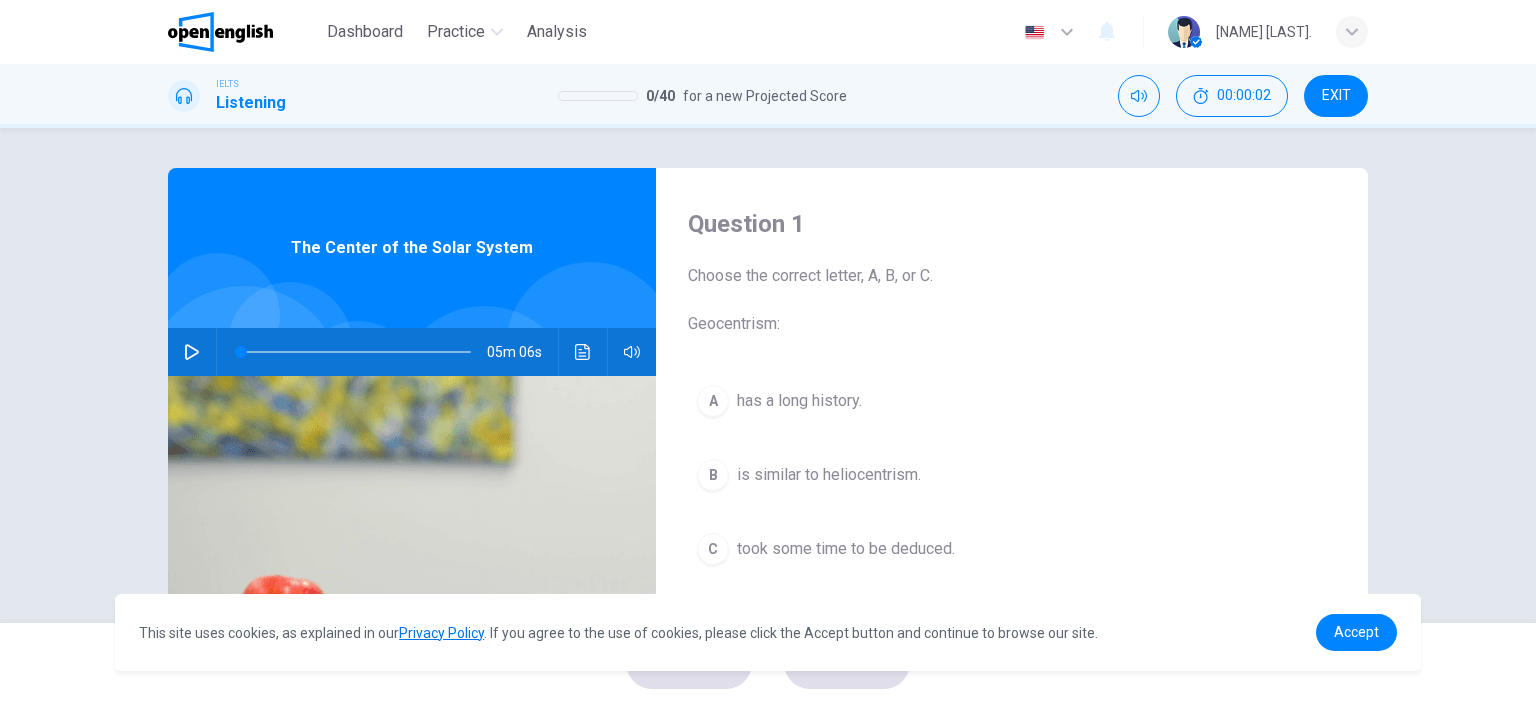 click 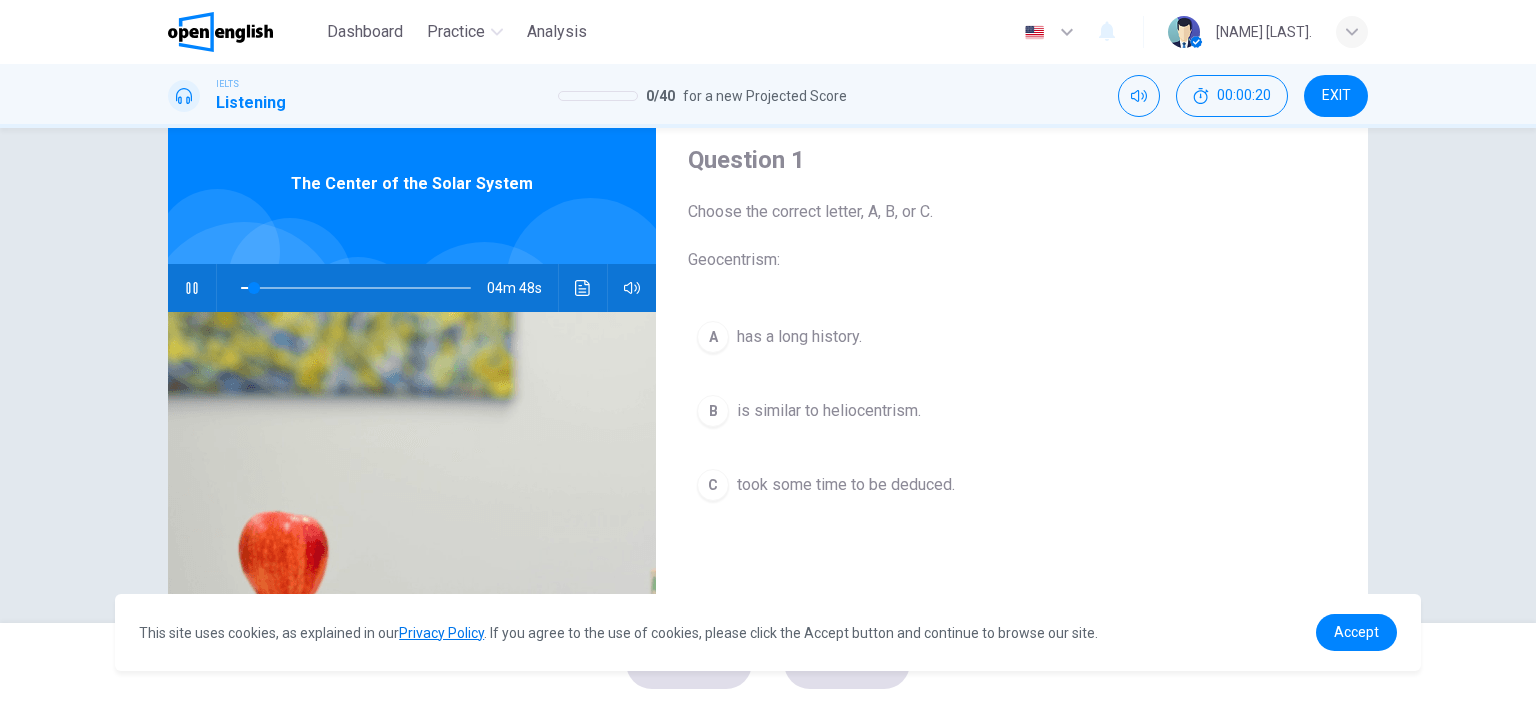 scroll, scrollTop: 100, scrollLeft: 0, axis: vertical 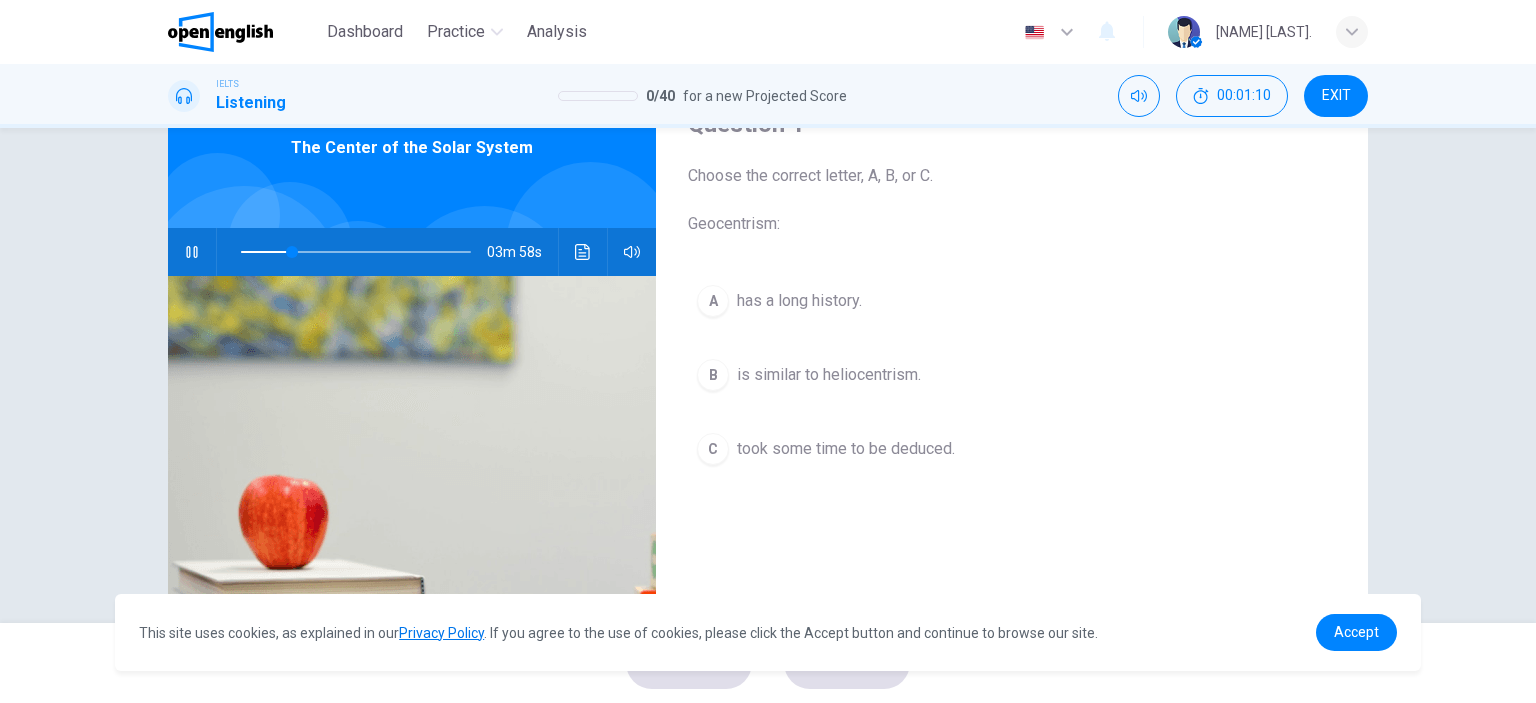 click on "has a long history." at bounding box center [799, 301] 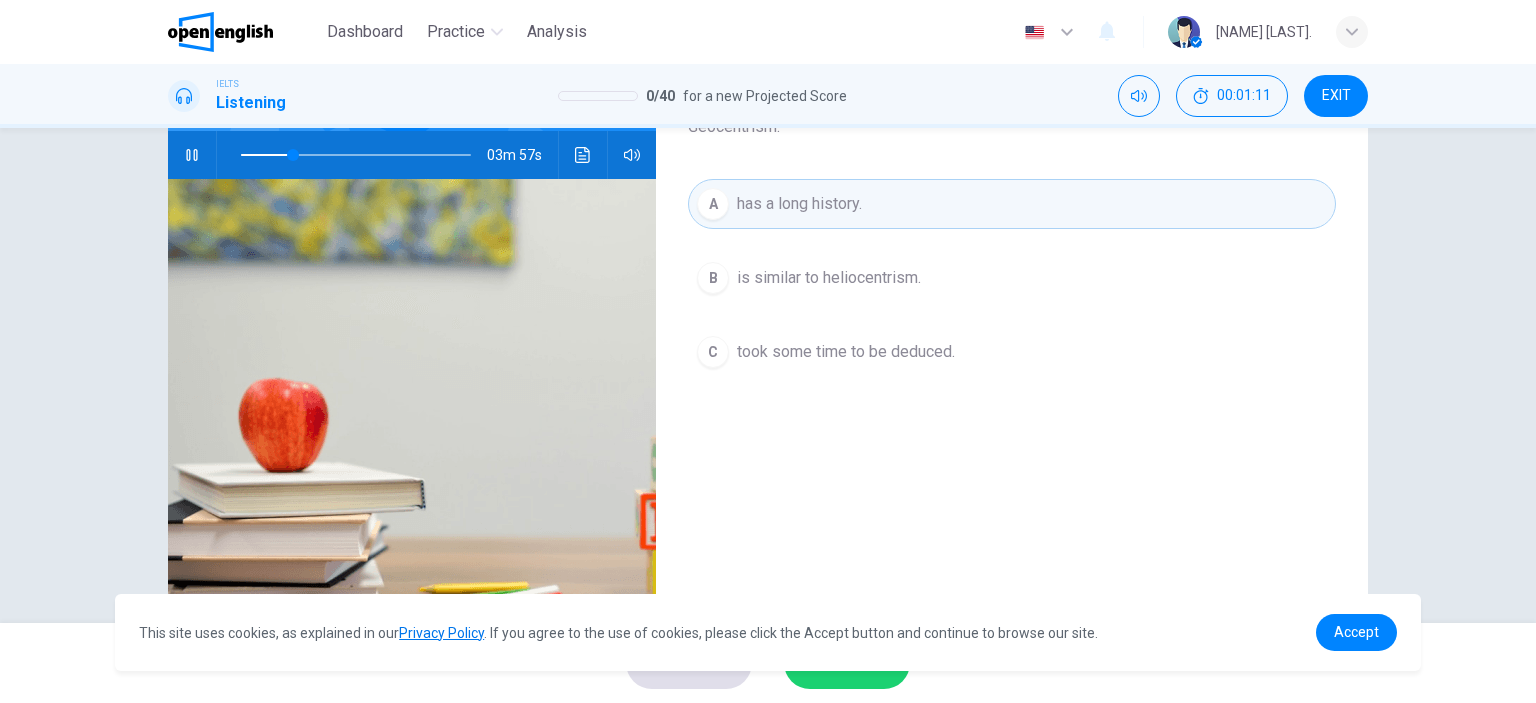 scroll, scrollTop: 280, scrollLeft: 0, axis: vertical 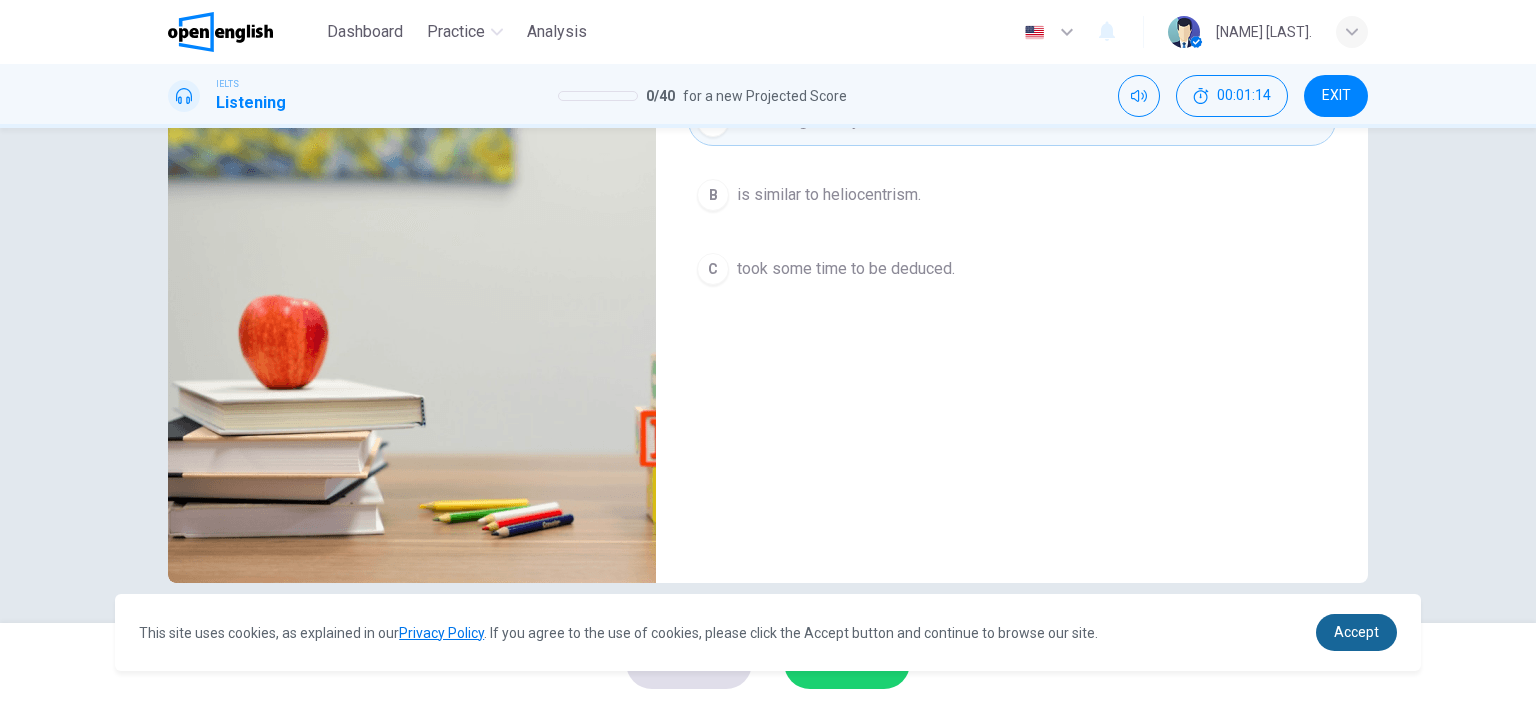 click on "Accept" at bounding box center (1356, 632) 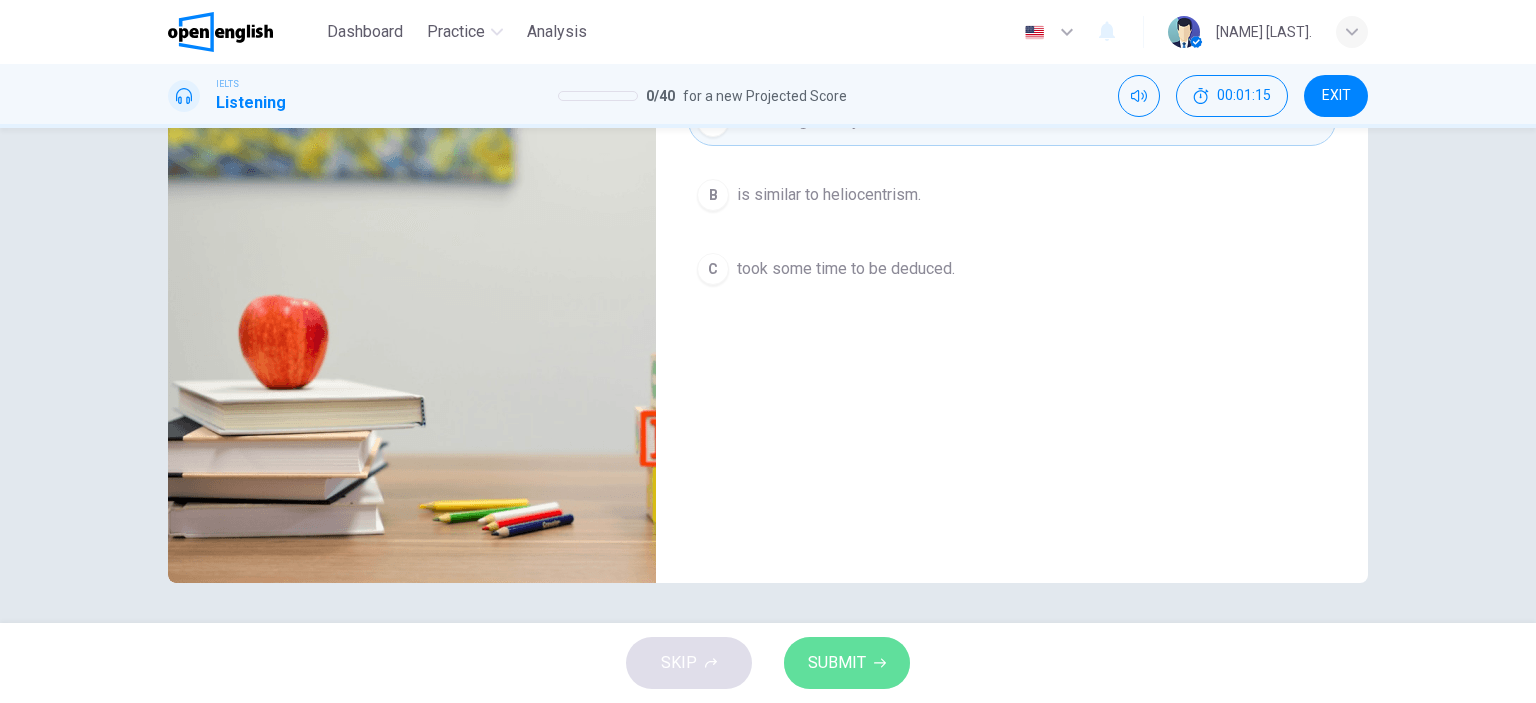 click on "SUBMIT" at bounding box center (847, 663) 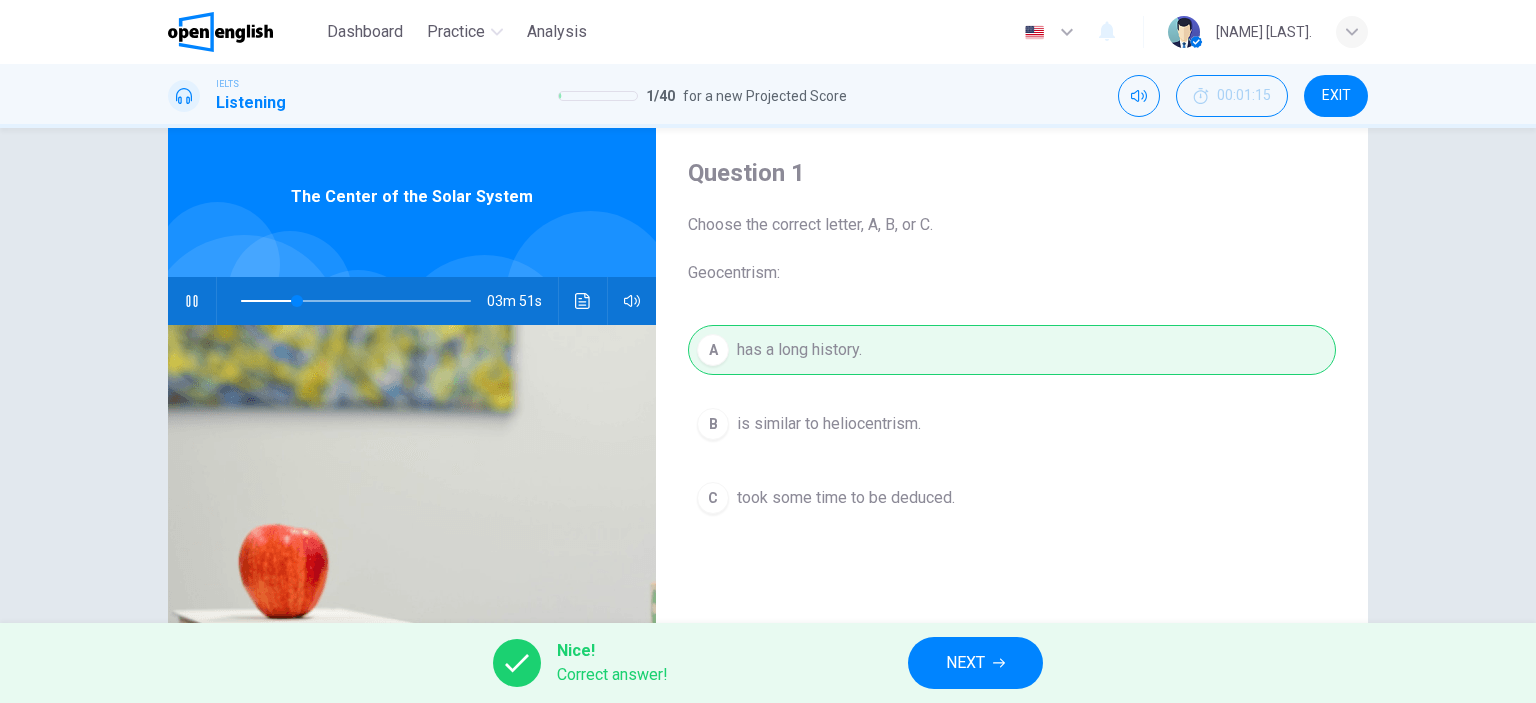 scroll, scrollTop: 100, scrollLeft: 0, axis: vertical 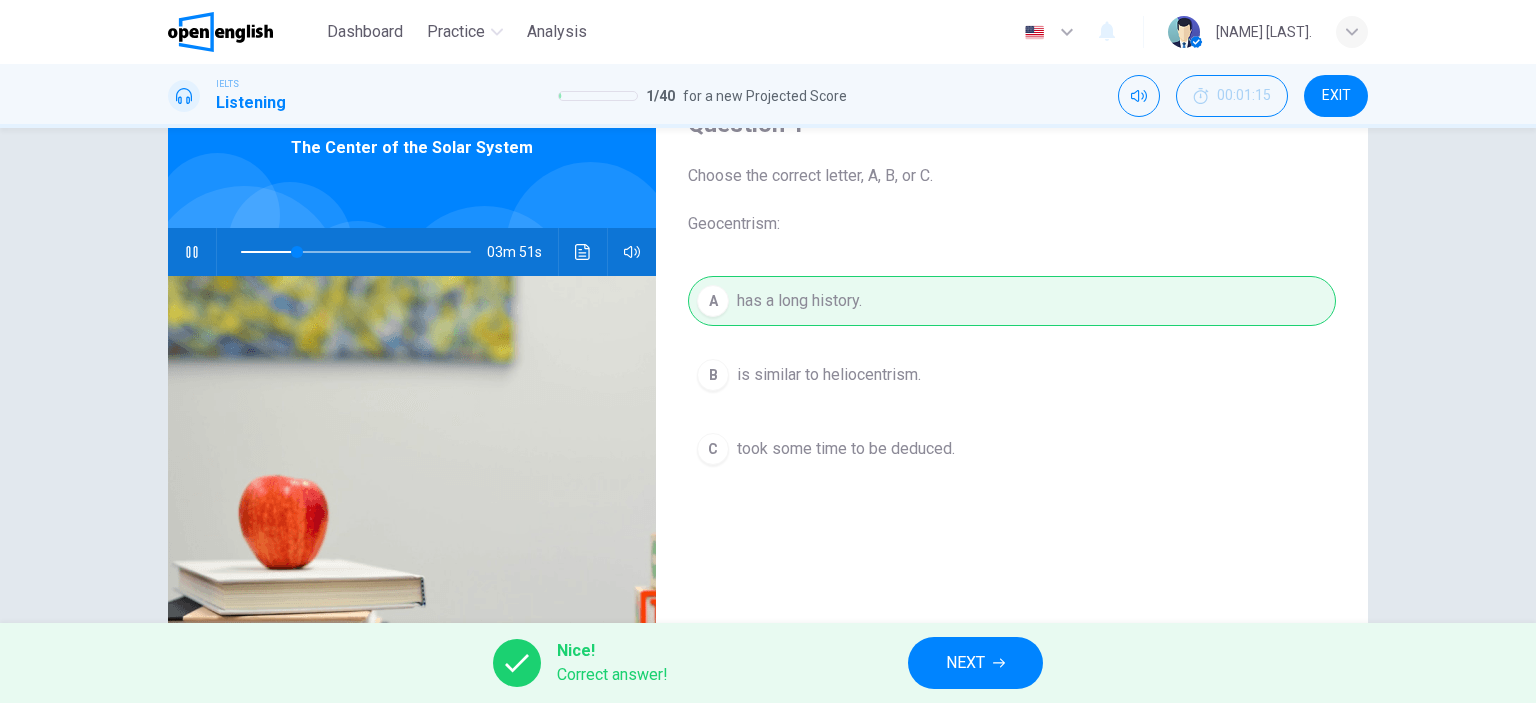 click on "NEXT" at bounding box center [965, 663] 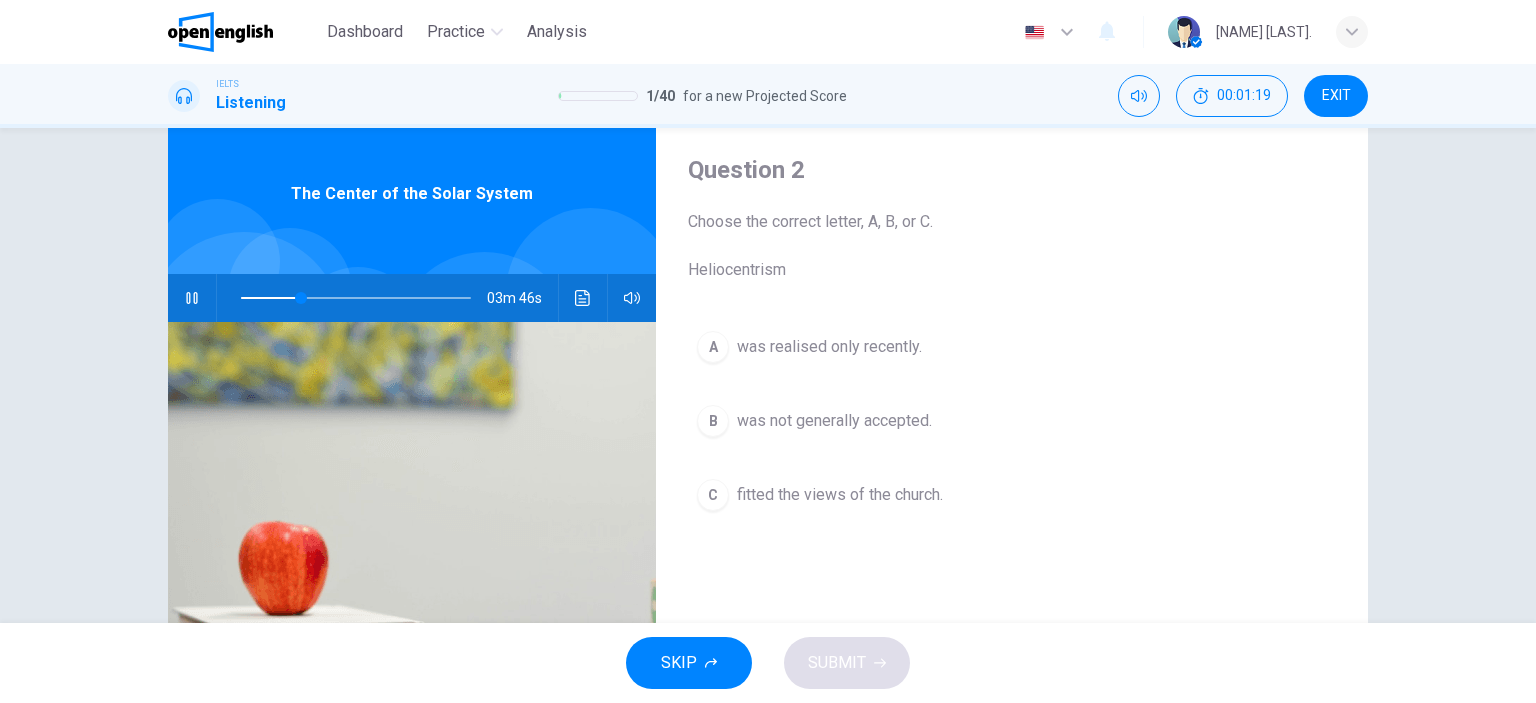 scroll, scrollTop: 100, scrollLeft: 0, axis: vertical 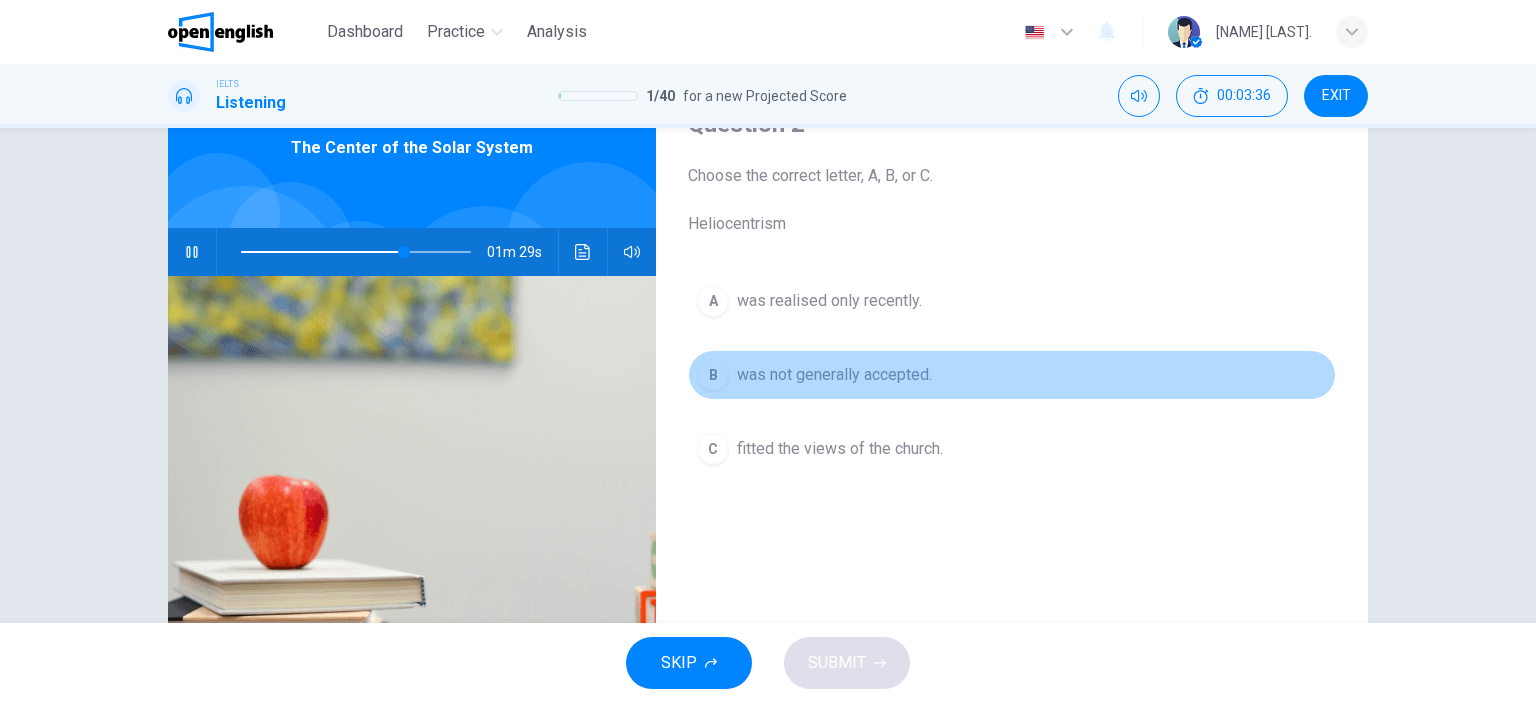click on "was not generally accepted." at bounding box center [834, 375] 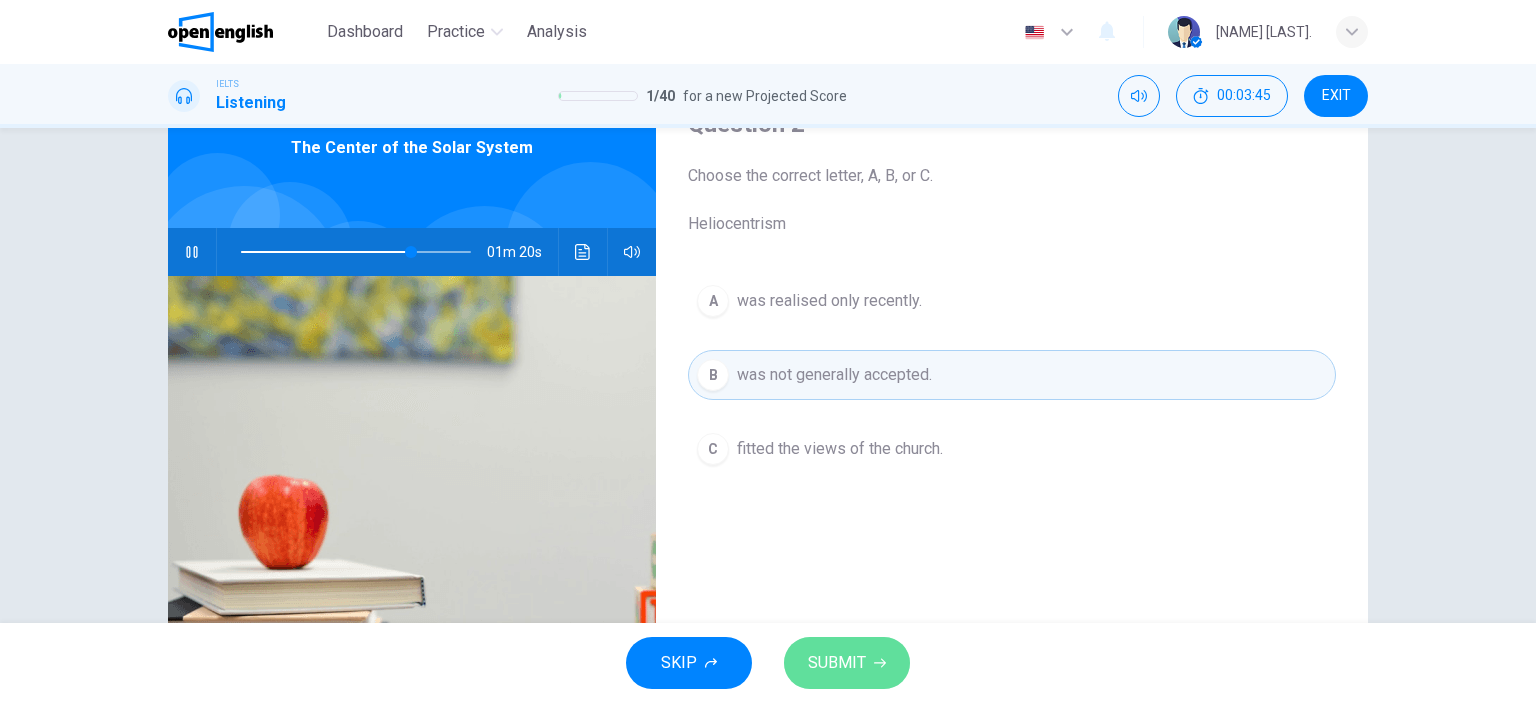 click on "SUBMIT" at bounding box center (847, 663) 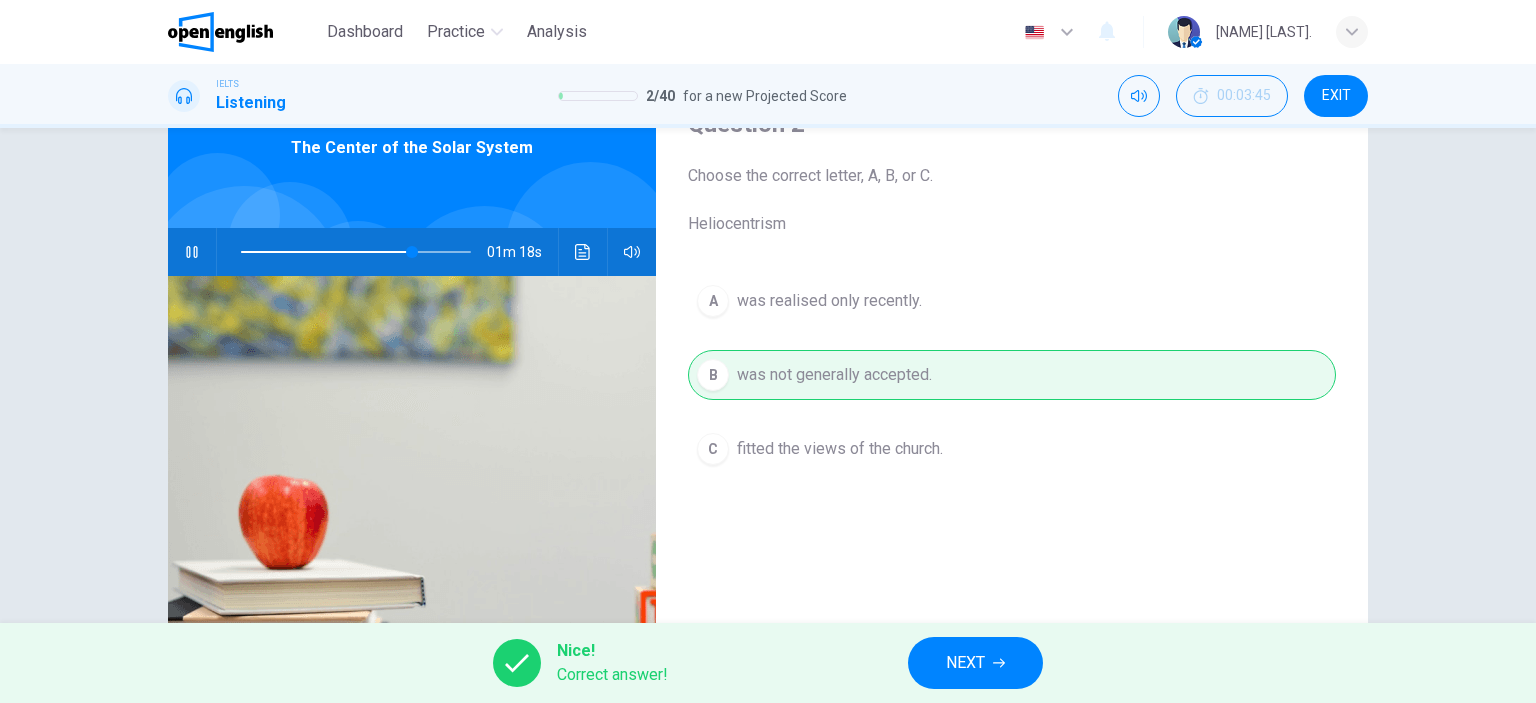 click on "NEXT" at bounding box center (965, 663) 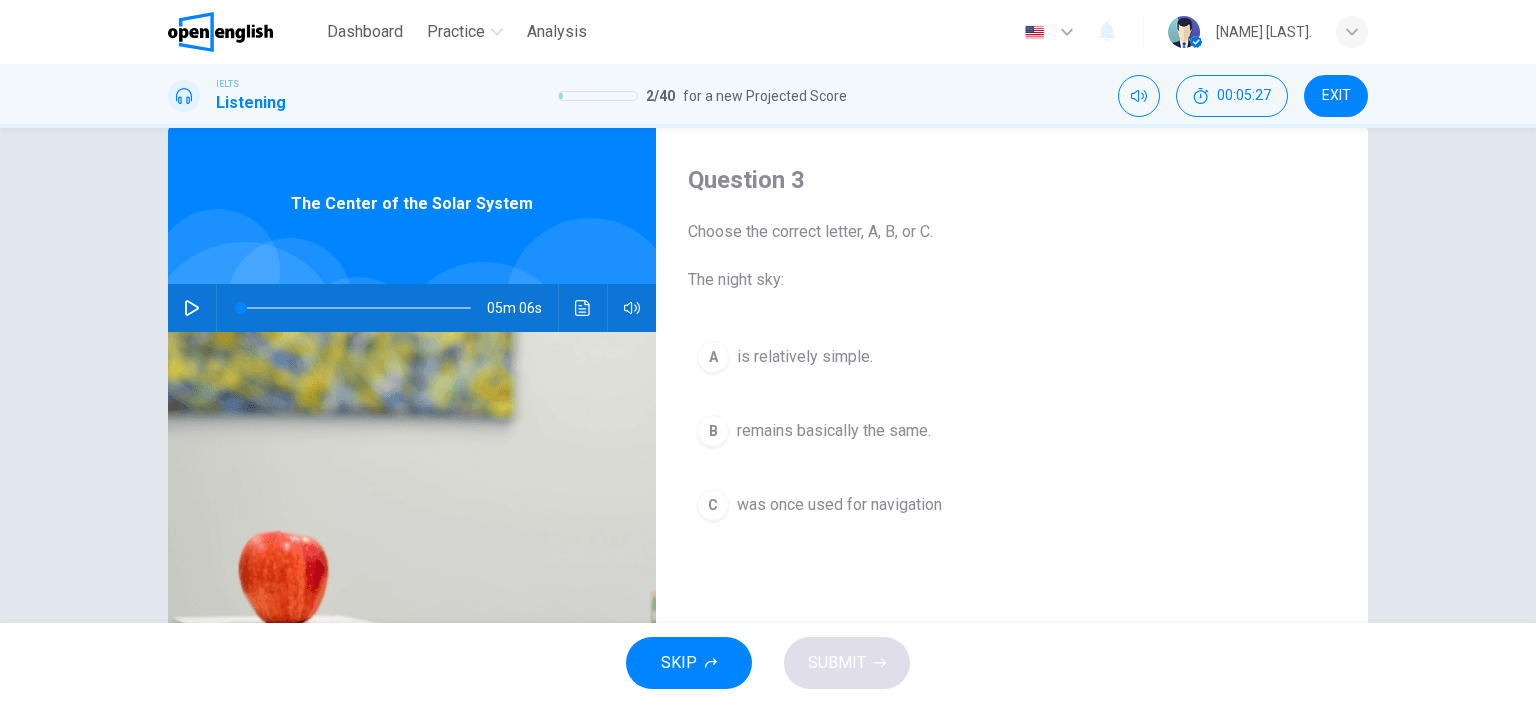 scroll, scrollTop: 0, scrollLeft: 0, axis: both 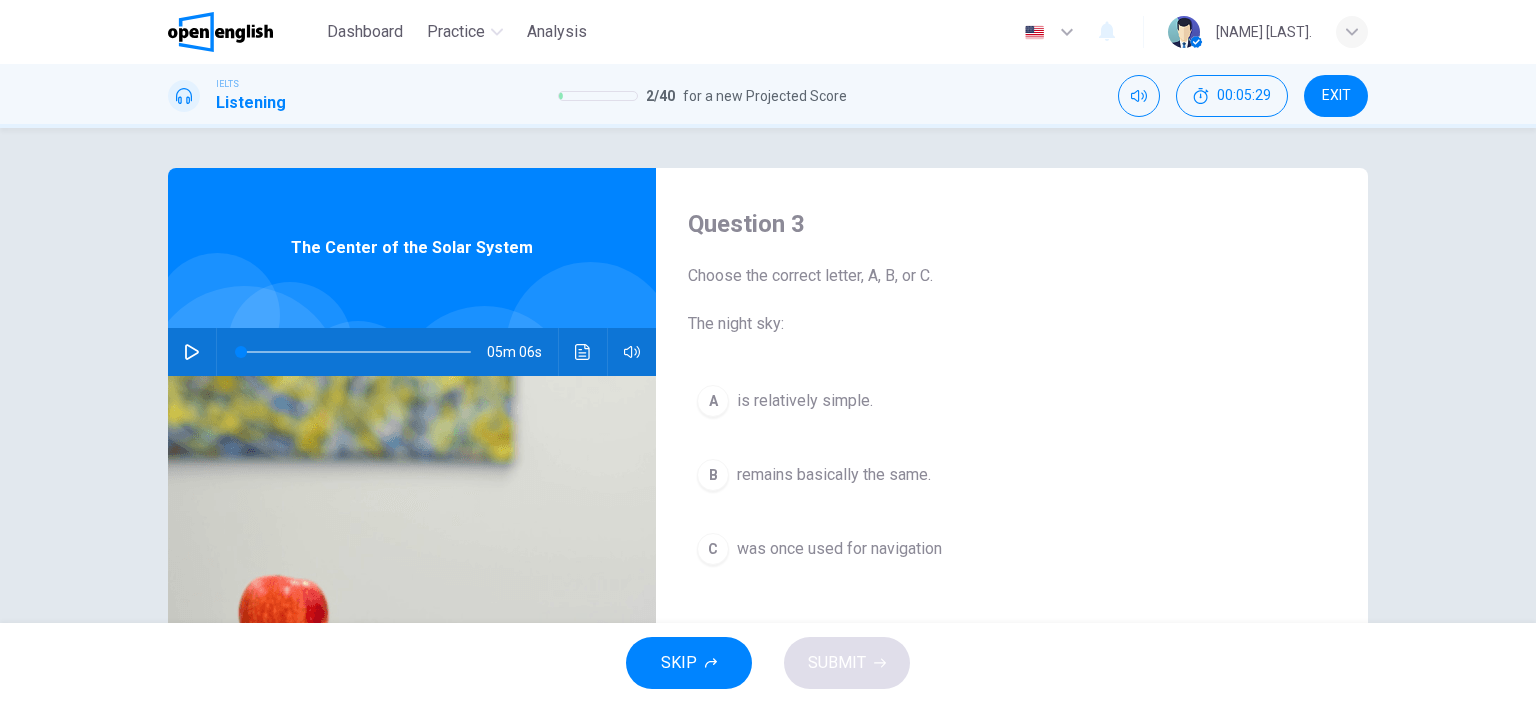 drag, startPoint x: 706, startPoint y: 328, endPoint x: 775, endPoint y: 325, distance: 69.065186 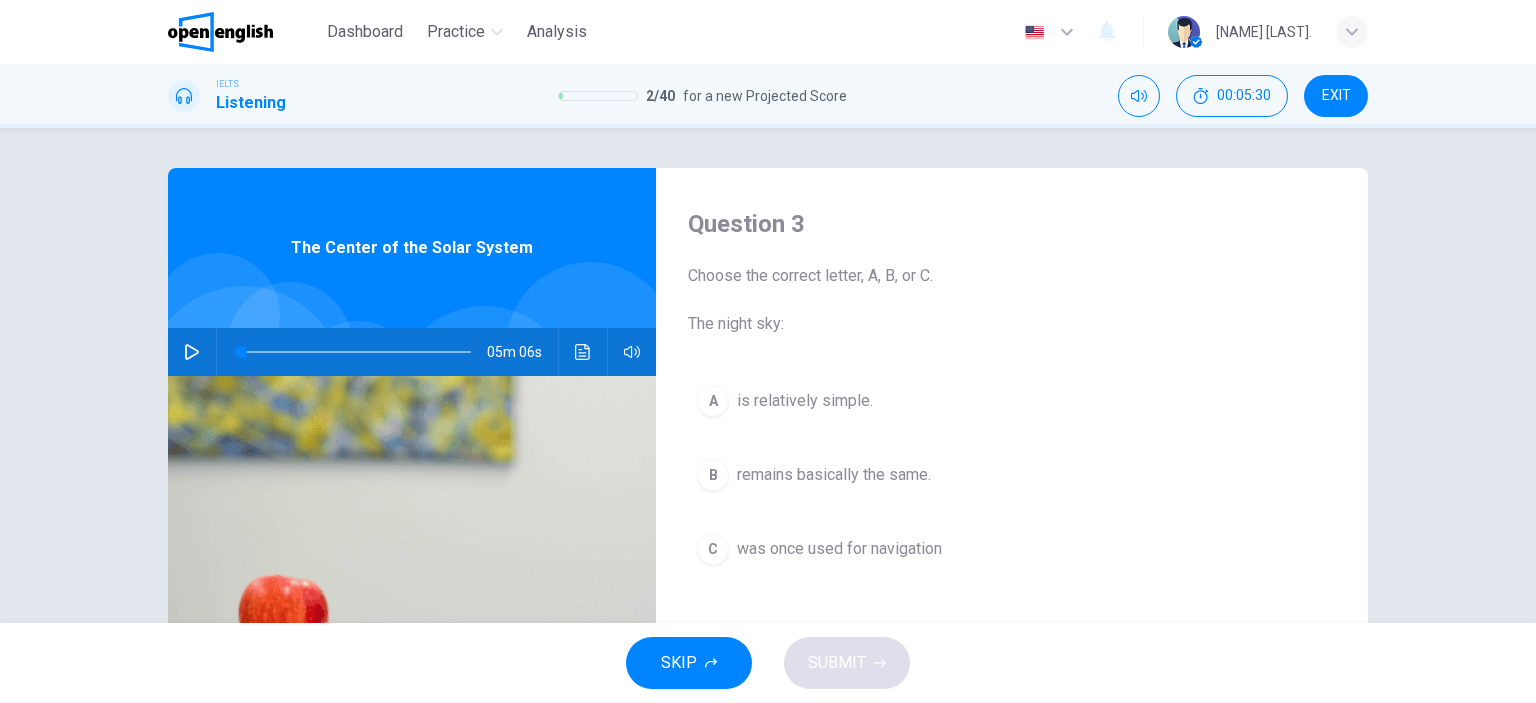 click on "05m 06s" at bounding box center (412, 352) 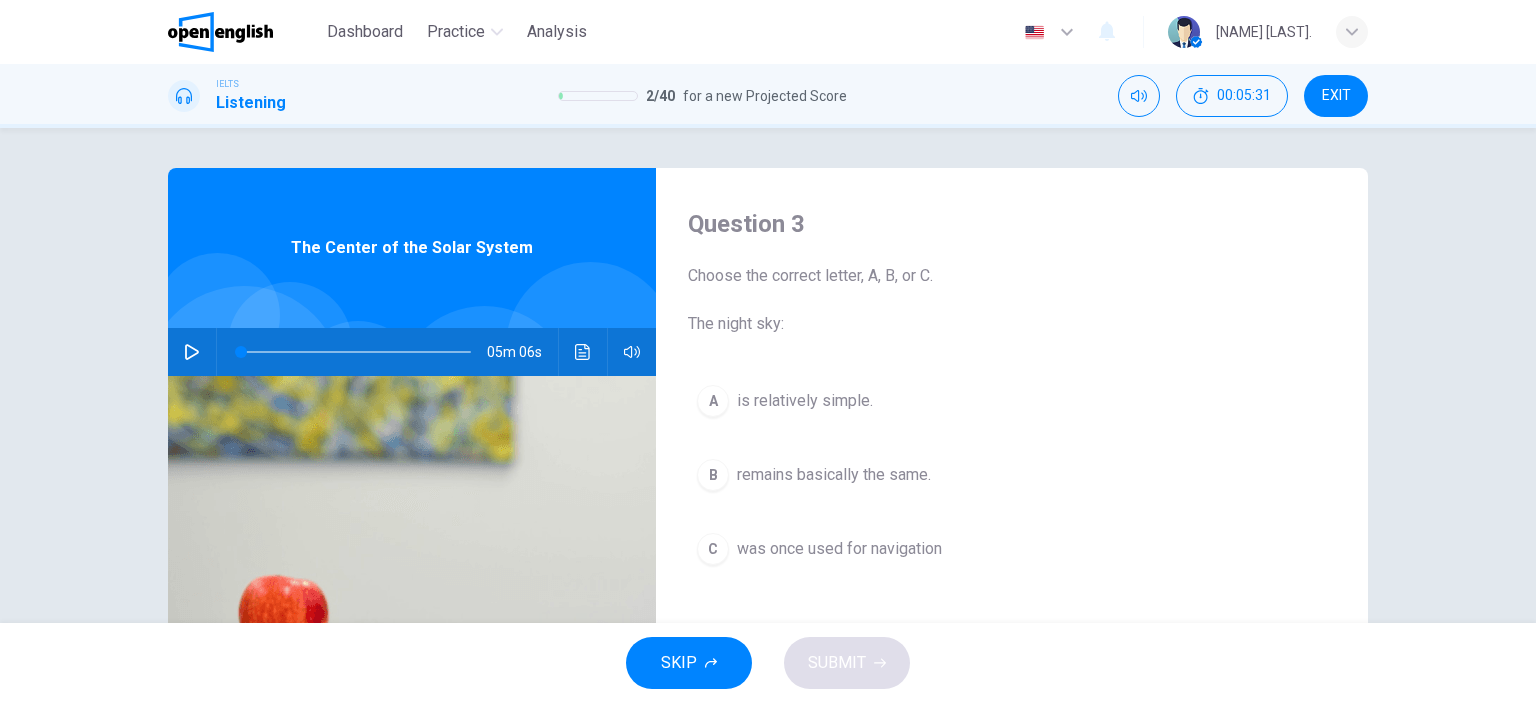 click 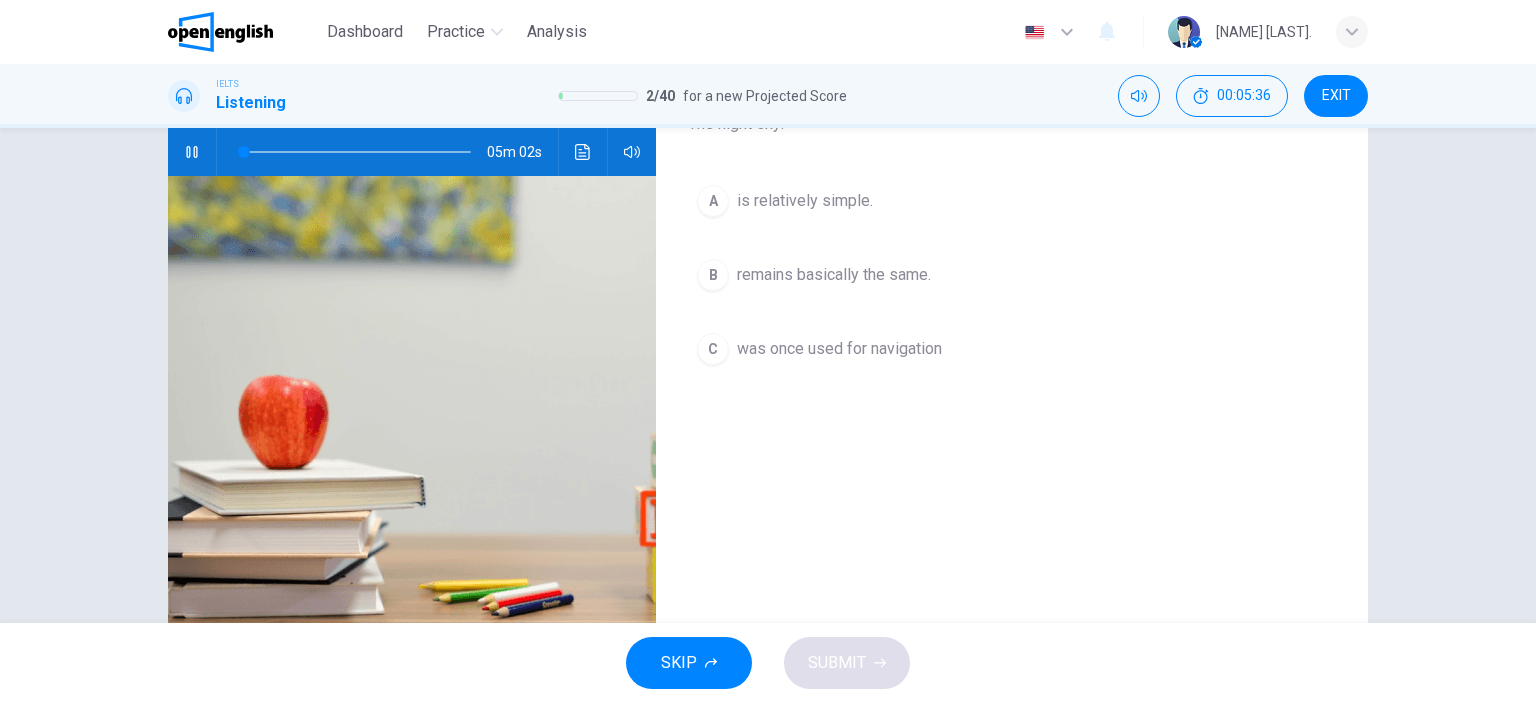 scroll, scrollTop: 0, scrollLeft: 0, axis: both 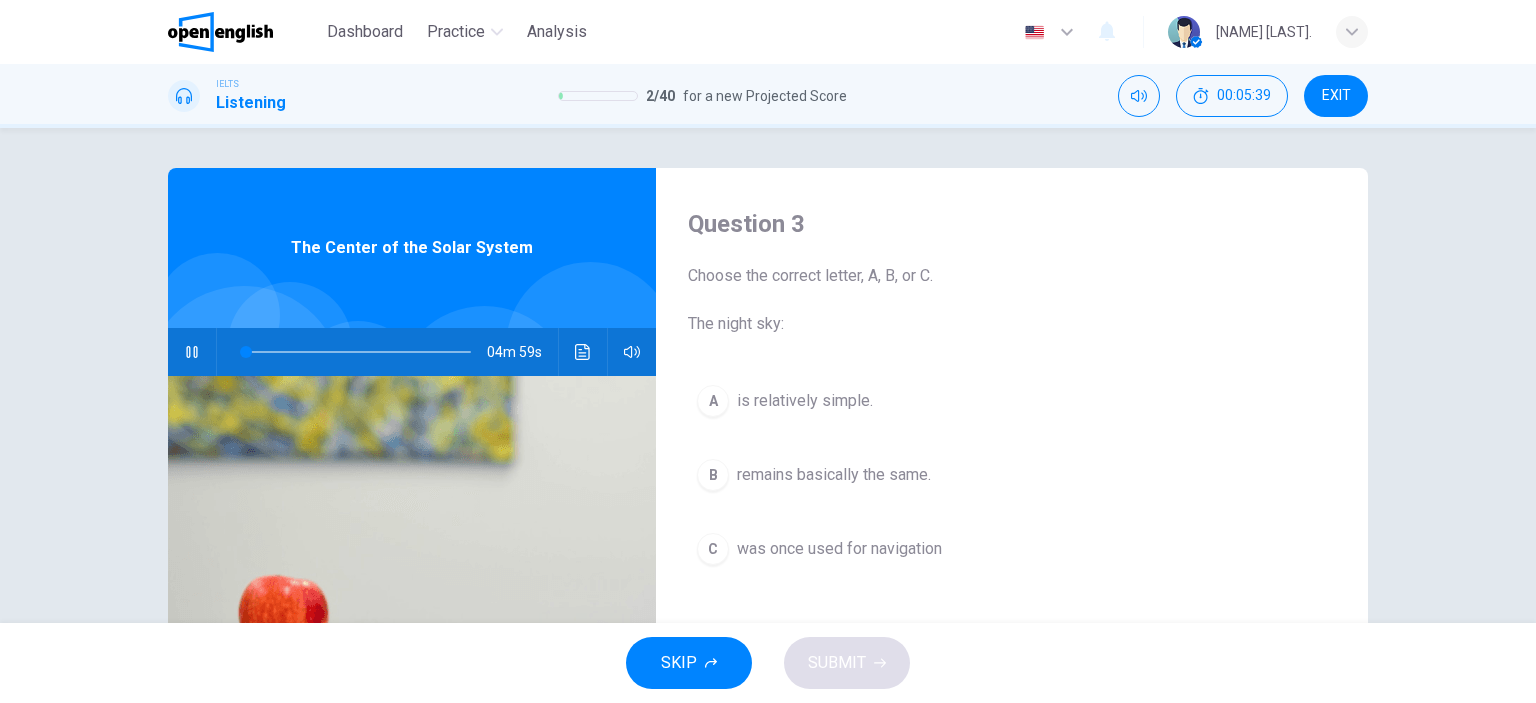 drag, startPoint x: 707, startPoint y: 318, endPoint x: 780, endPoint y: 314, distance: 73.109505 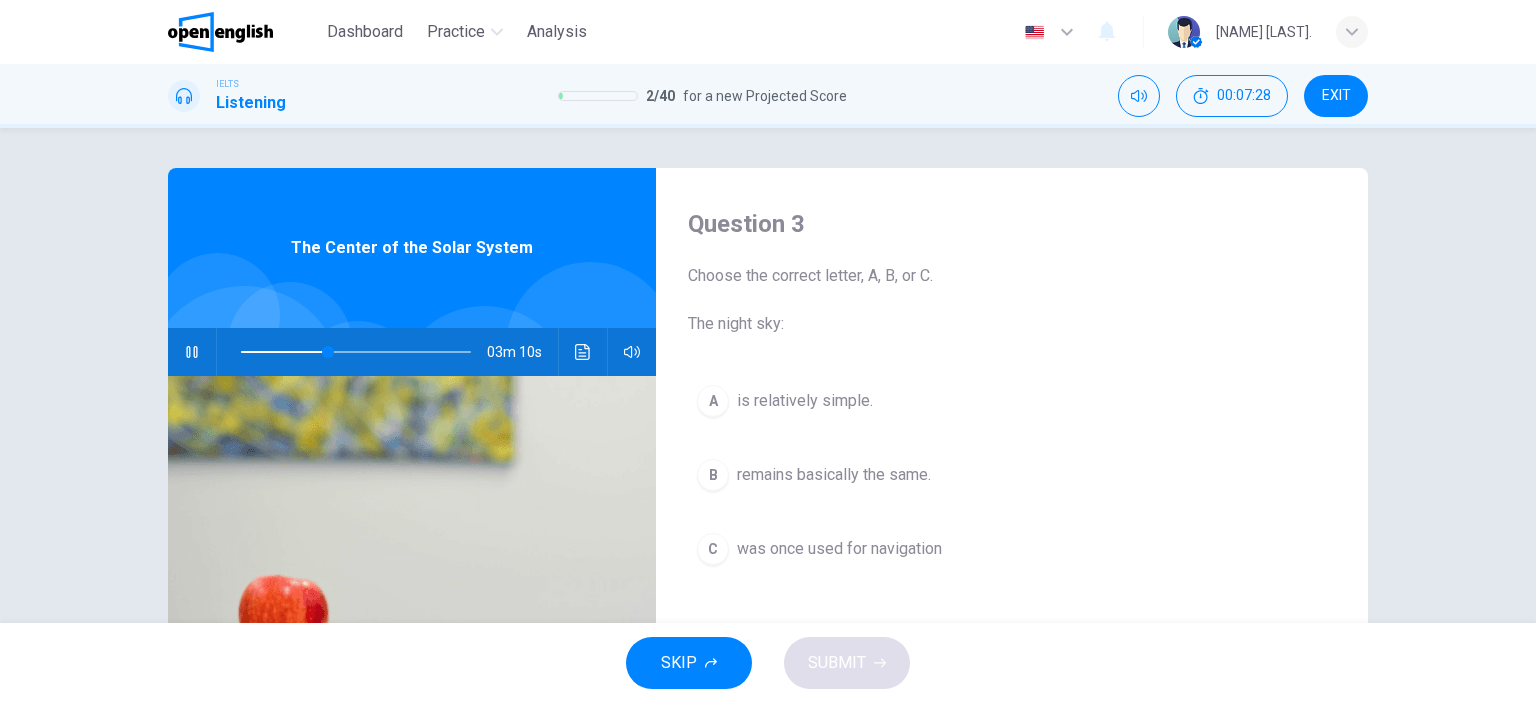 click on "was once used for navigation" at bounding box center (839, 549) 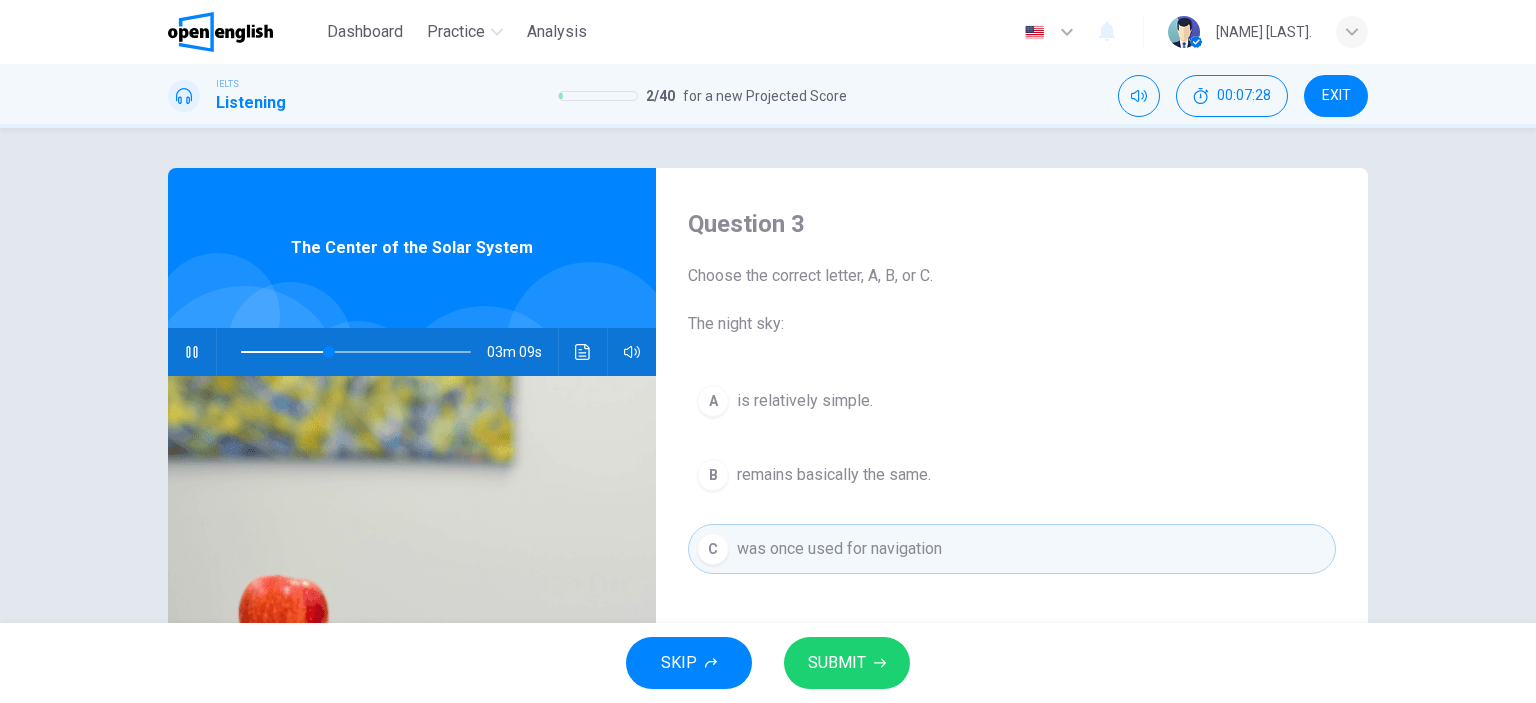 click on "SUBMIT" at bounding box center [837, 663] 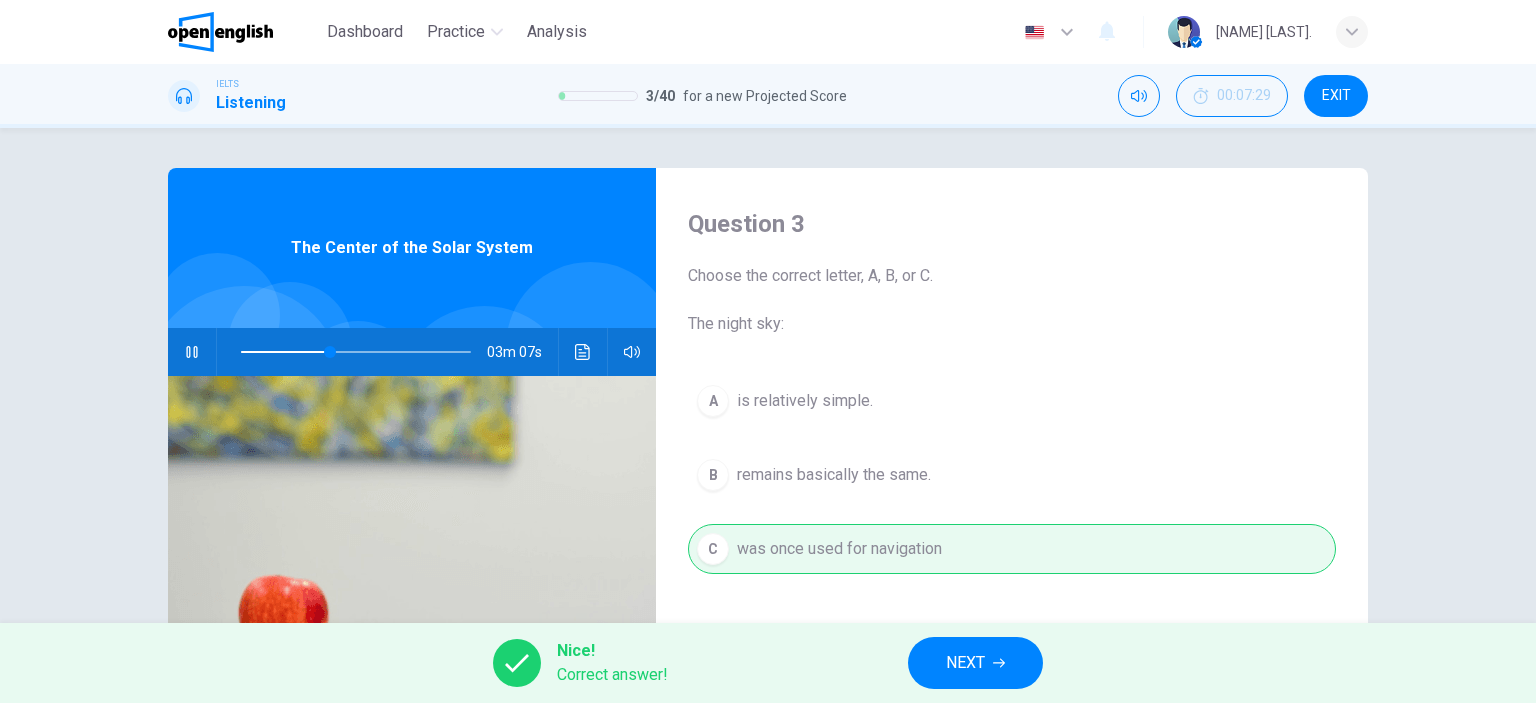 type on "**" 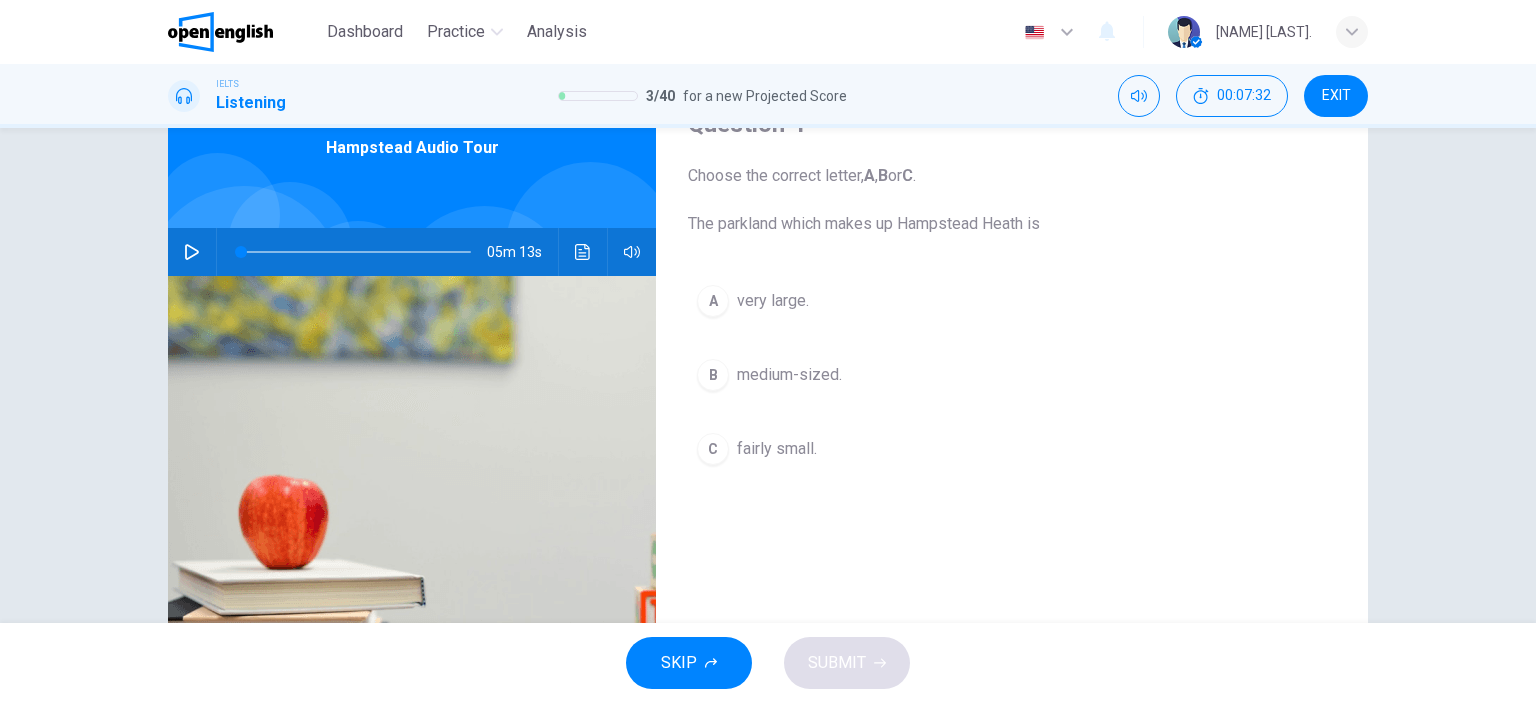 scroll, scrollTop: 0, scrollLeft: 0, axis: both 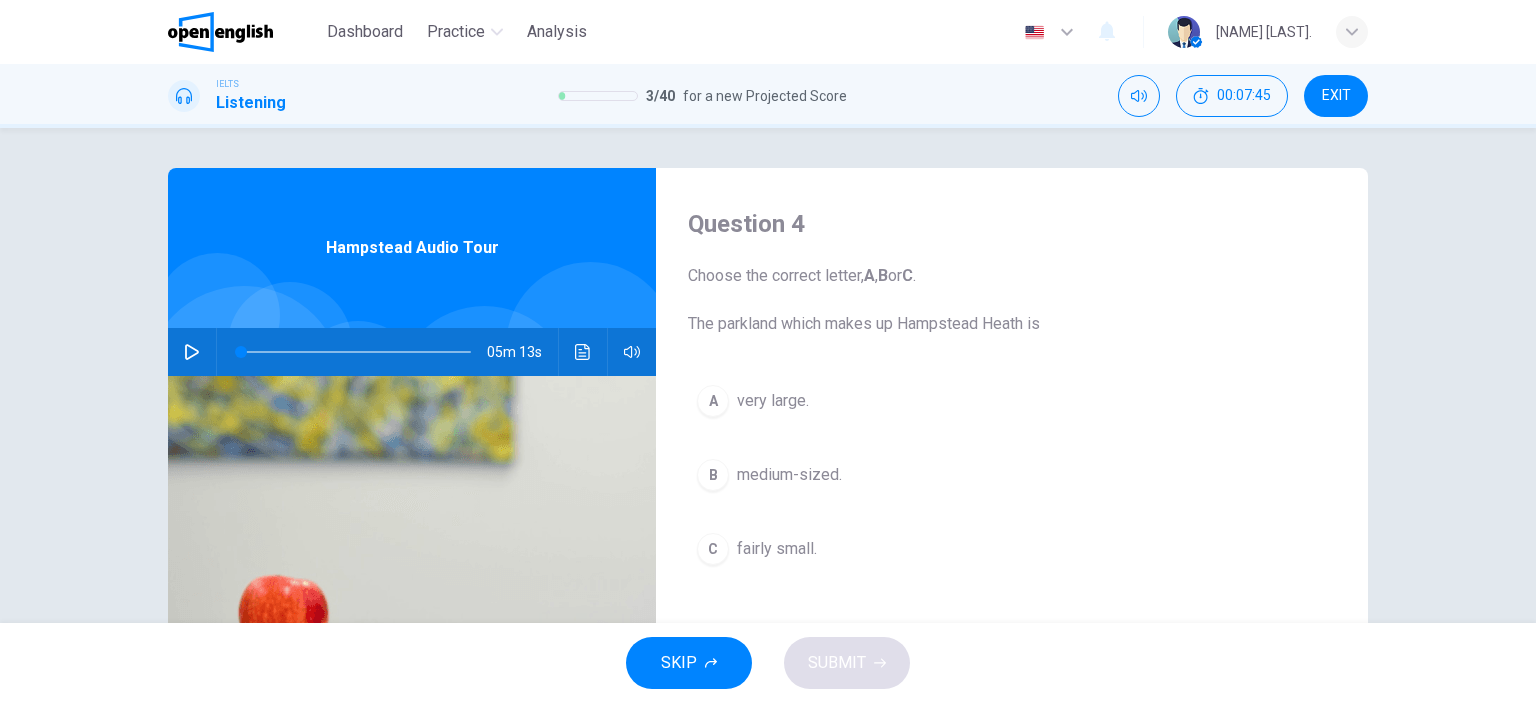 click 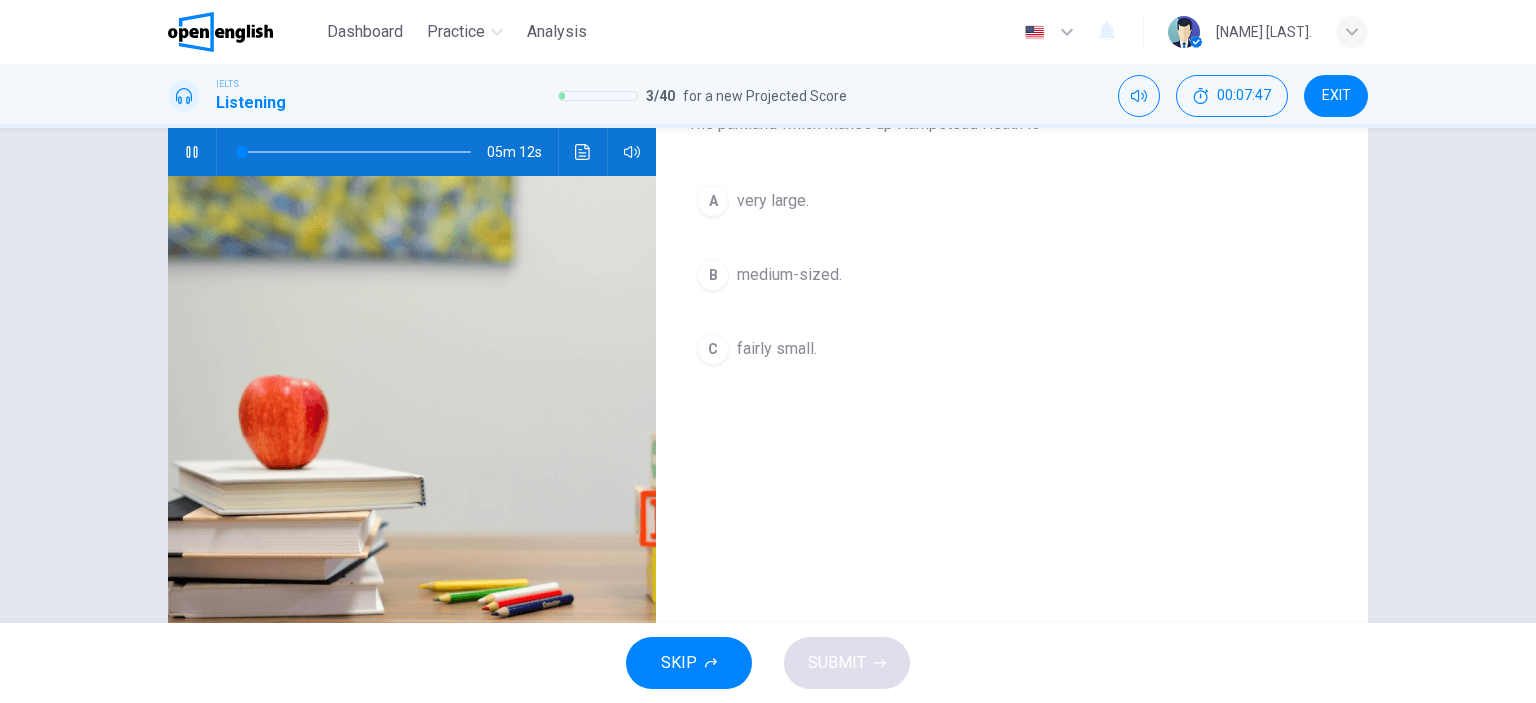 scroll, scrollTop: 0, scrollLeft: 0, axis: both 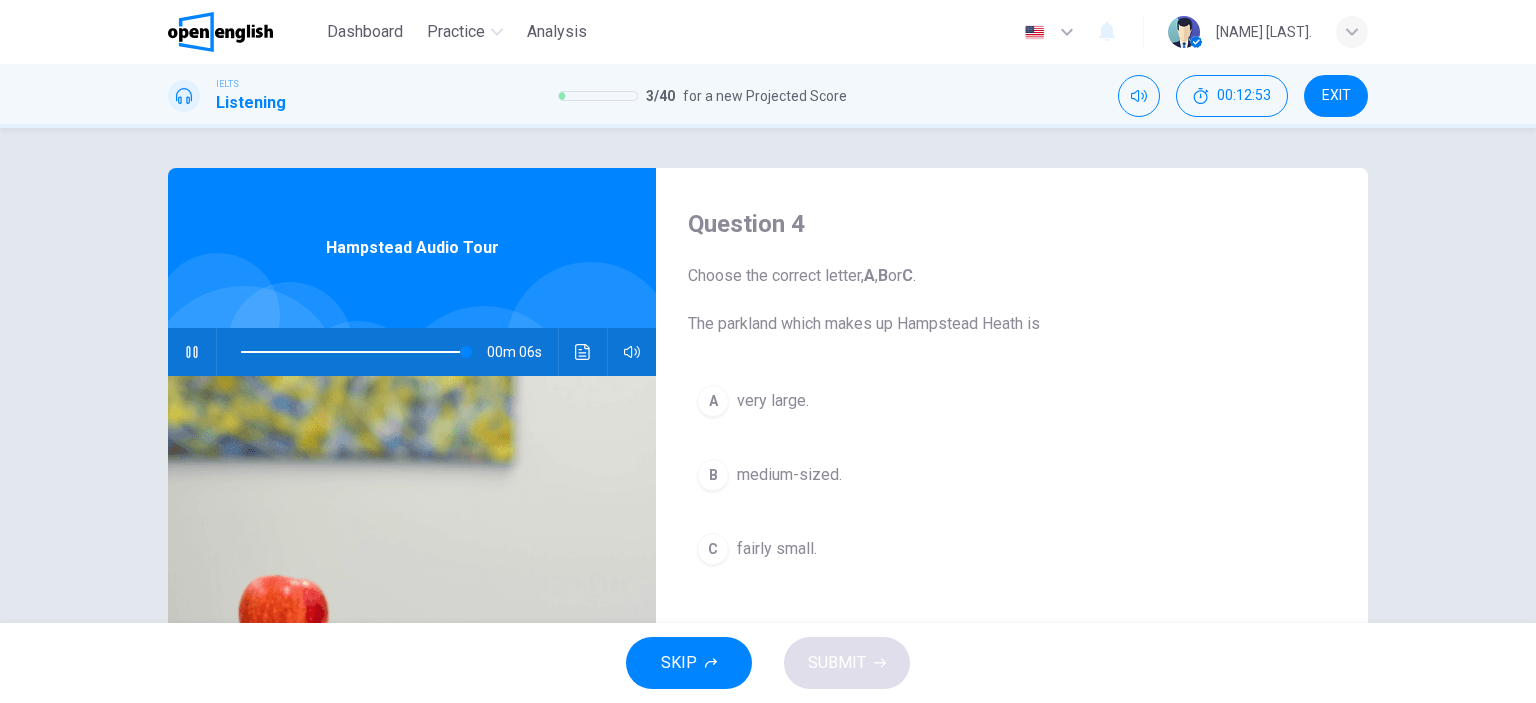 drag, startPoint x: 685, startPoint y: 324, endPoint x: 961, endPoint y: 329, distance: 276.0453 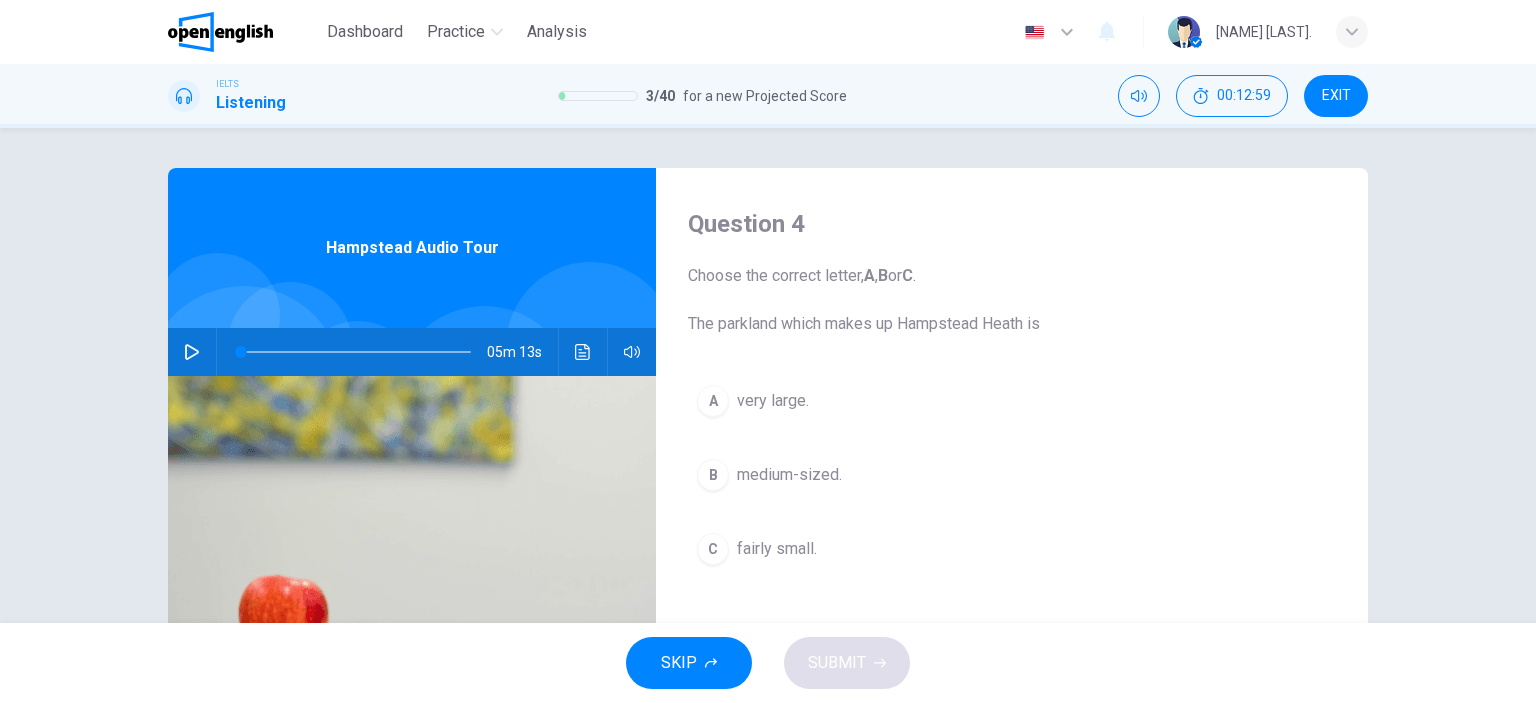 click on "very large." at bounding box center [773, 401] 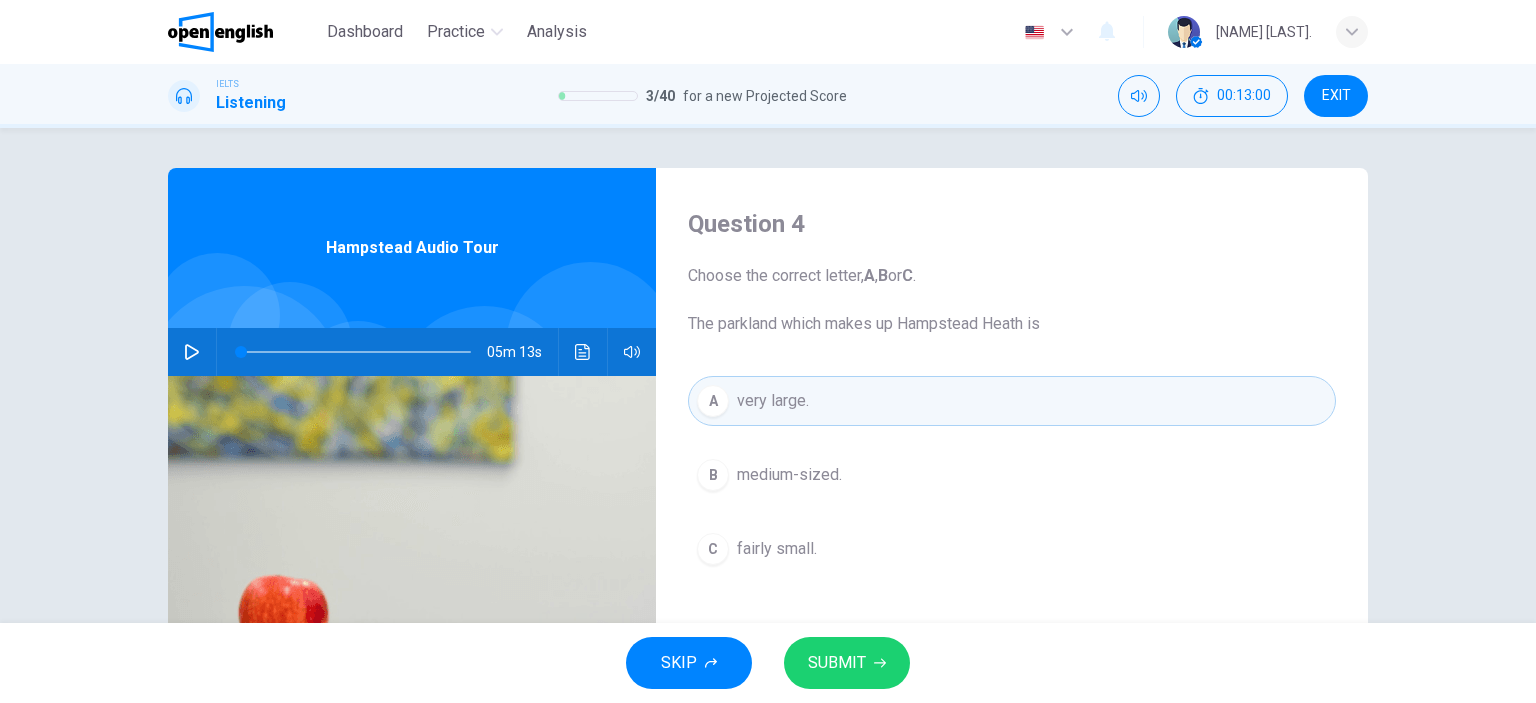 click on "SUBMIT" at bounding box center [837, 663] 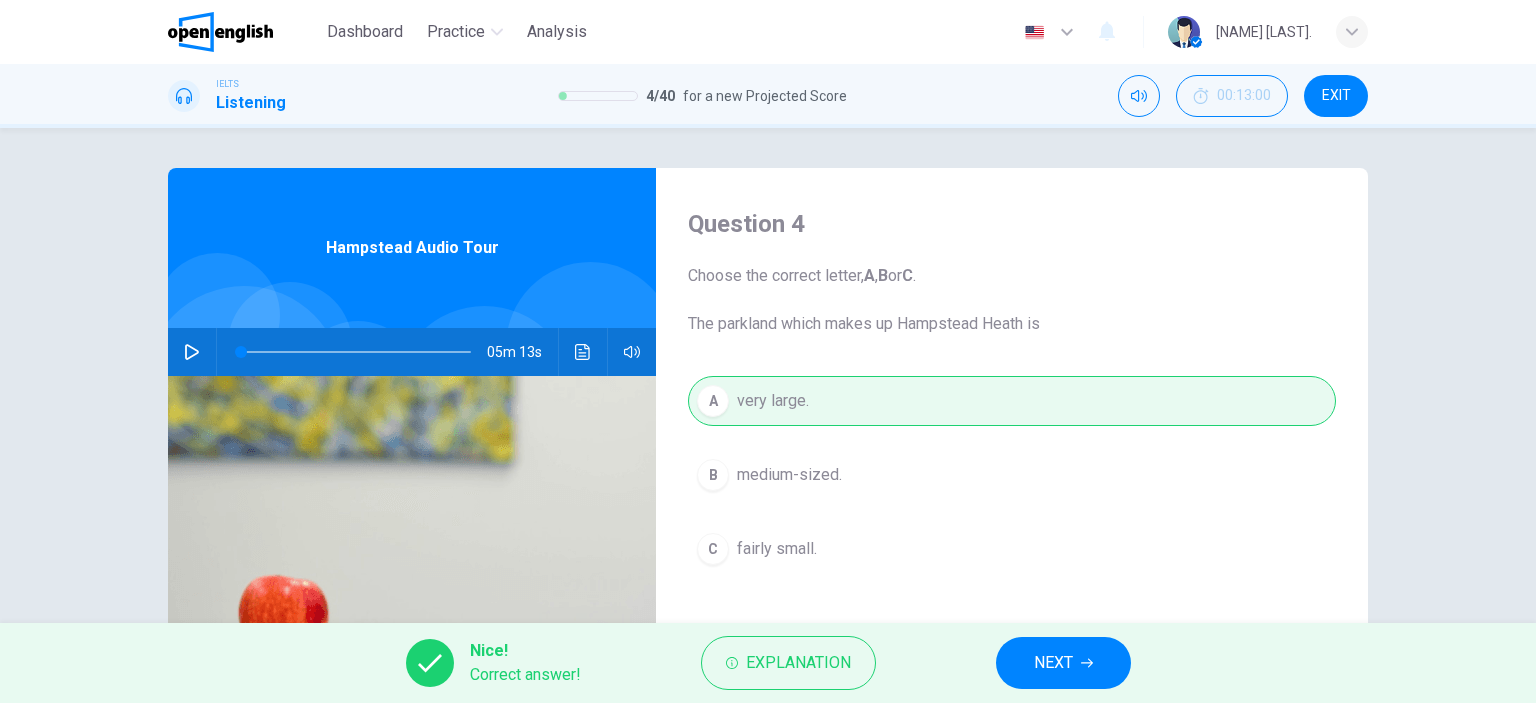 click on "NEXT" at bounding box center (1053, 663) 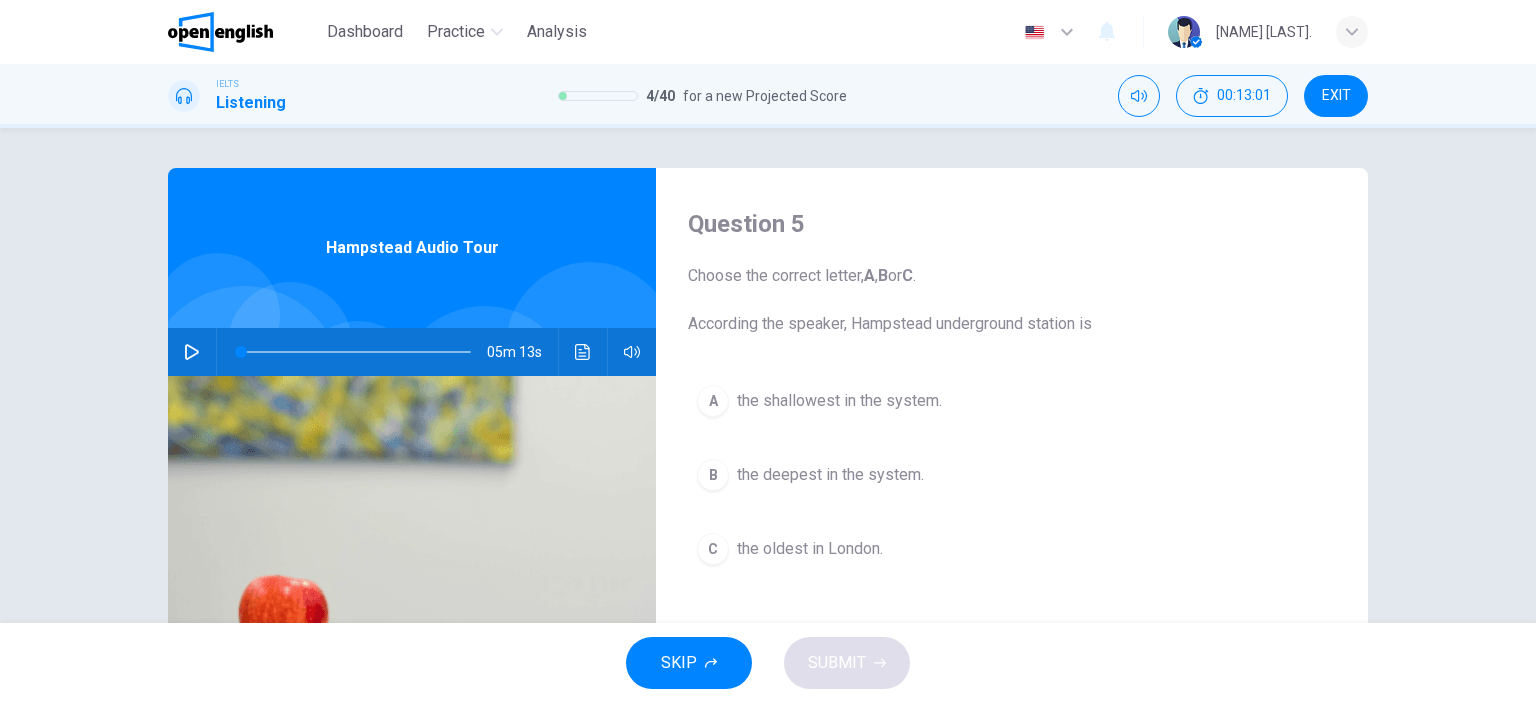 drag, startPoint x: 707, startPoint y: 320, endPoint x: 1056, endPoint y: 334, distance: 349.2807 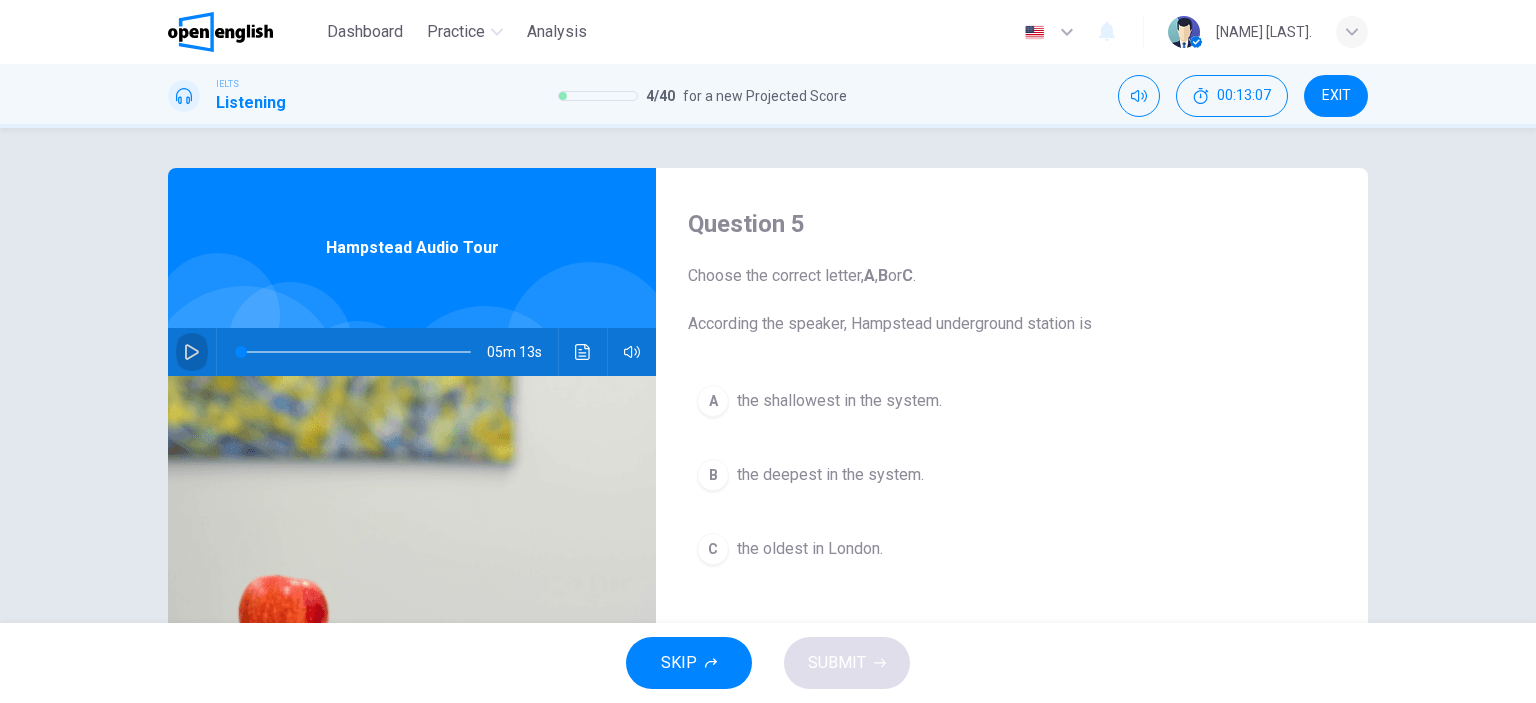 click 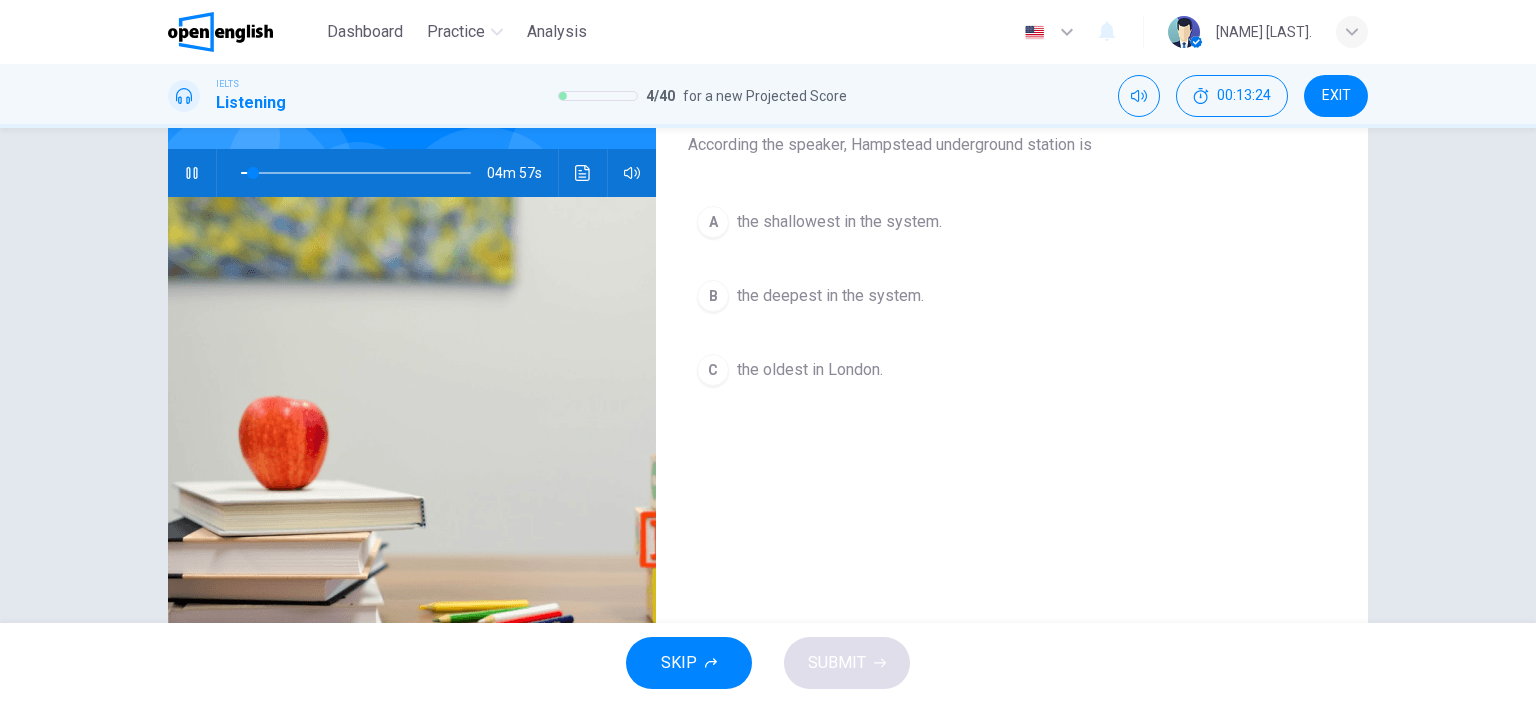 scroll, scrollTop: 0, scrollLeft: 0, axis: both 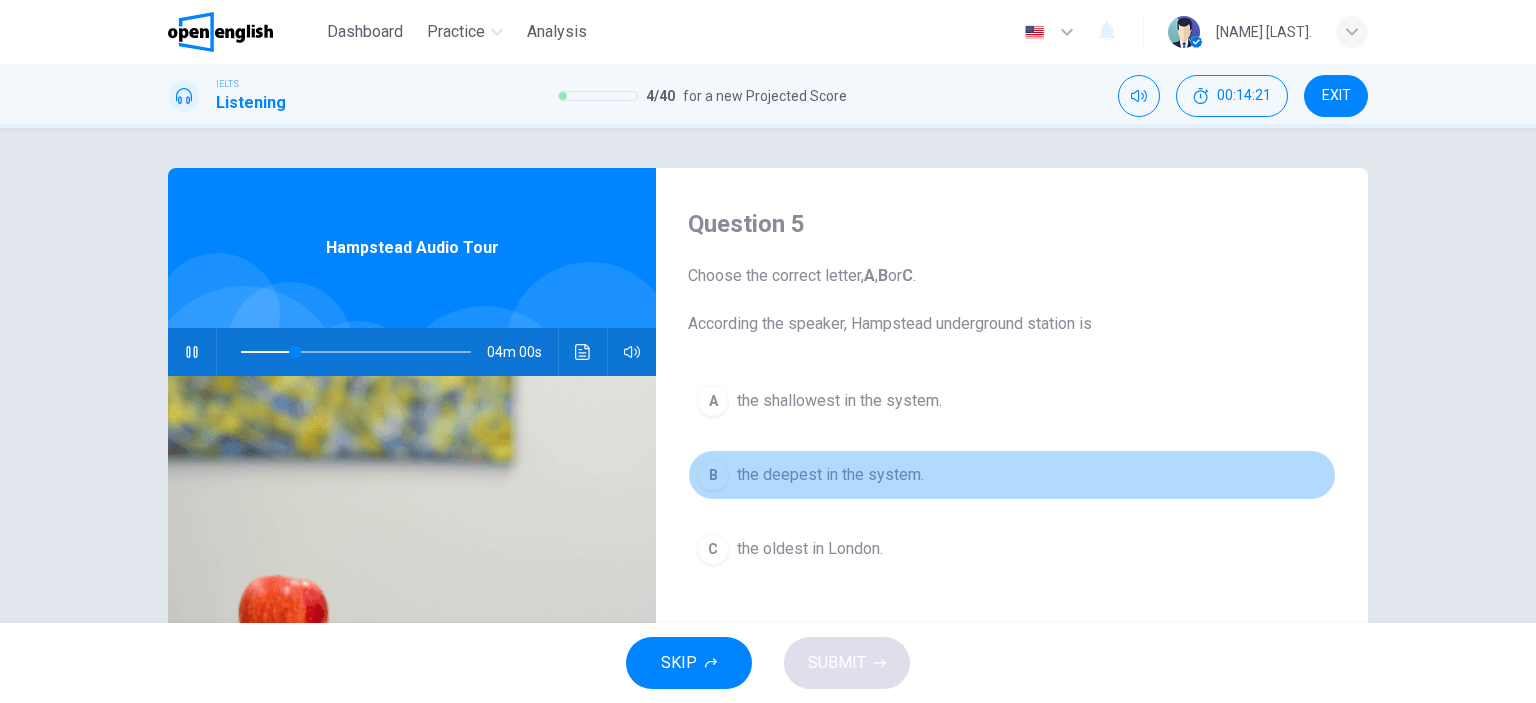 click on "the deepest in the system." at bounding box center (830, 475) 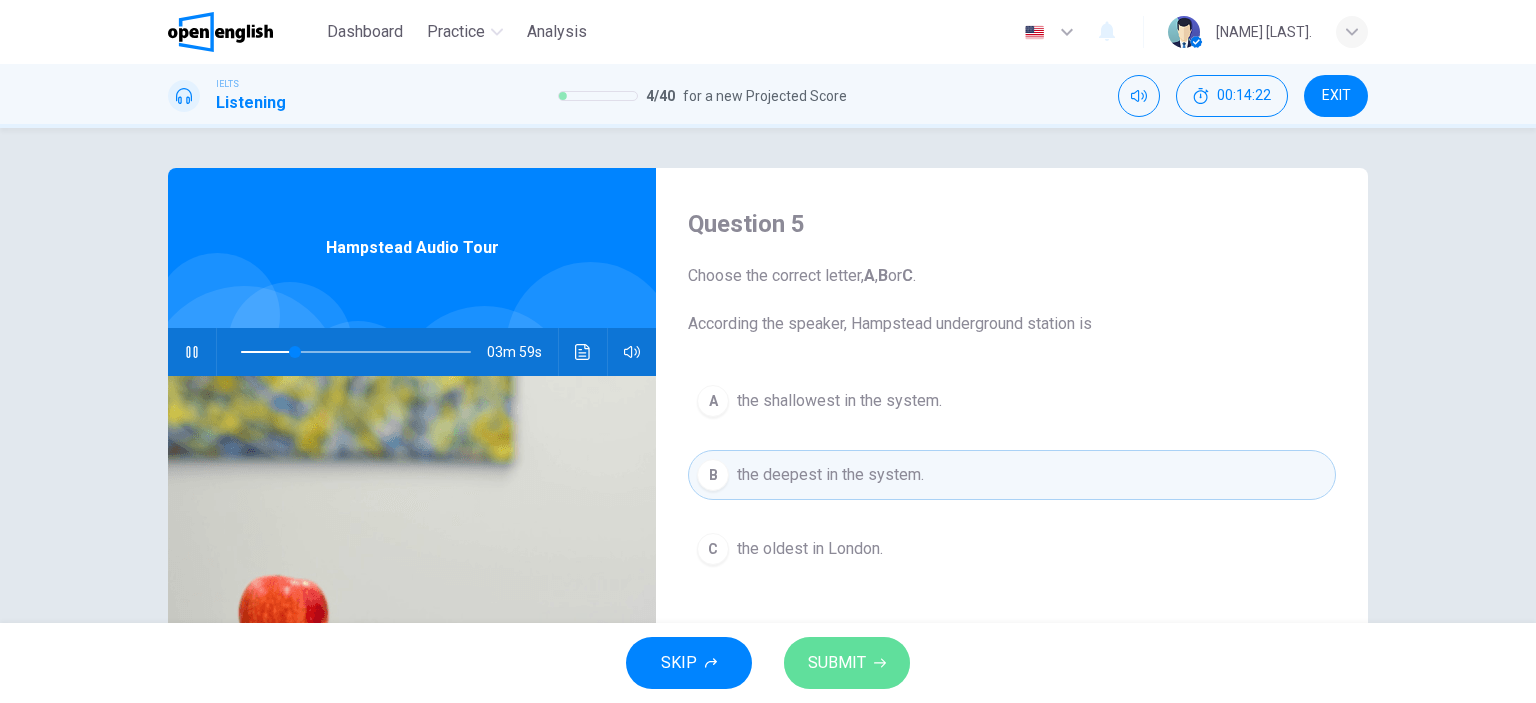 click on "SUBMIT" at bounding box center (837, 663) 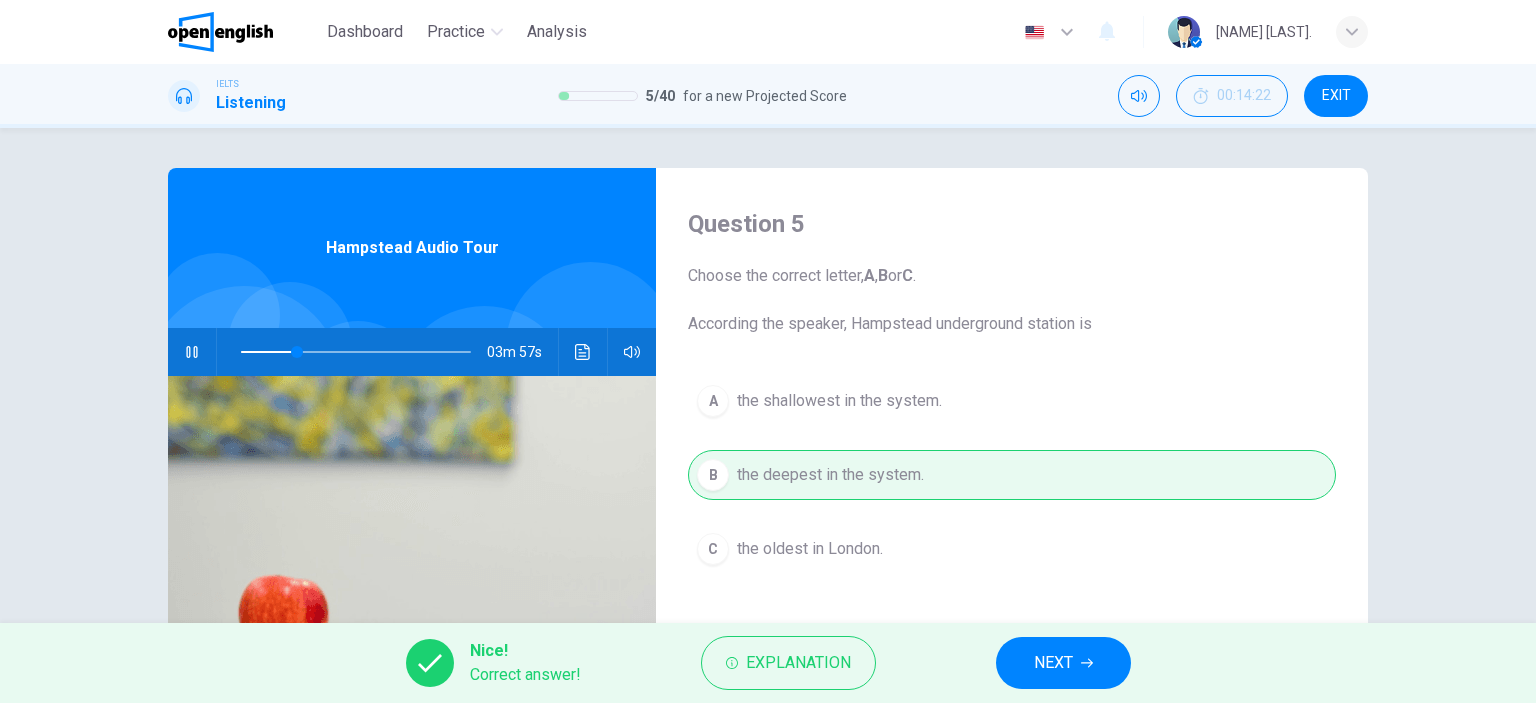 click on "NEXT" at bounding box center (1053, 663) 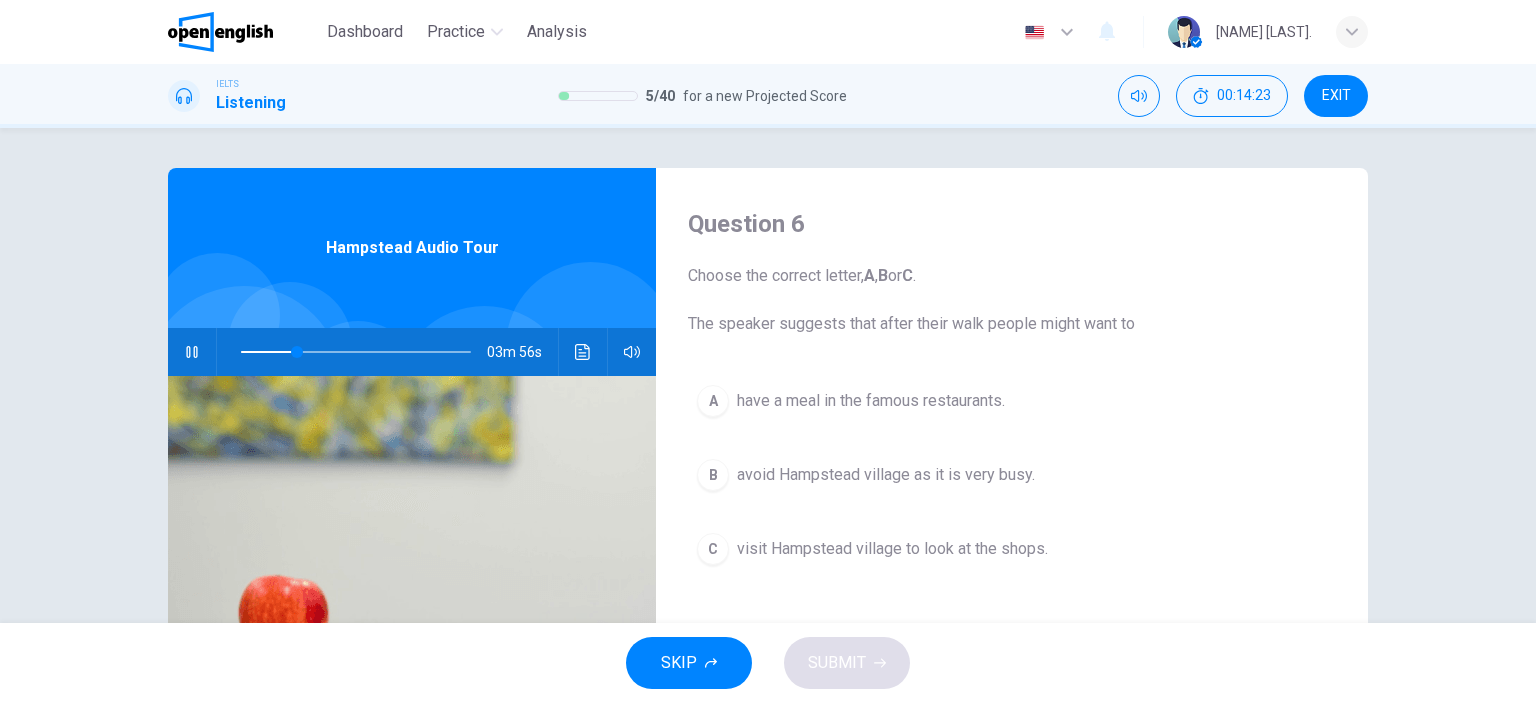 scroll, scrollTop: 0, scrollLeft: 0, axis: both 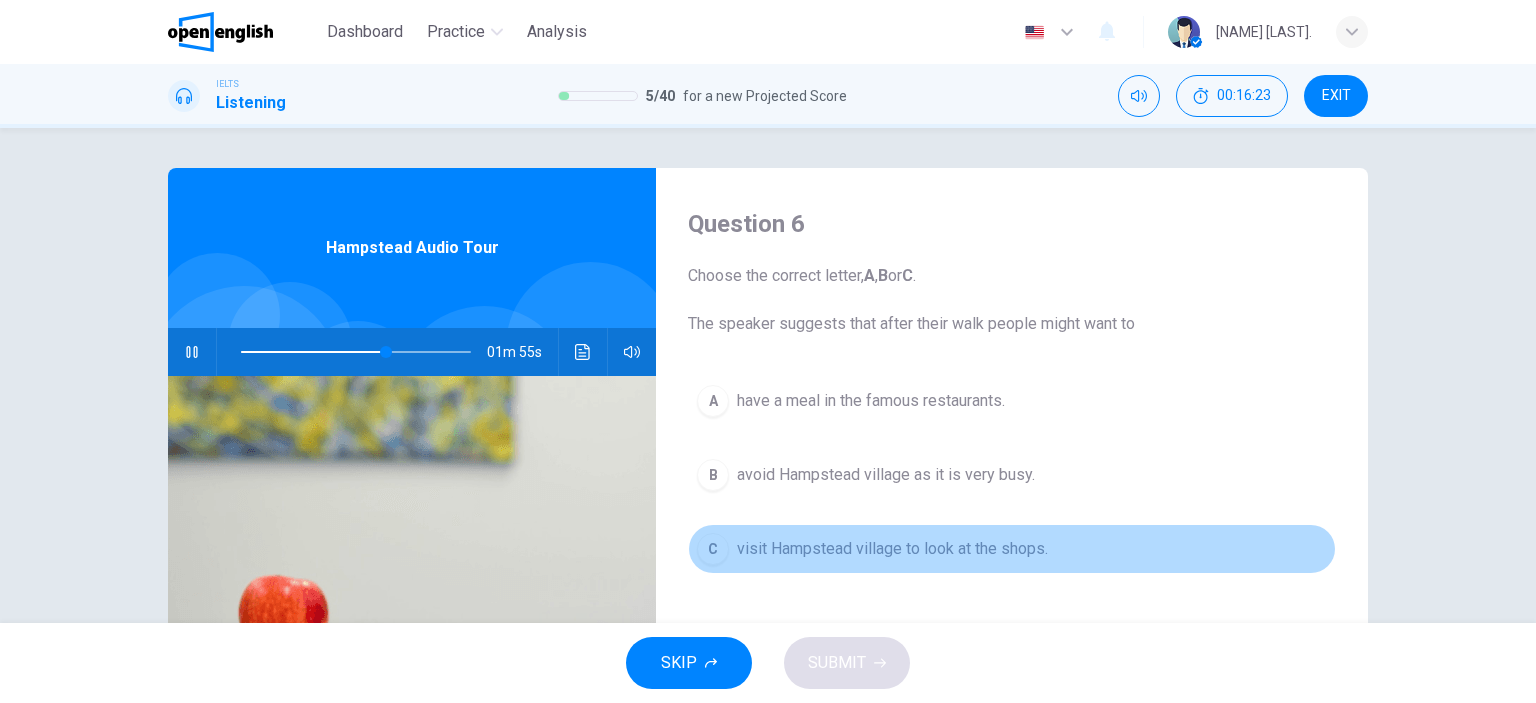click on "visit Hampstead village to look at the shops." at bounding box center (892, 549) 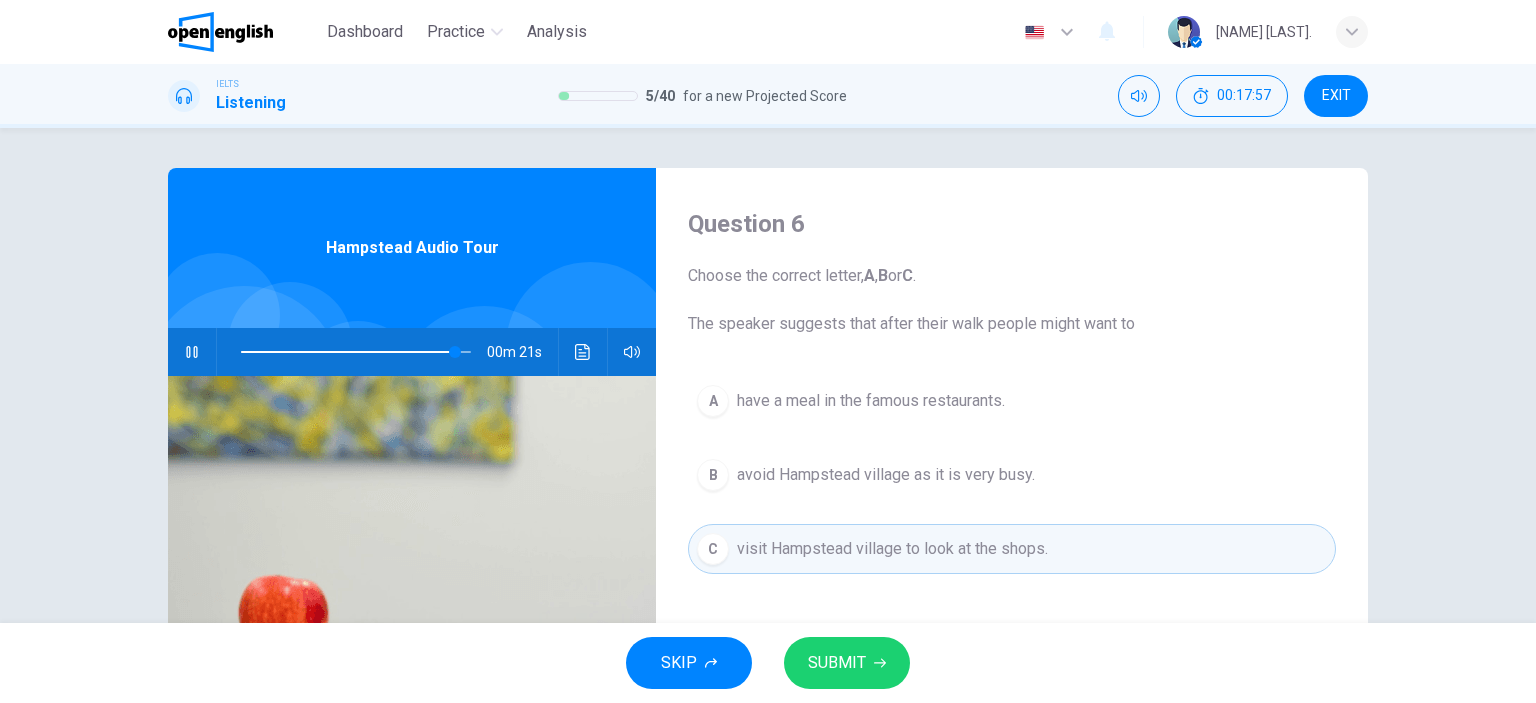 click on "SUBMIT" at bounding box center (847, 663) 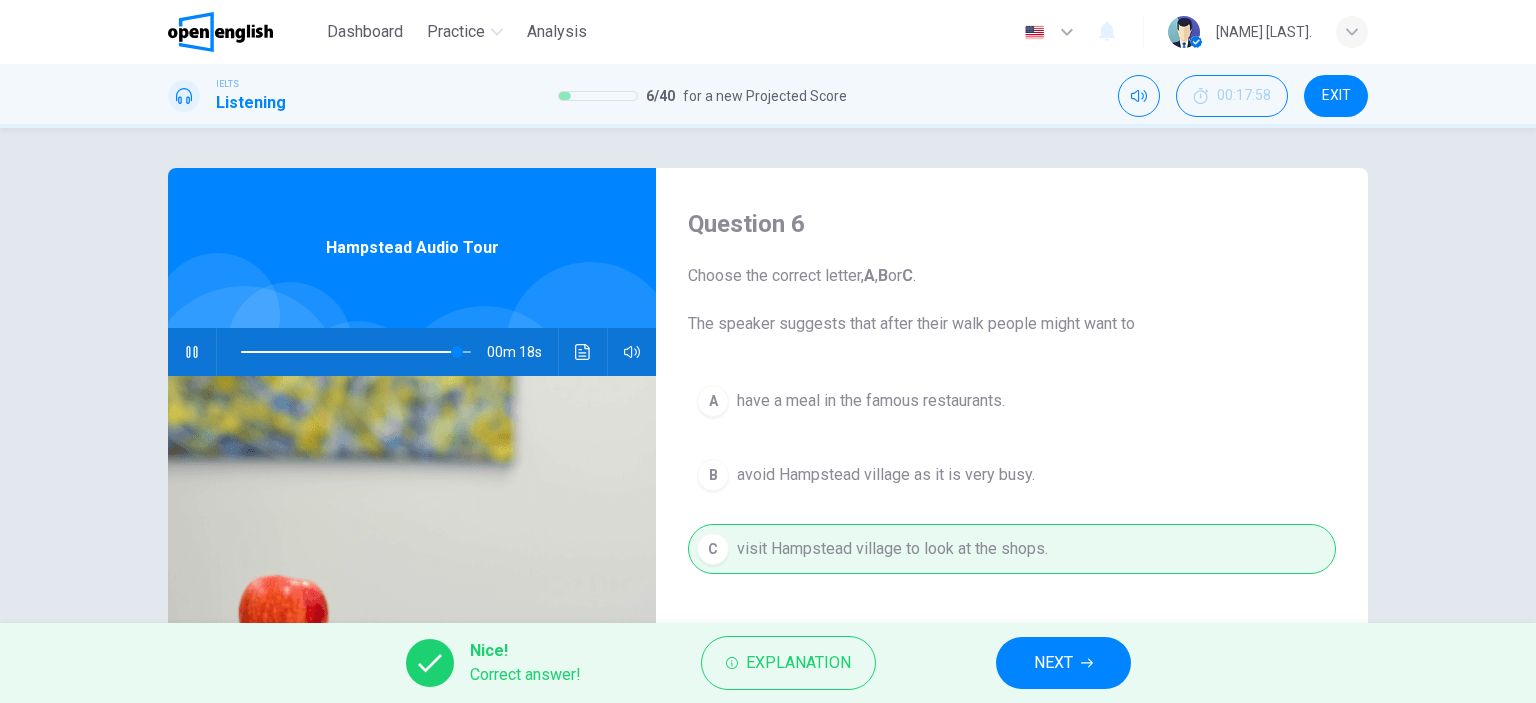 click on "NEXT" at bounding box center [1063, 663] 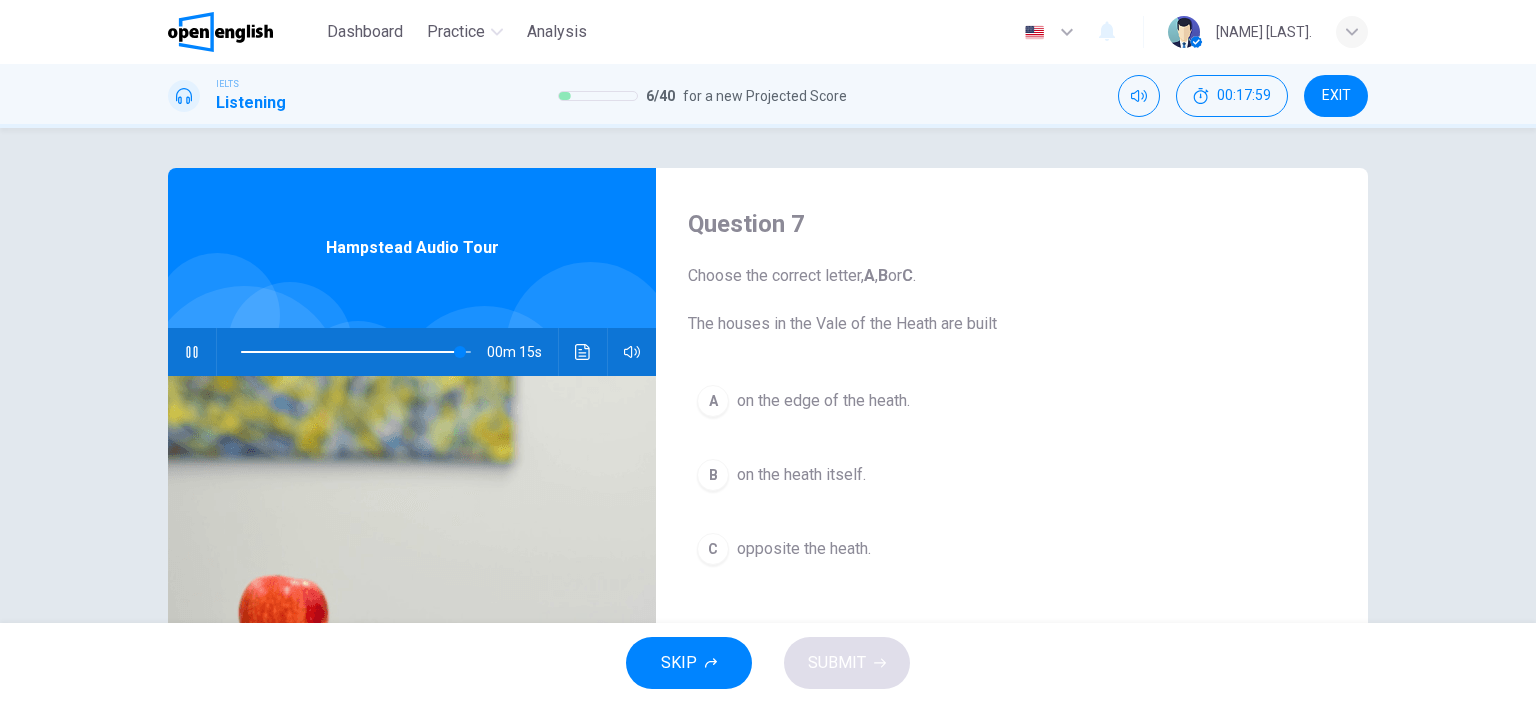 drag, startPoint x: 754, startPoint y: 327, endPoint x: 1005, endPoint y: 350, distance: 252.05157 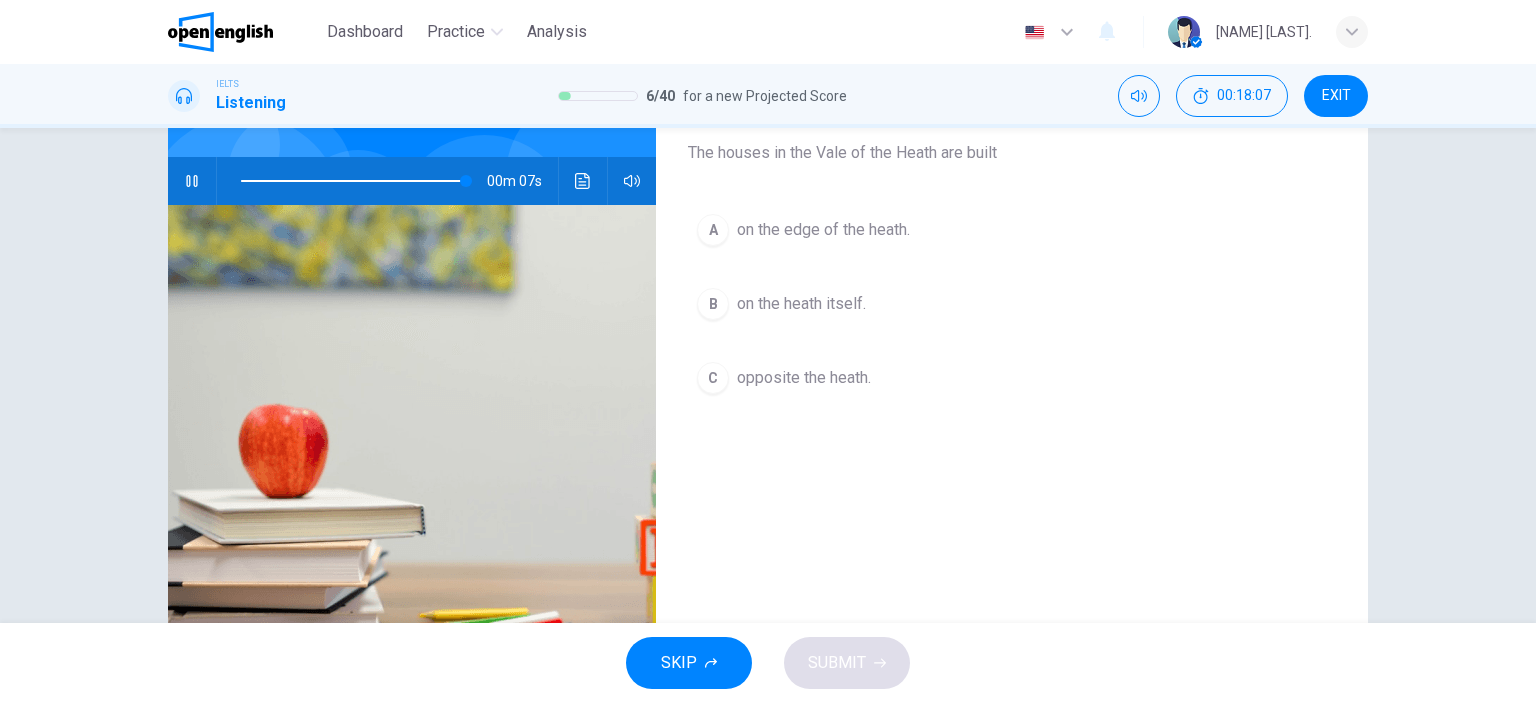 scroll, scrollTop: 0, scrollLeft: 0, axis: both 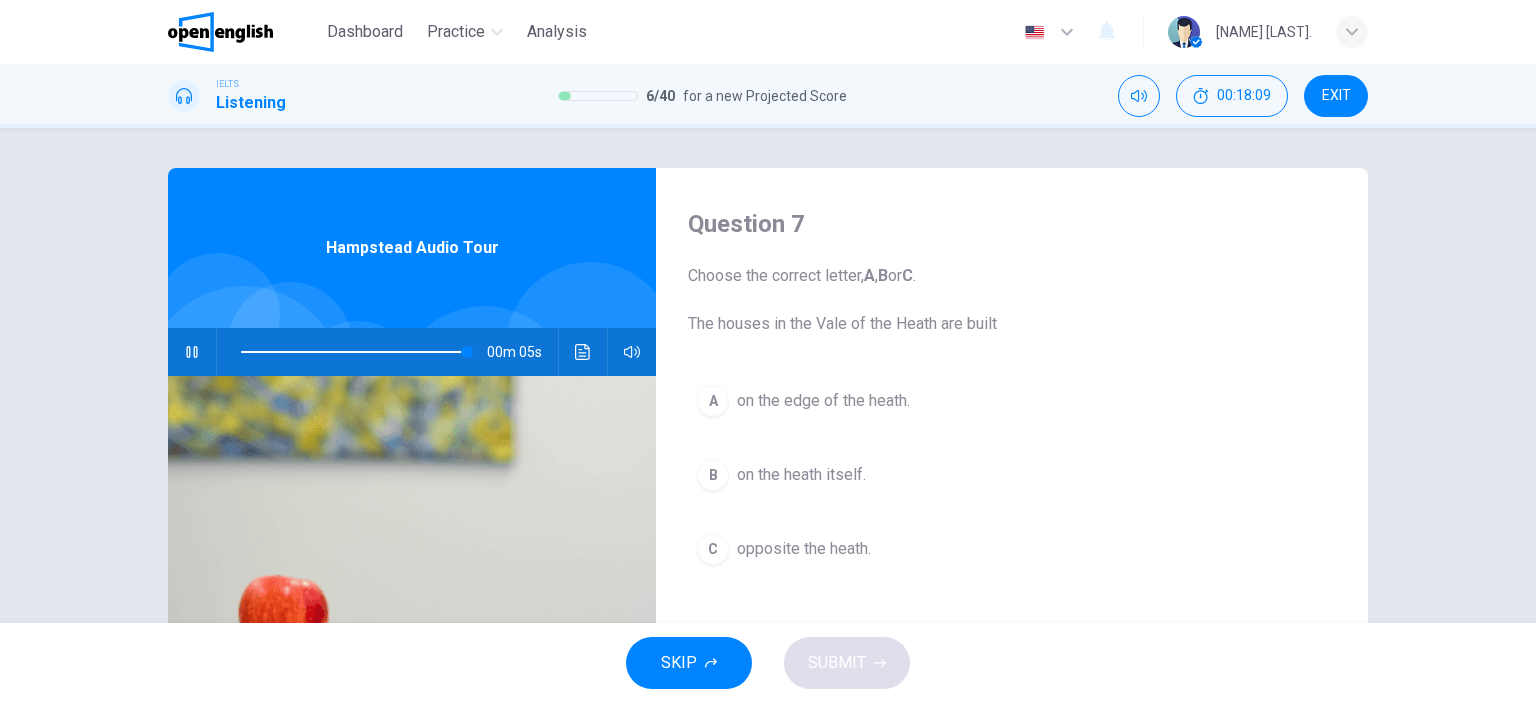 drag, startPoint x: 812, startPoint y: 327, endPoint x: 937, endPoint y: 316, distance: 125.48307 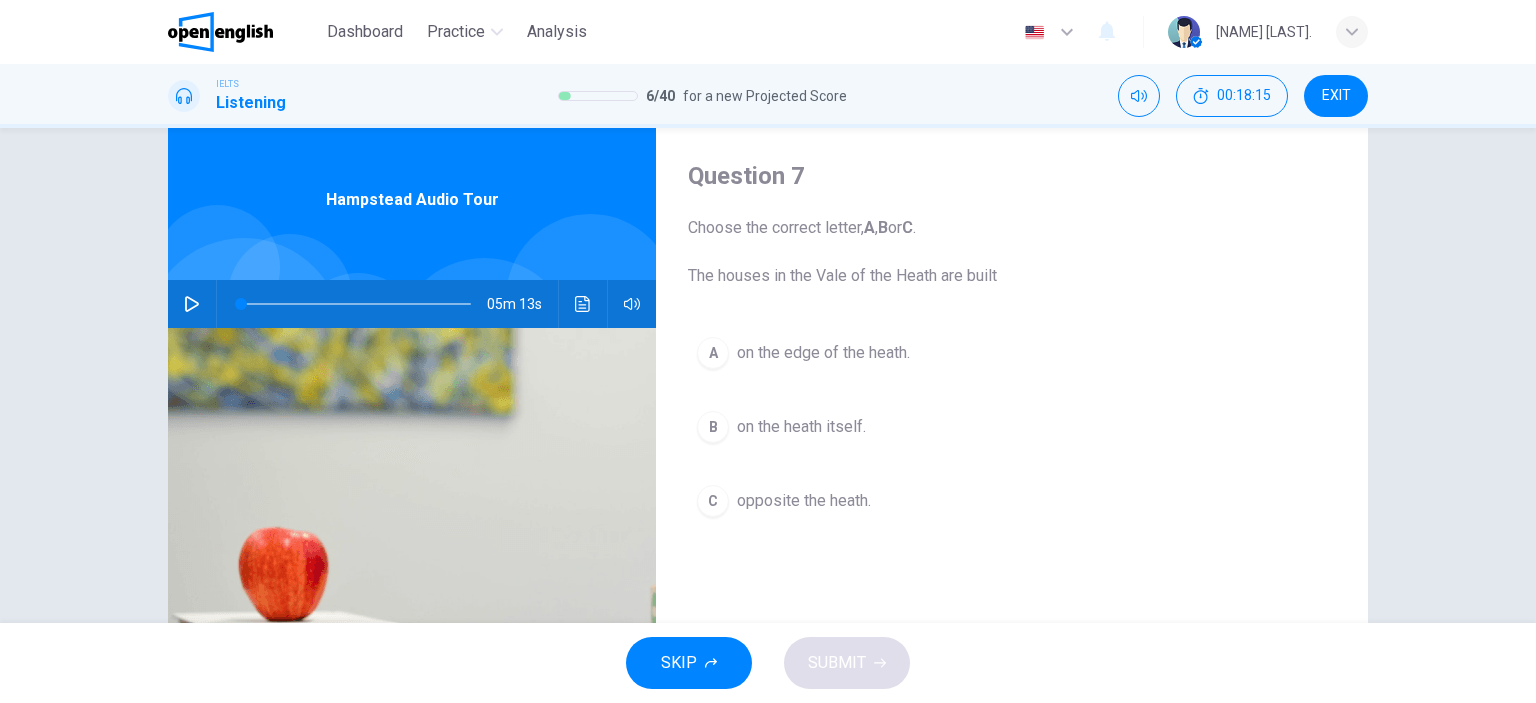 scroll, scrollTop: 0, scrollLeft: 0, axis: both 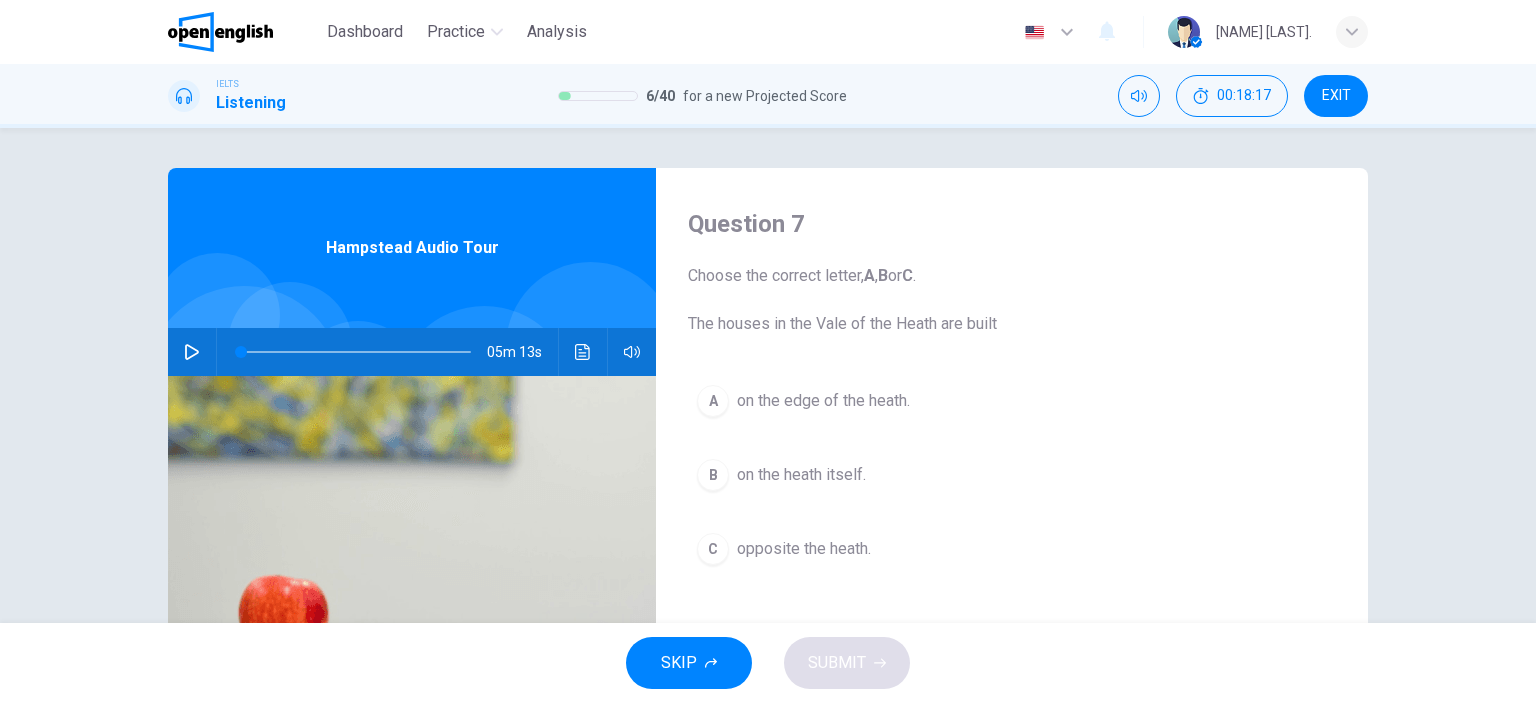click 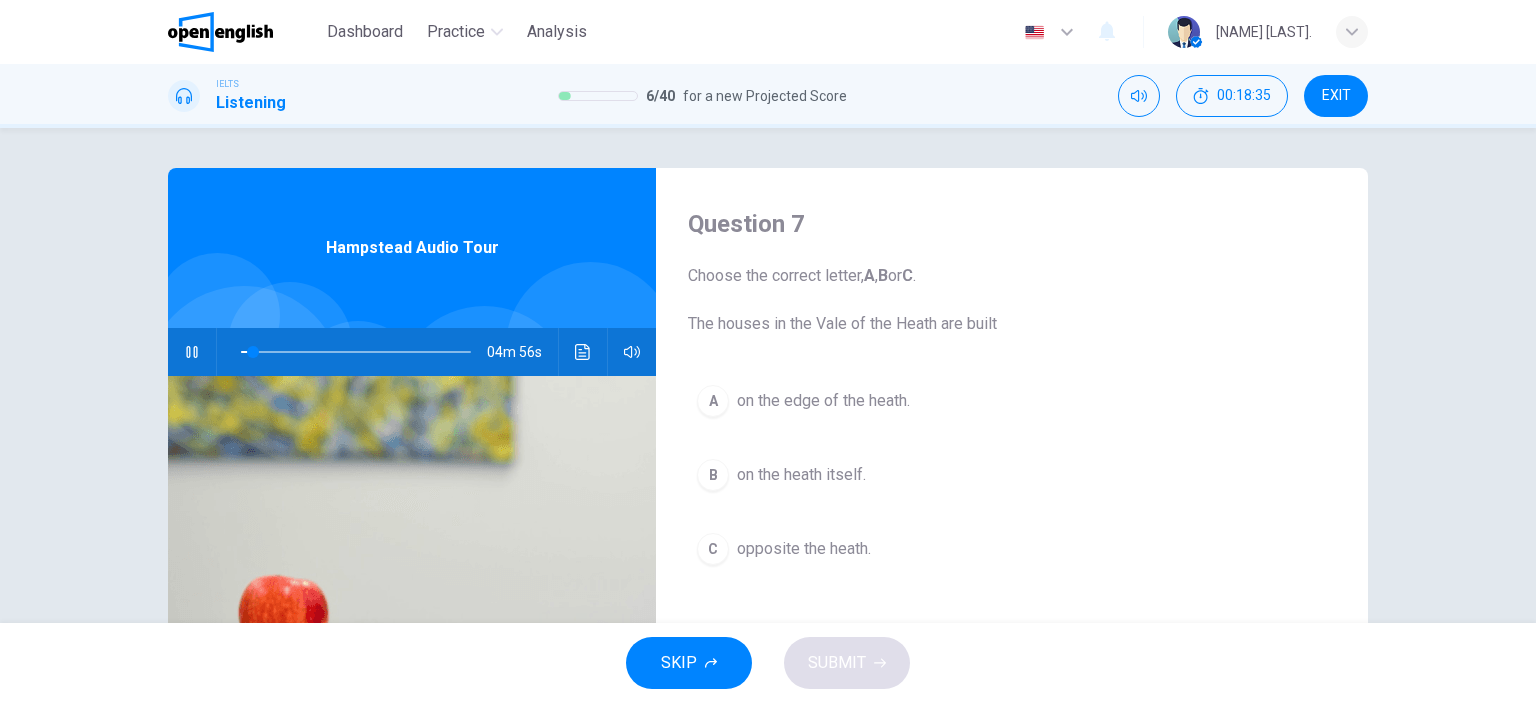 click 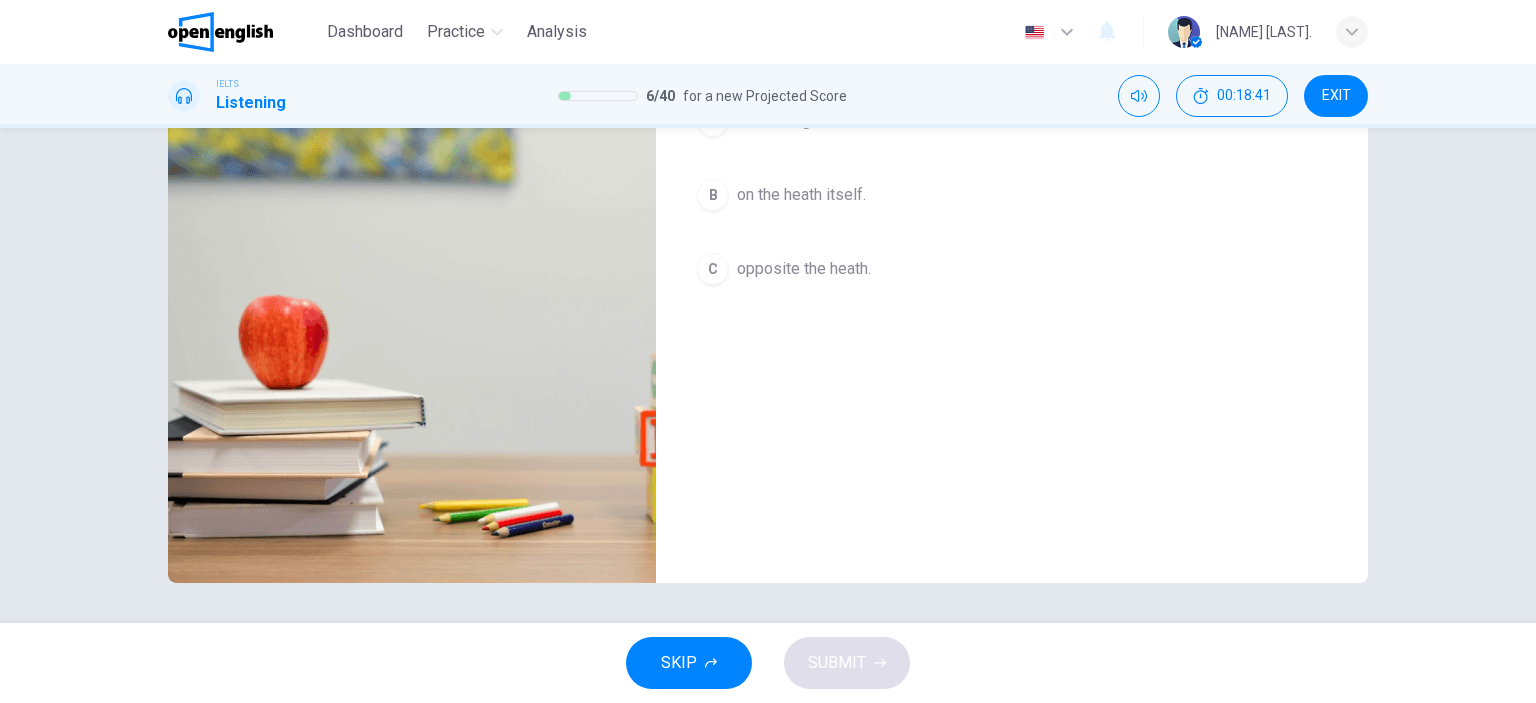 scroll, scrollTop: 0, scrollLeft: 0, axis: both 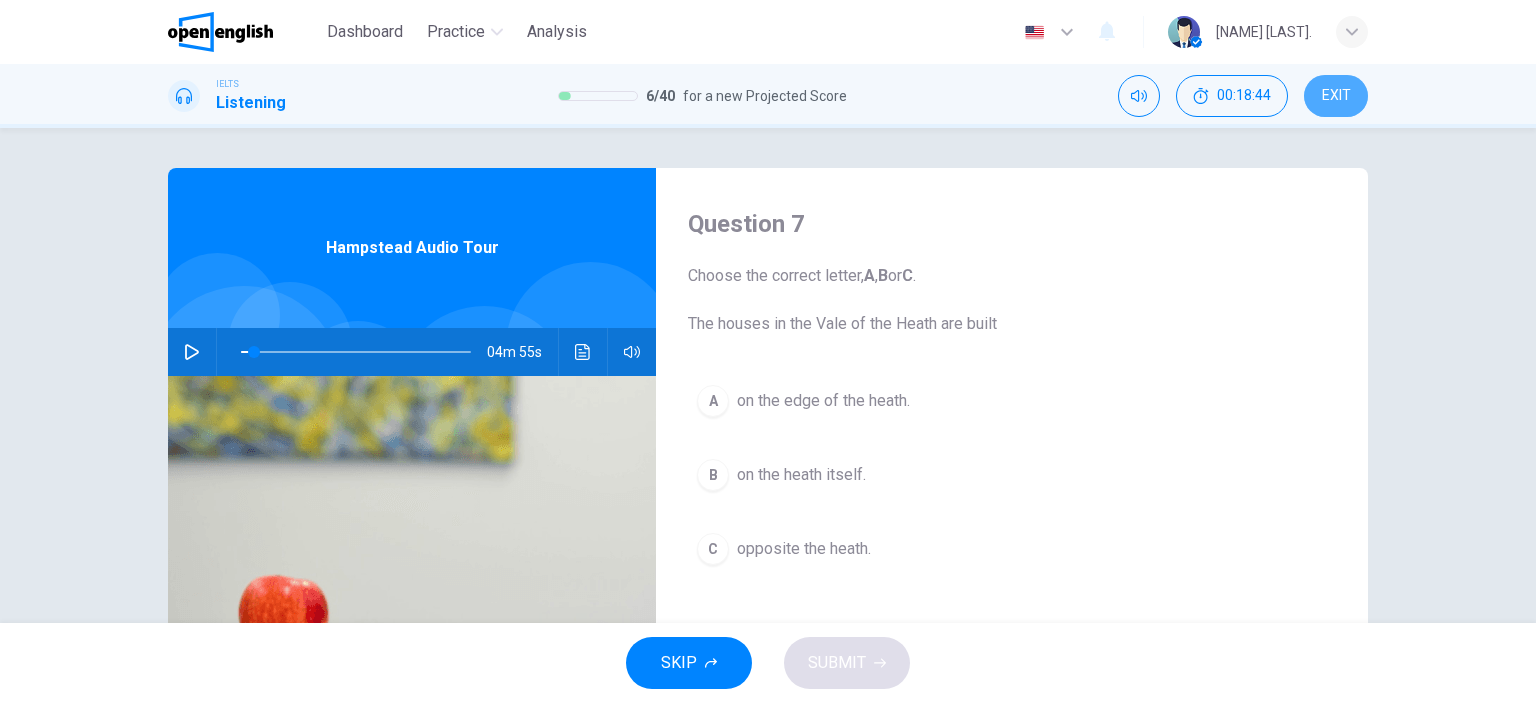 click on "EXIT" at bounding box center (1336, 96) 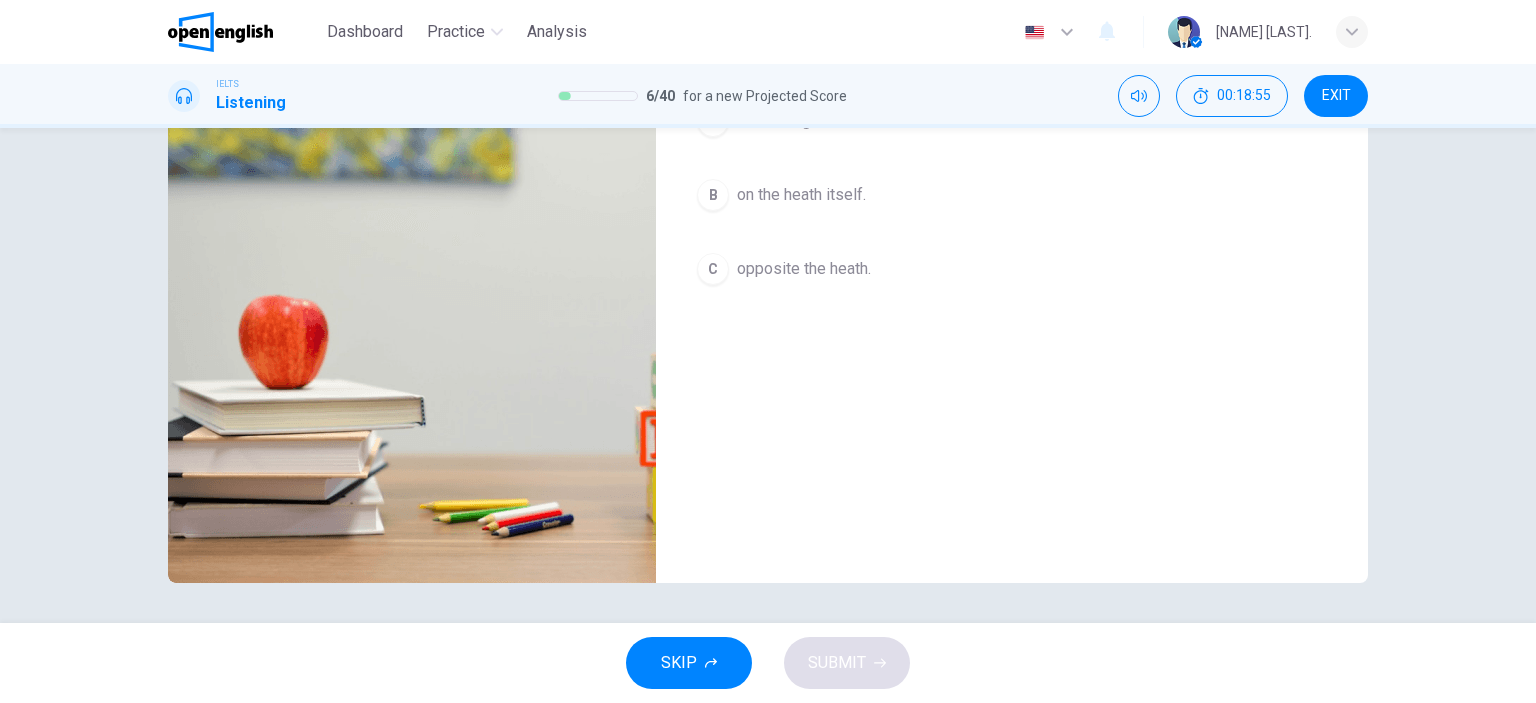 scroll, scrollTop: 0, scrollLeft: 0, axis: both 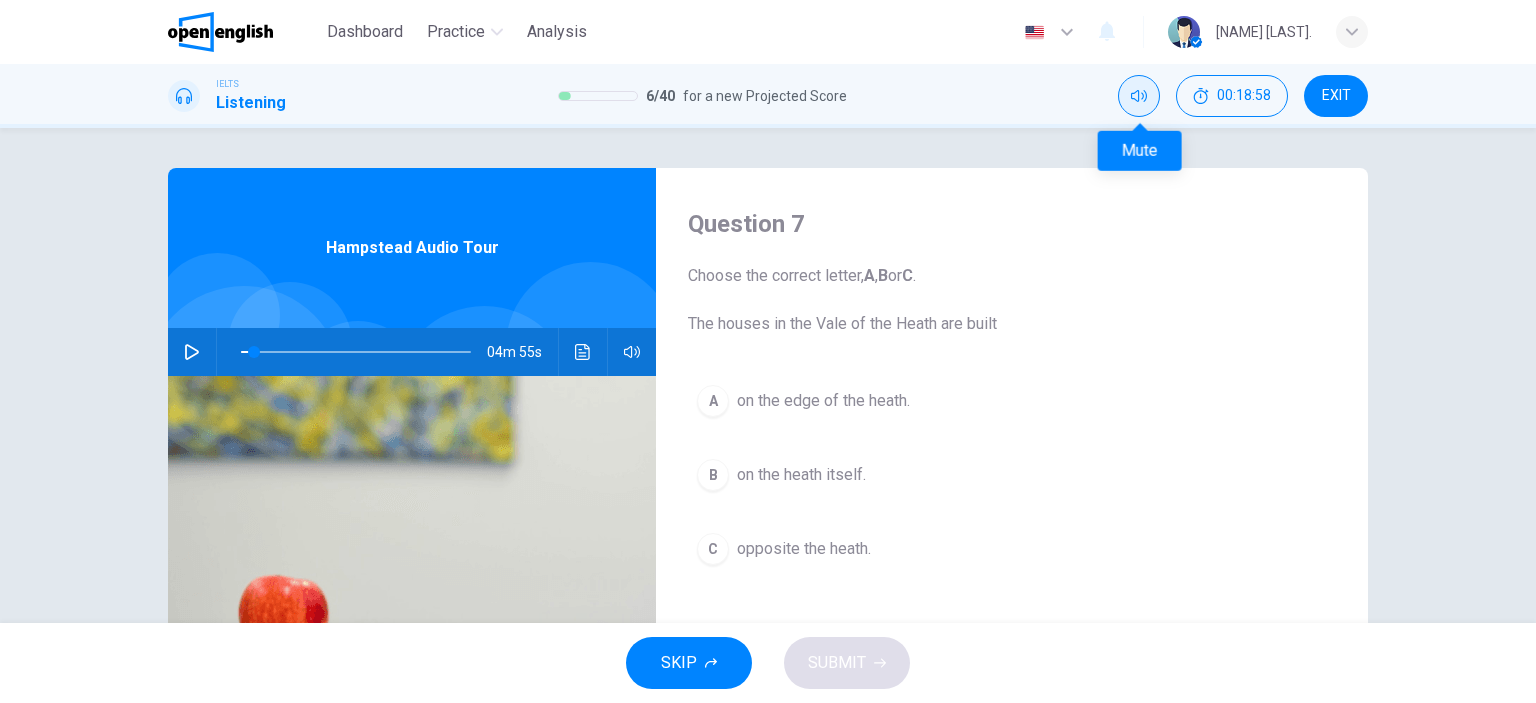 click 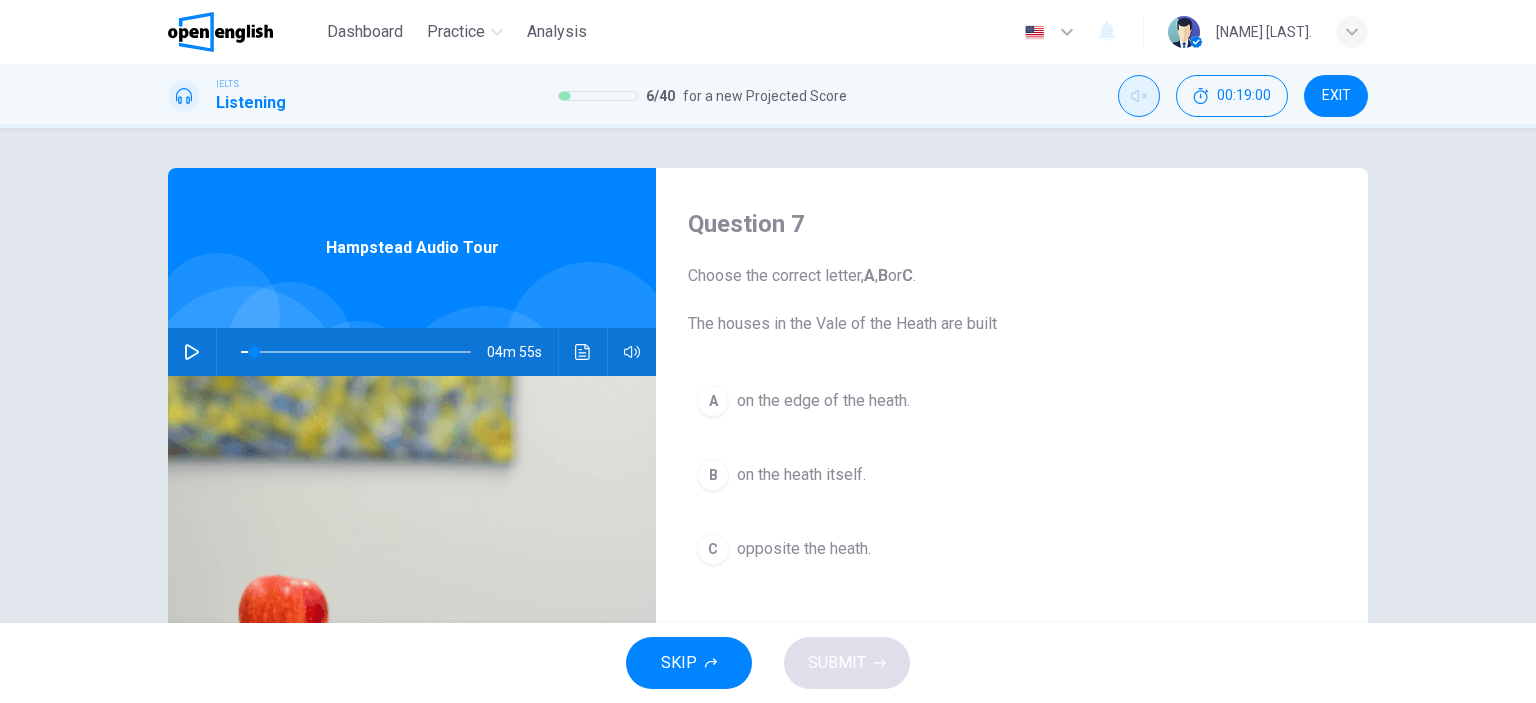 click at bounding box center (1139, 96) 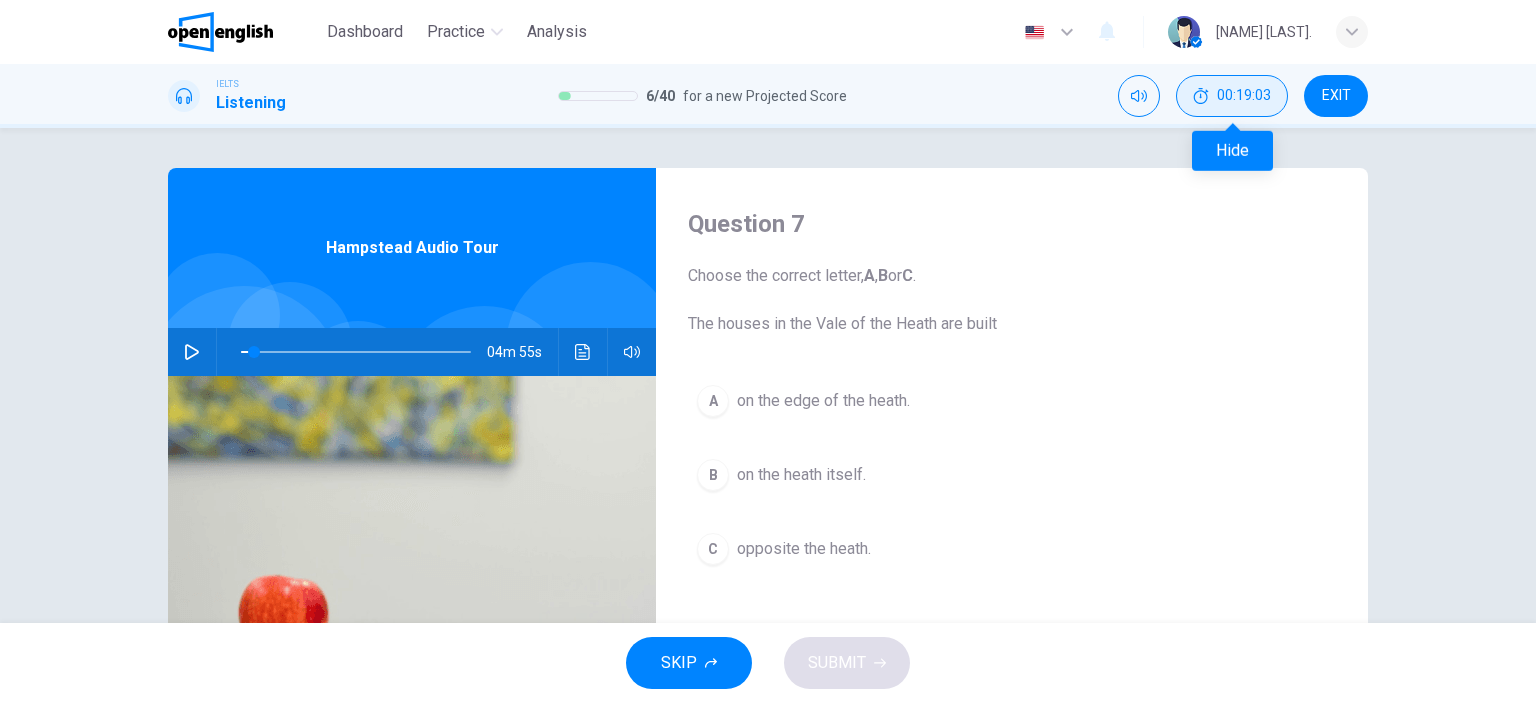 click 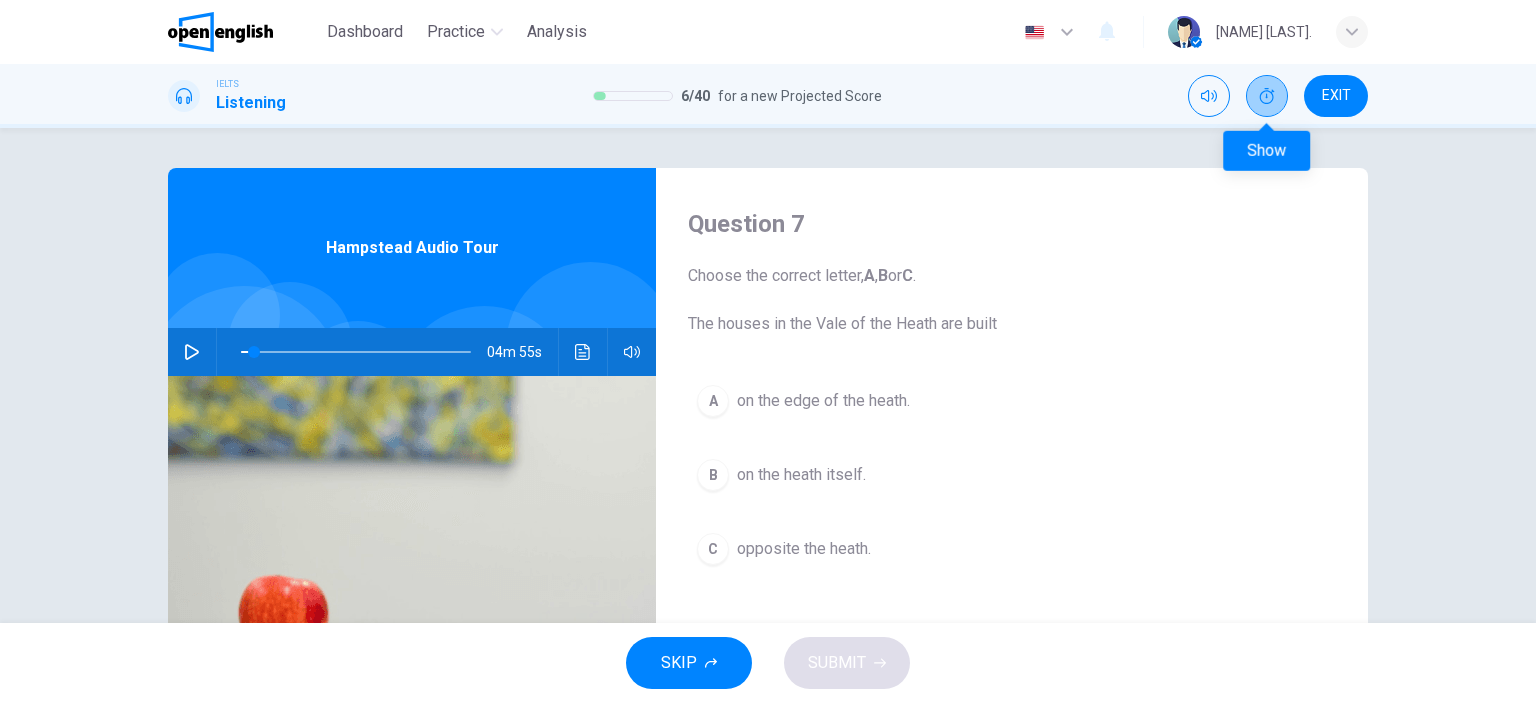click 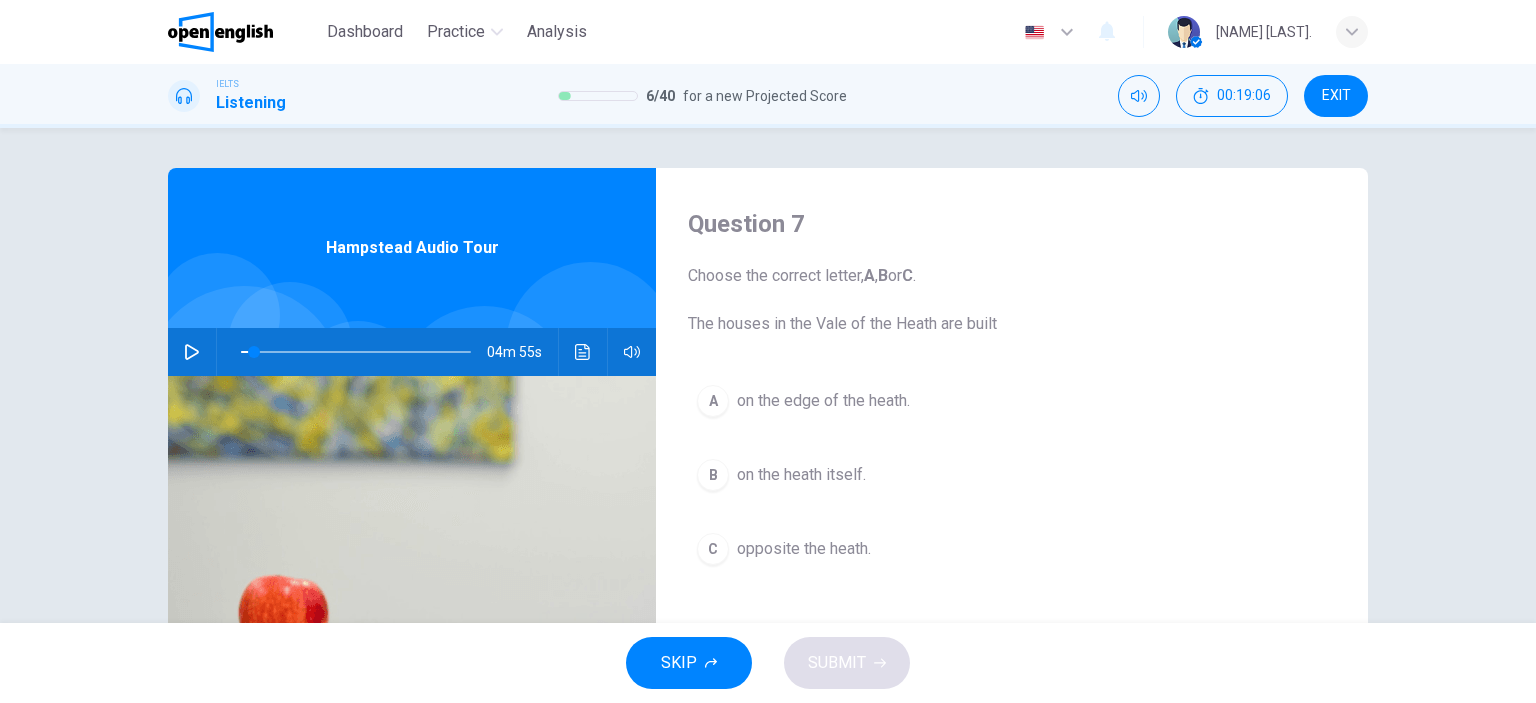 click 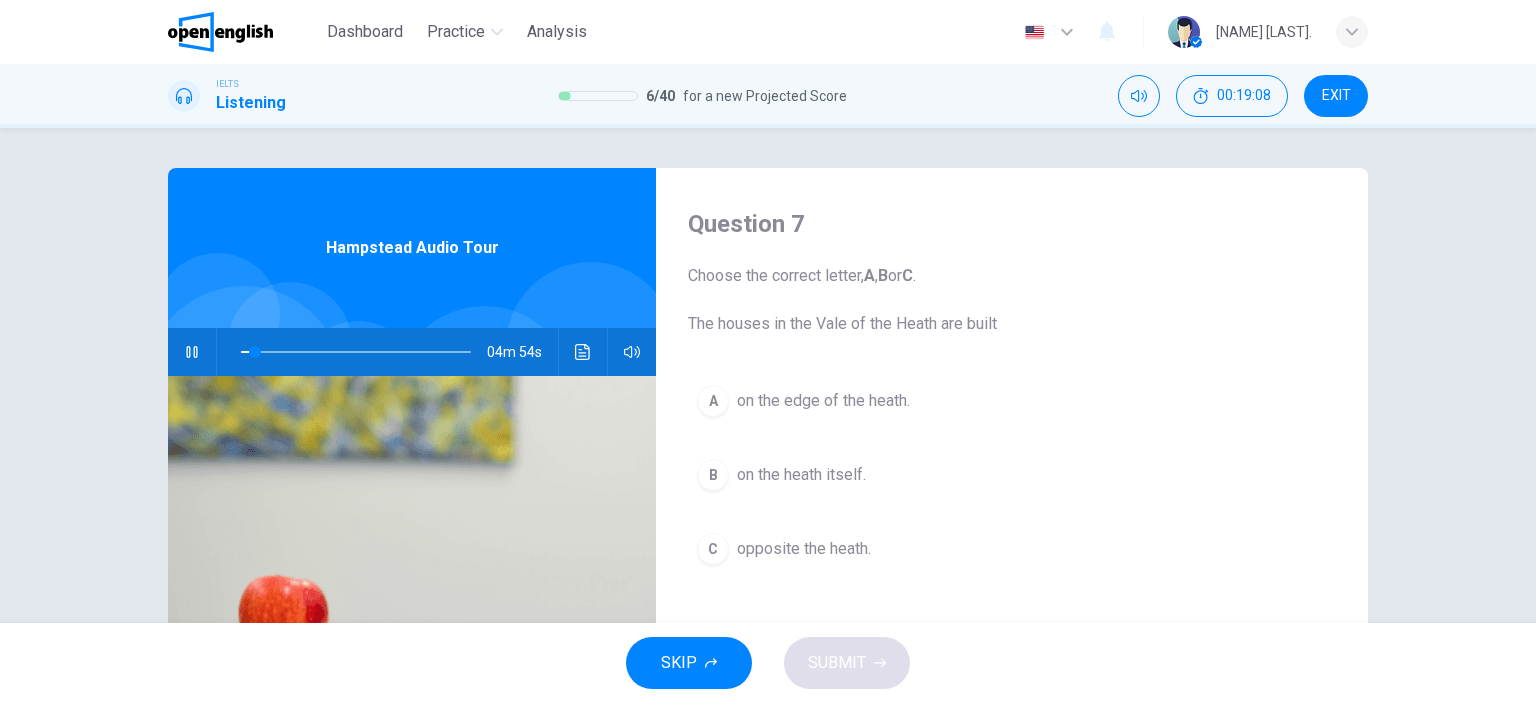 click 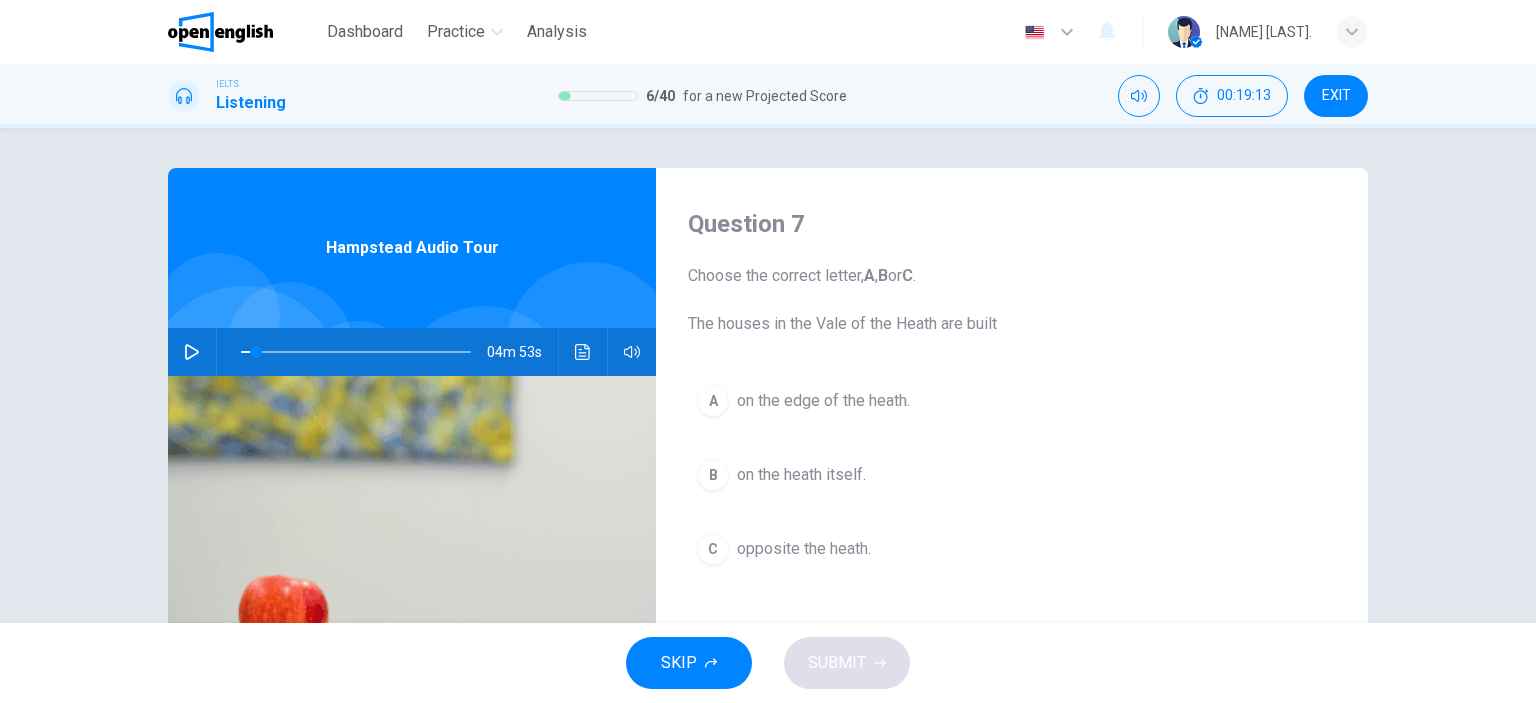 click on "SKIP" at bounding box center (689, 663) 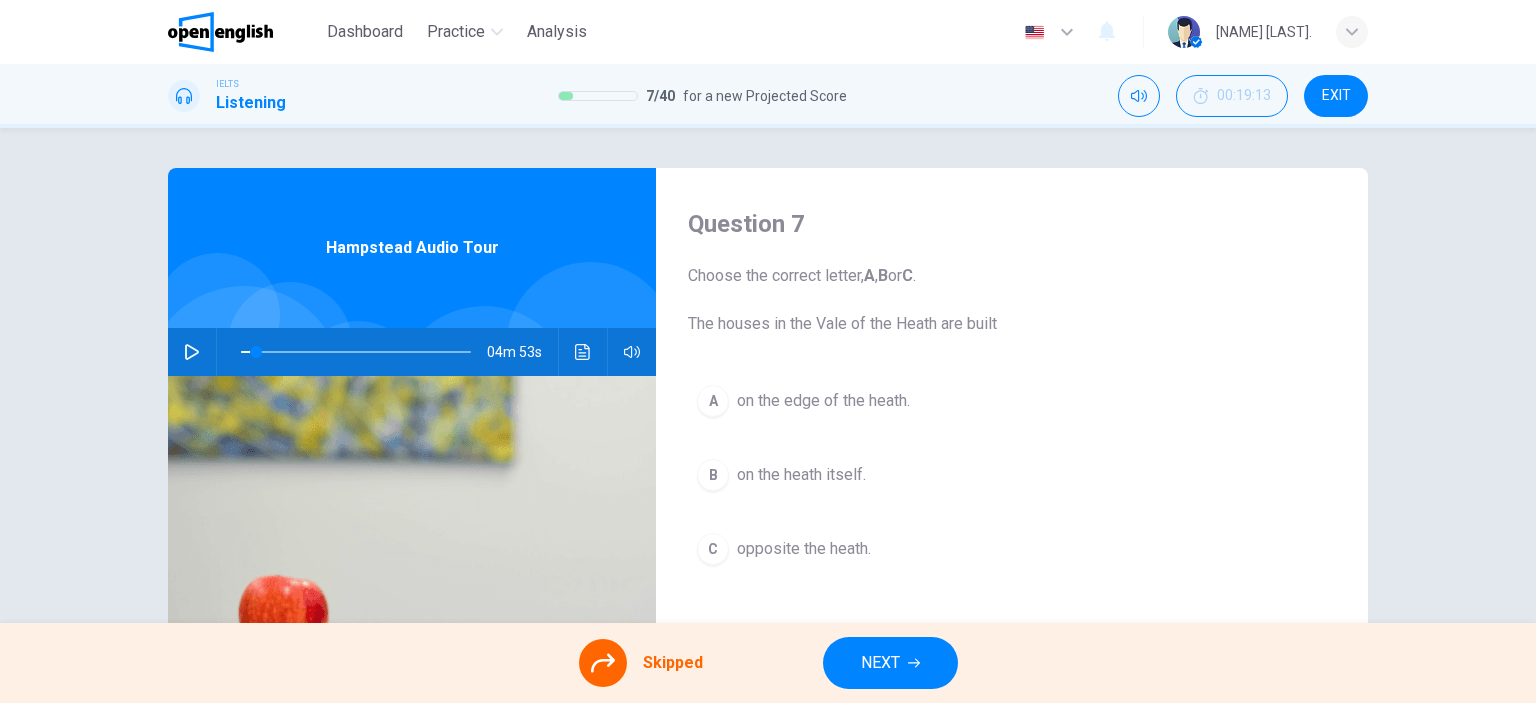 click on "NEXT" at bounding box center (880, 663) 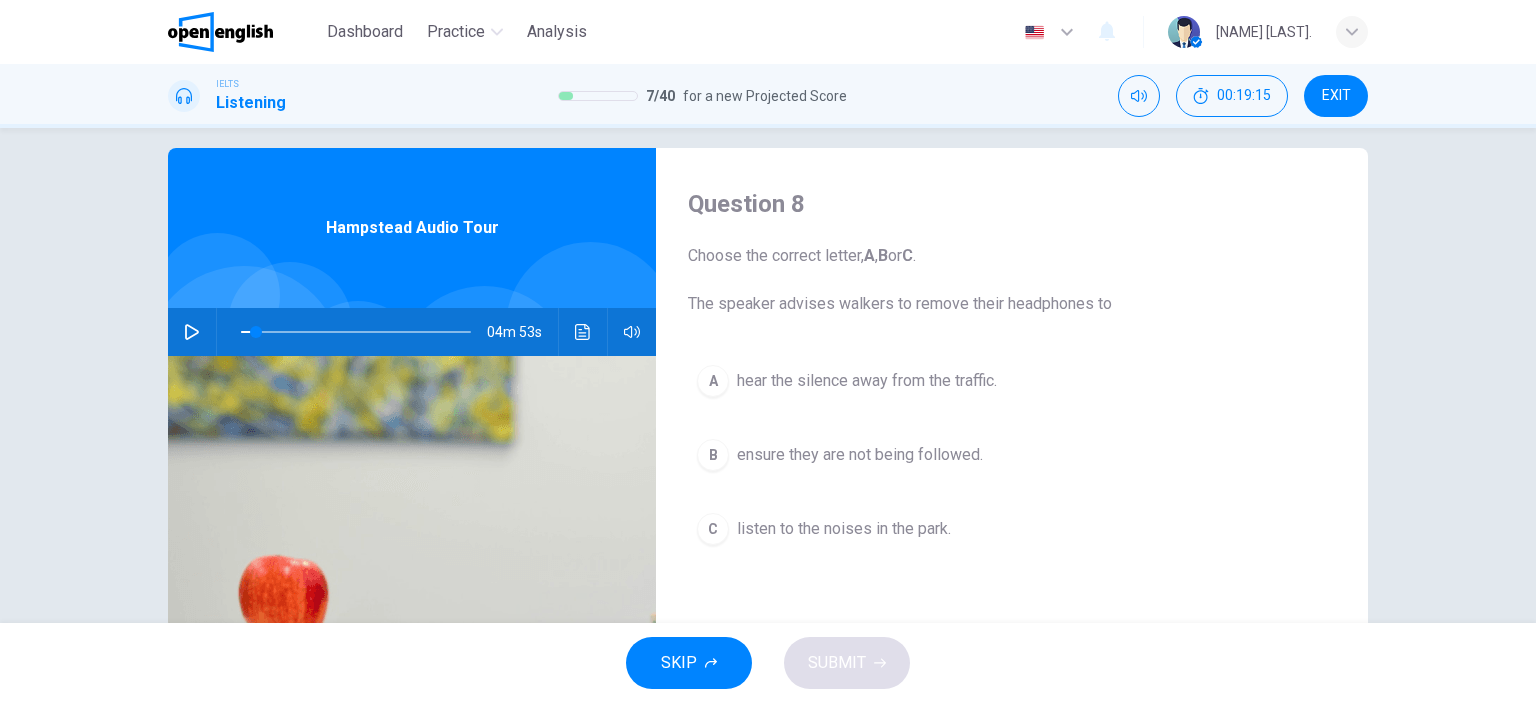 scroll, scrollTop: 0, scrollLeft: 0, axis: both 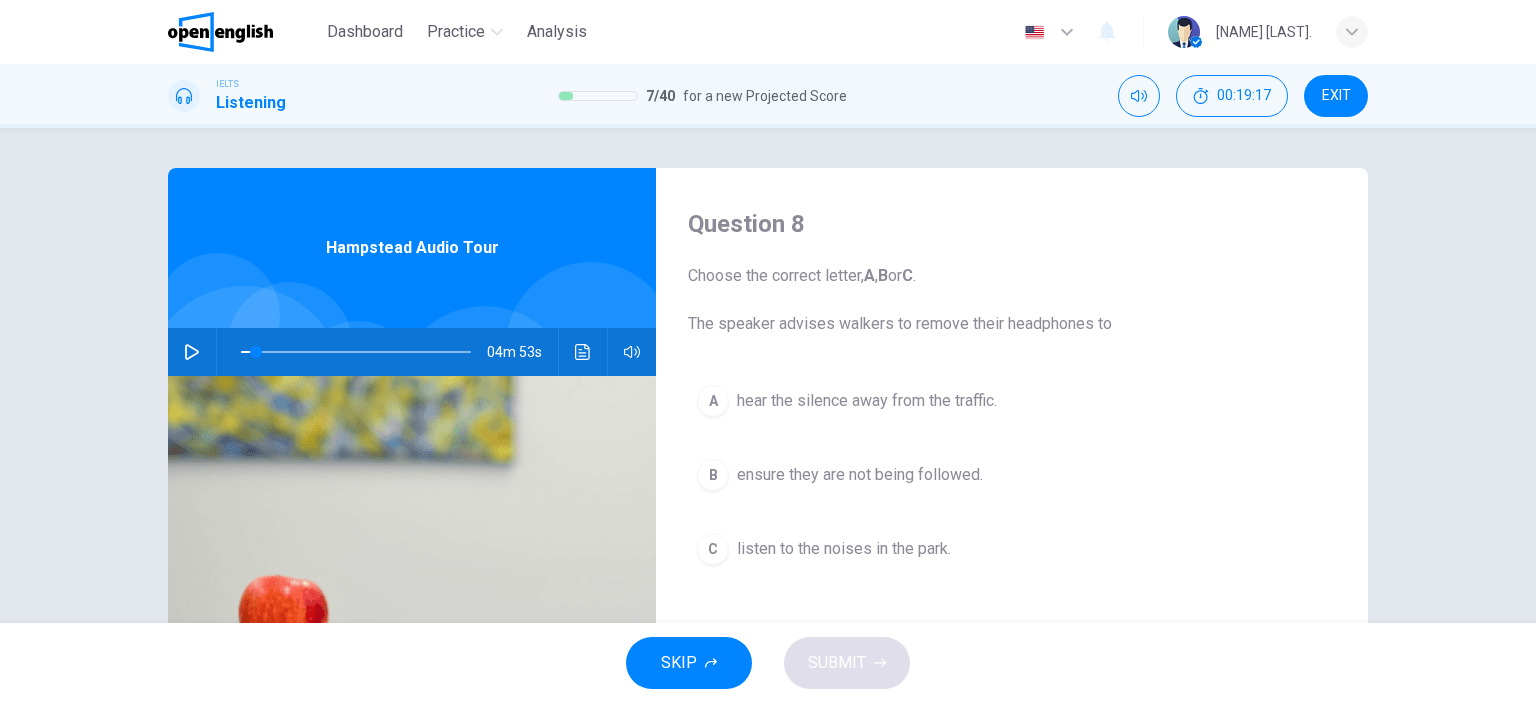 drag, startPoint x: 760, startPoint y: 330, endPoint x: 928, endPoint y: 327, distance: 168.02678 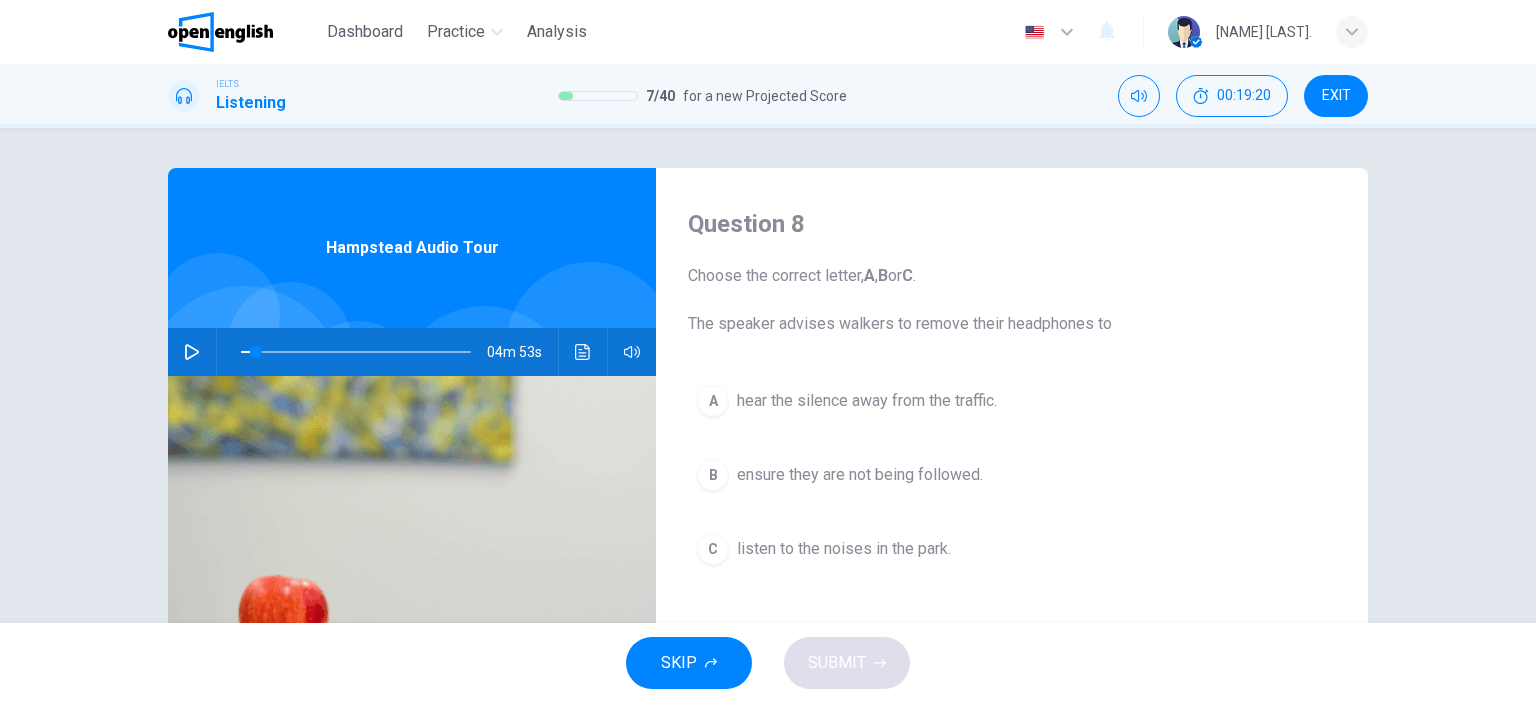 click 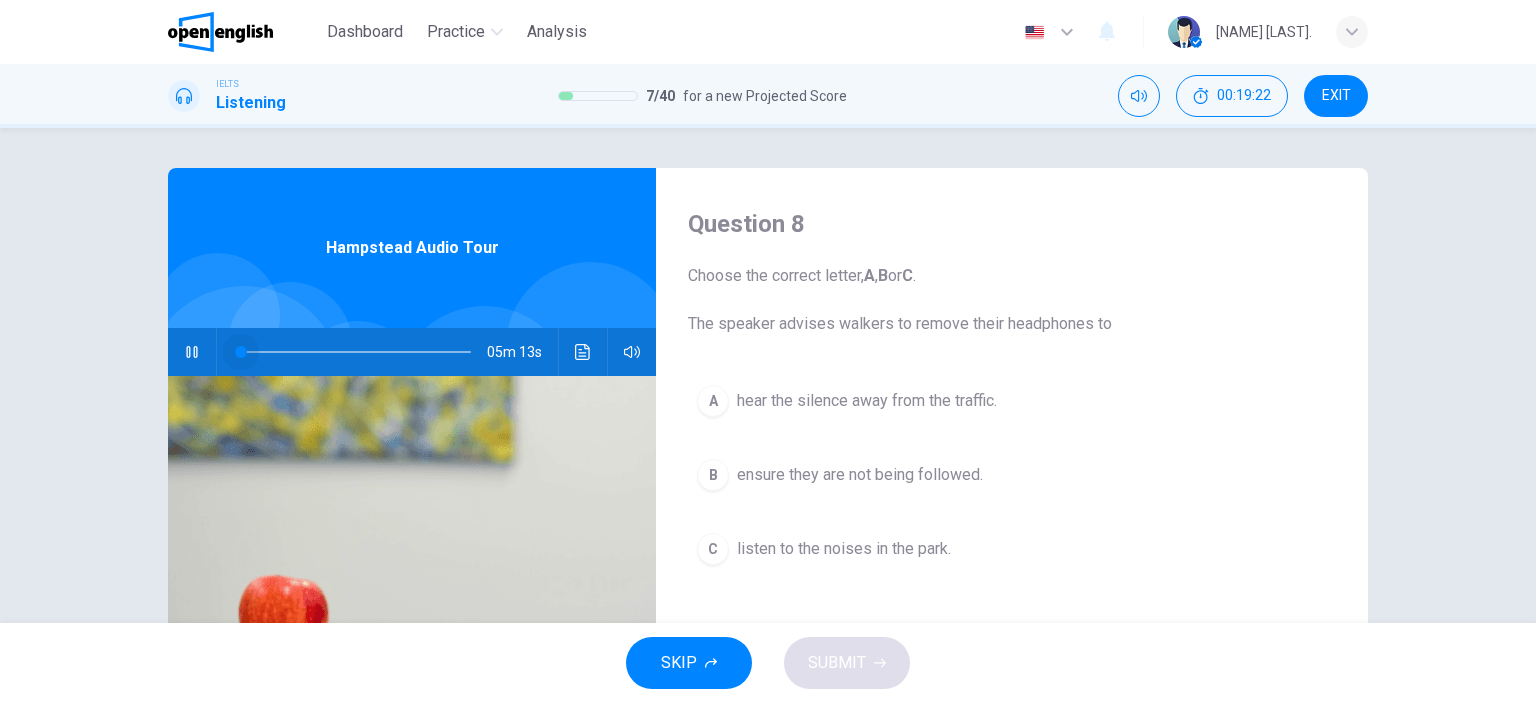 drag, startPoint x: 248, startPoint y: 353, endPoint x: 204, endPoint y: 359, distance: 44.407207 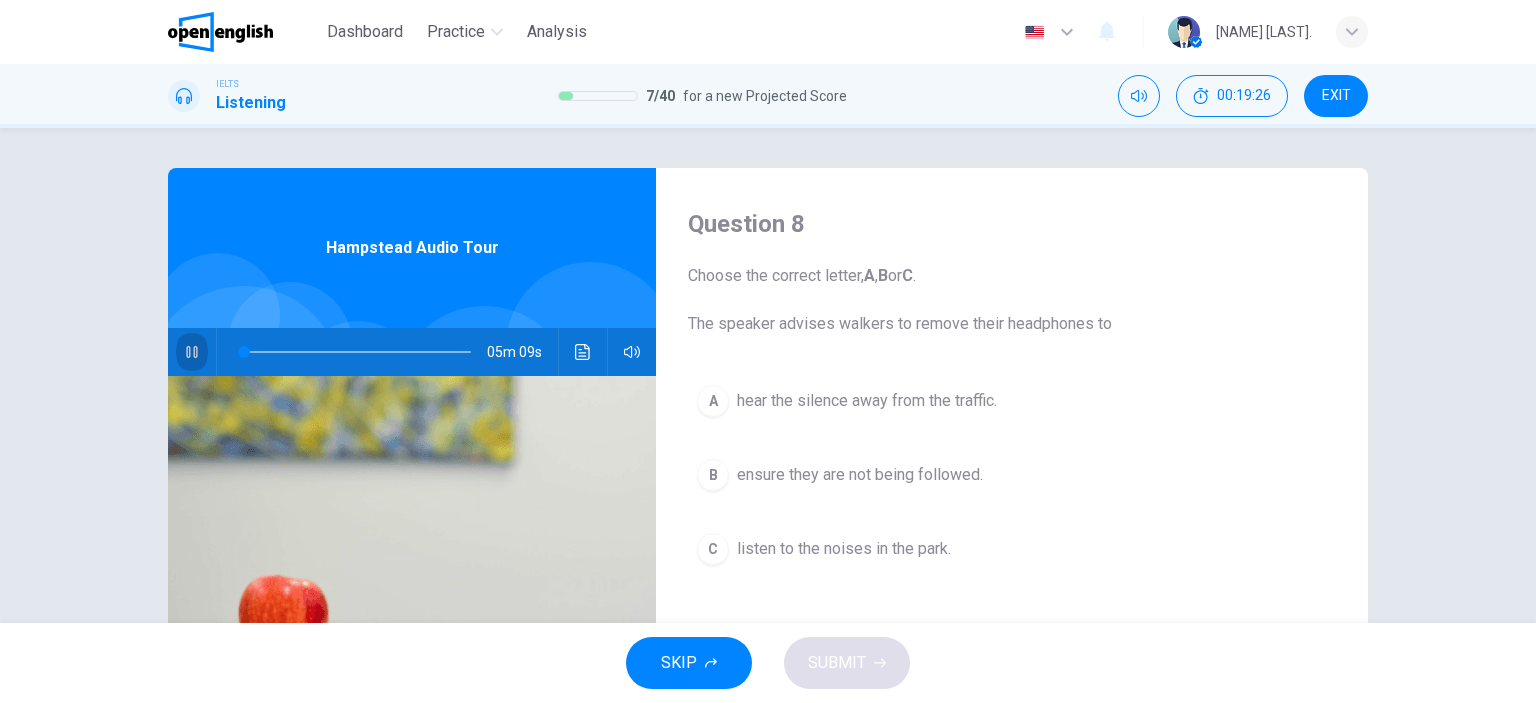 click 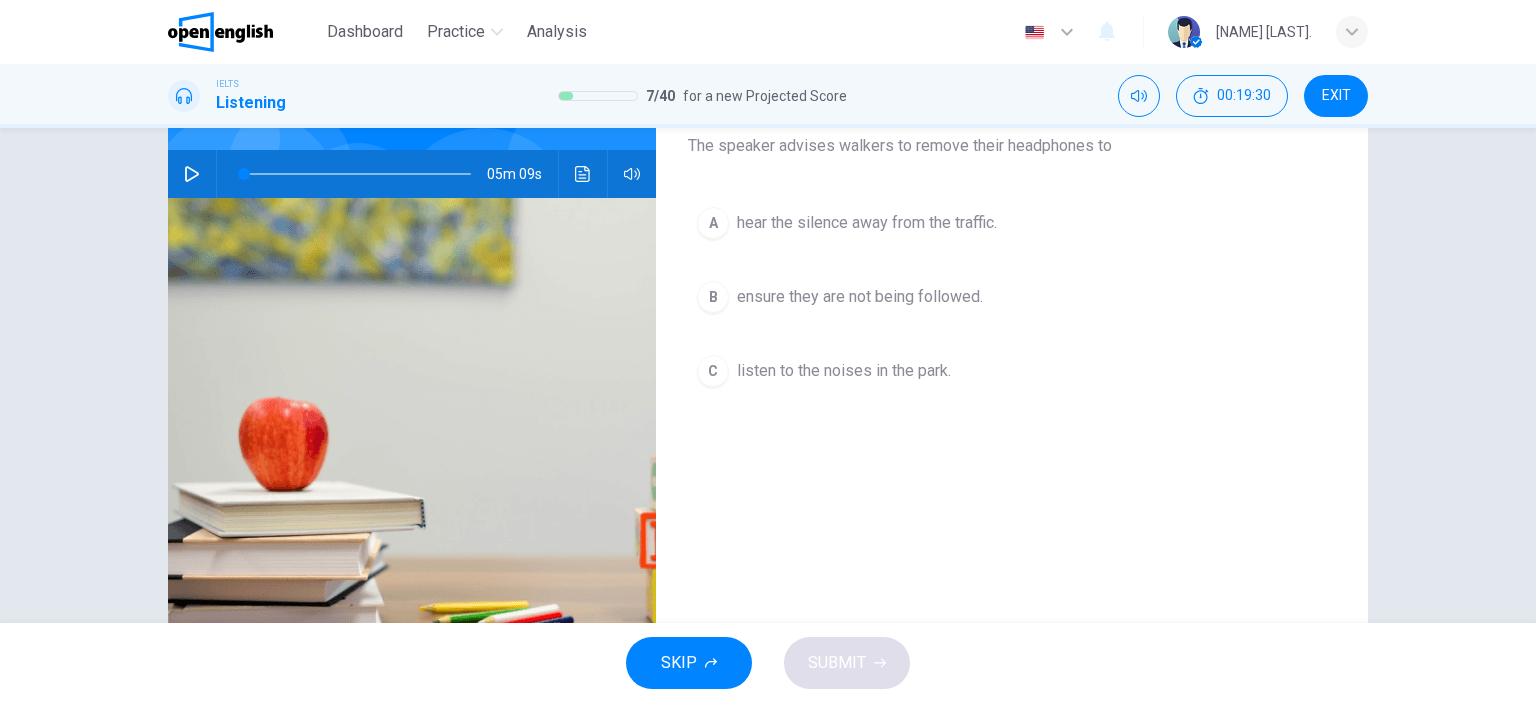 scroll, scrollTop: 0, scrollLeft: 0, axis: both 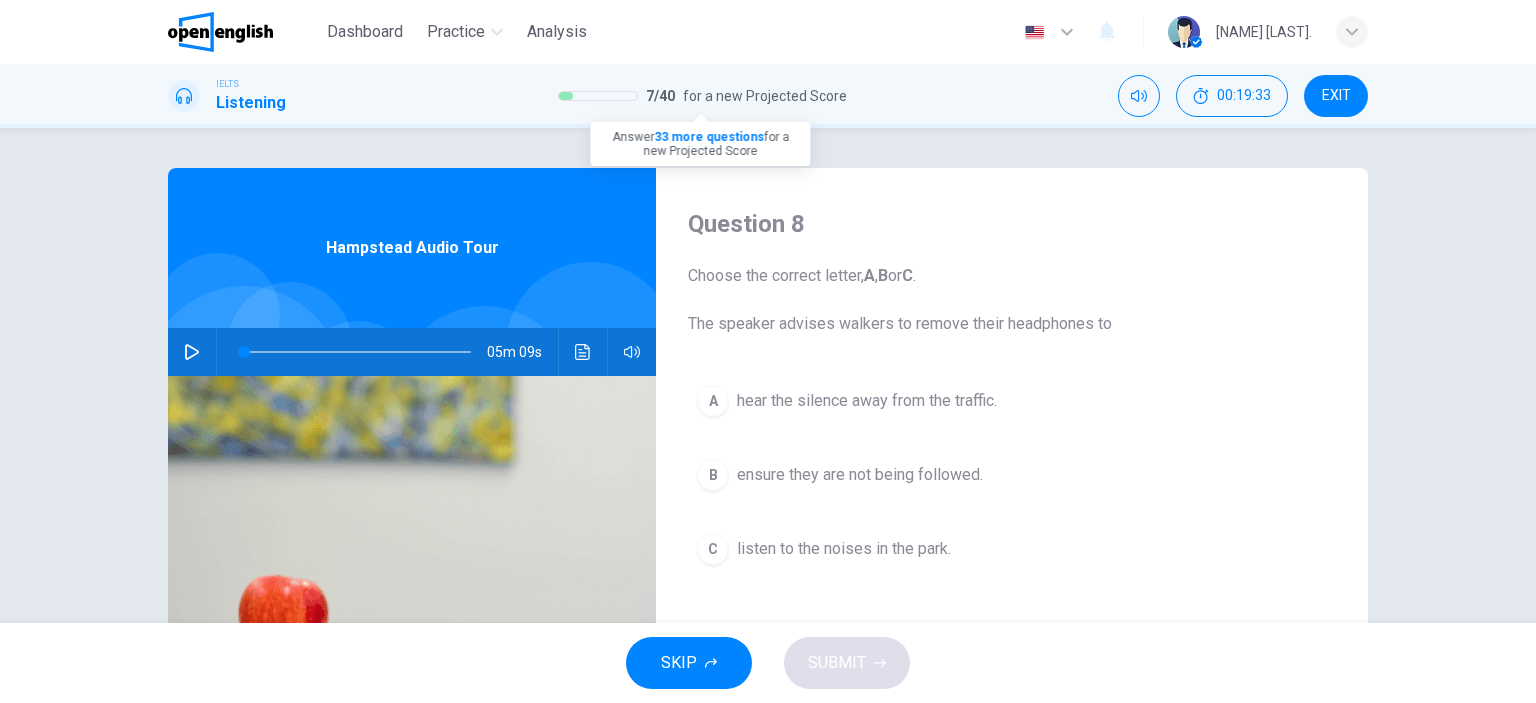 drag, startPoint x: 656, startPoint y: 101, endPoint x: 645, endPoint y: 95, distance: 12.529964 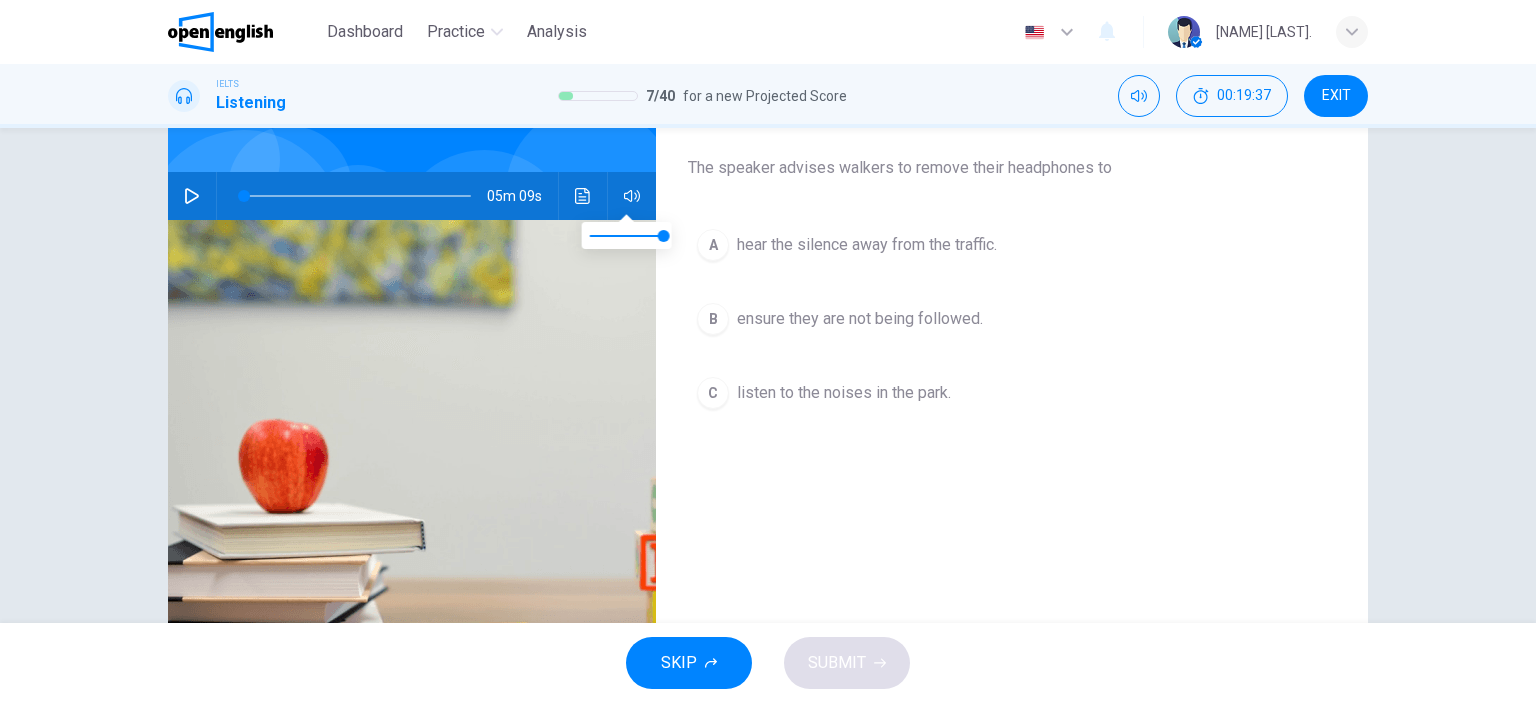 scroll, scrollTop: 280, scrollLeft: 0, axis: vertical 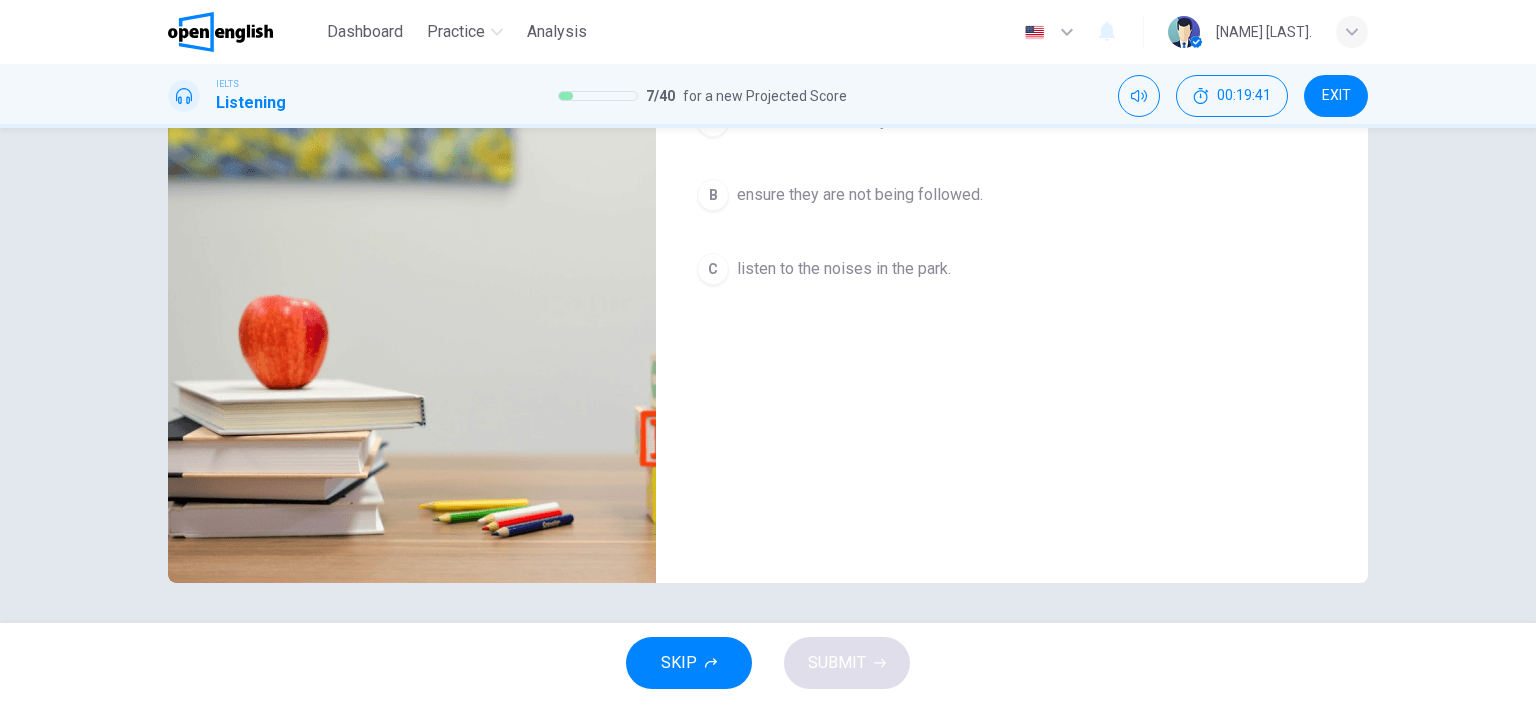 click on "SKIP SUBMIT" at bounding box center [768, 663] 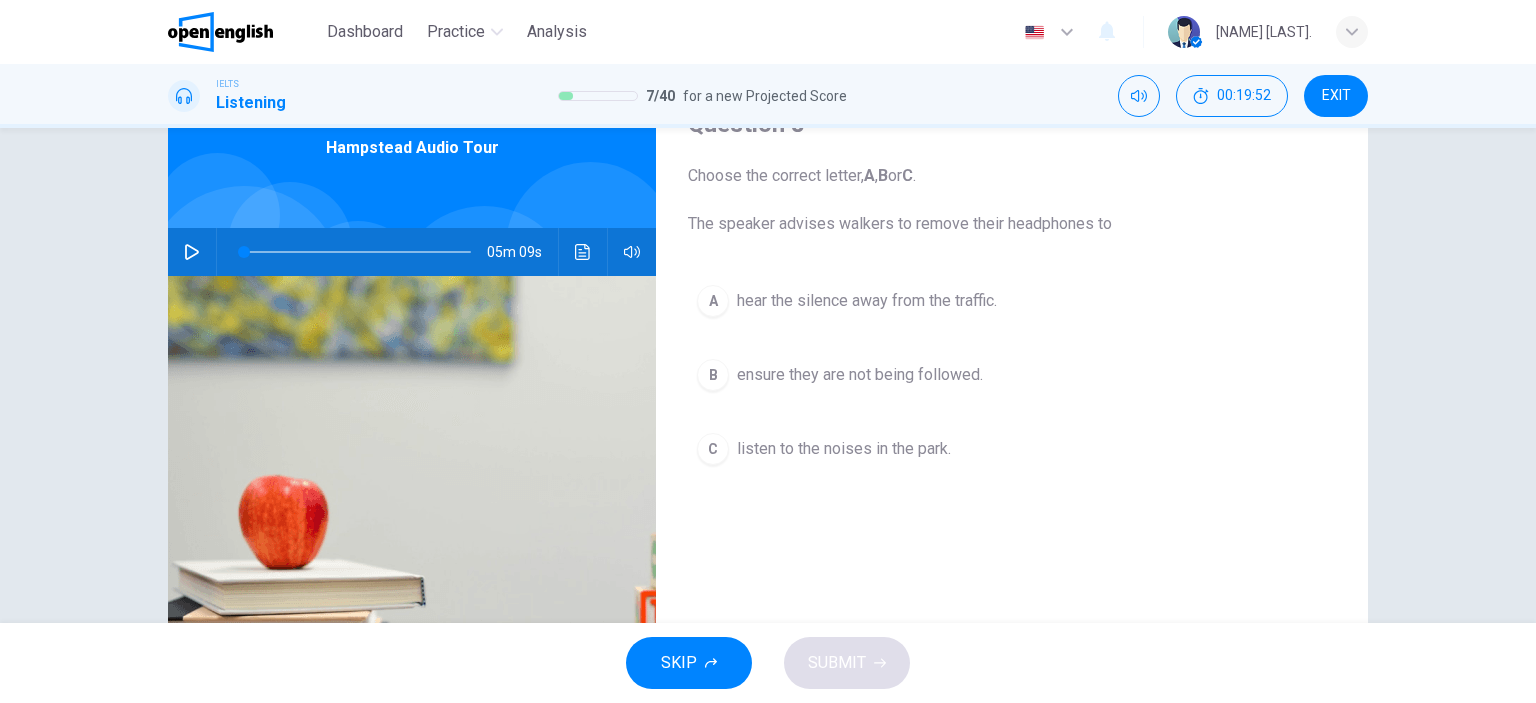 scroll, scrollTop: 0, scrollLeft: 0, axis: both 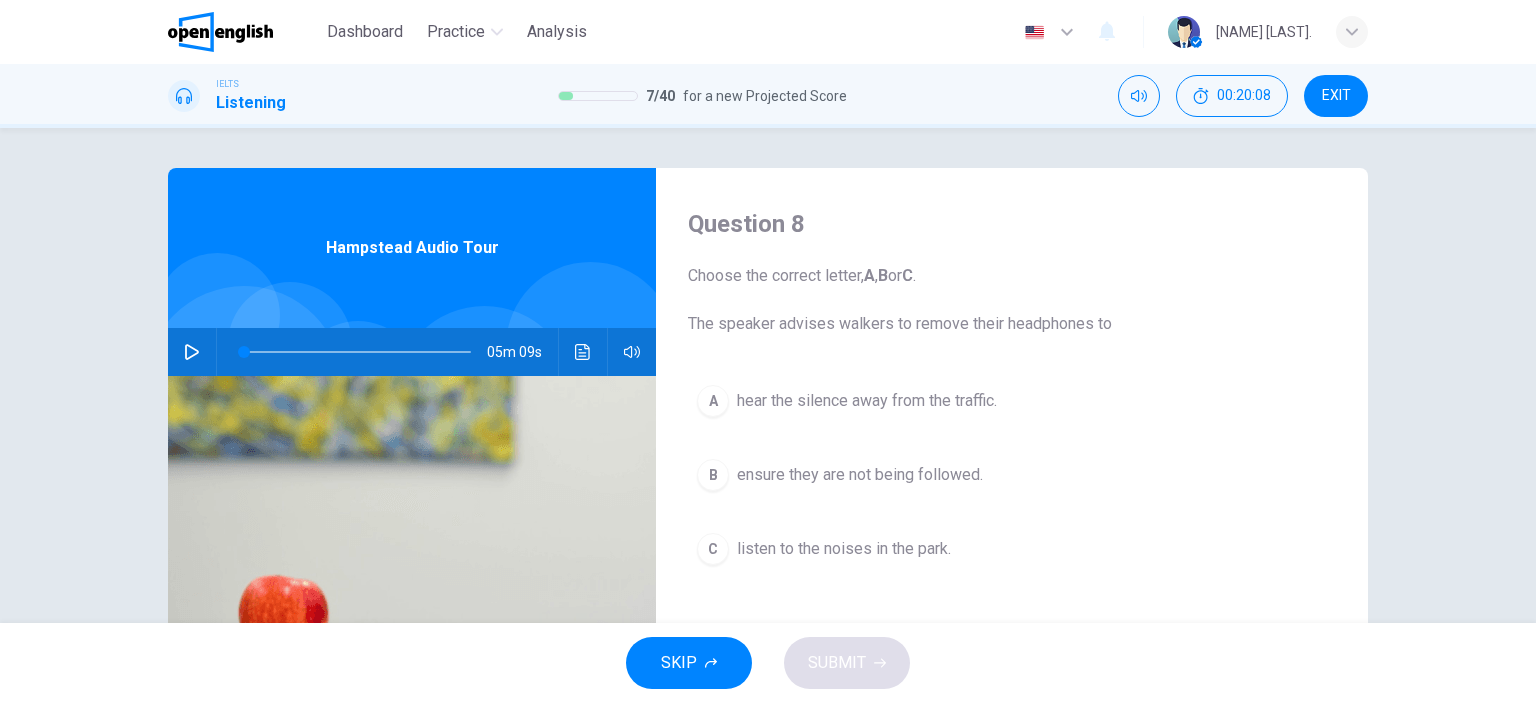 drag, startPoint x: 793, startPoint y: 324, endPoint x: 1053, endPoint y: 338, distance: 260.37665 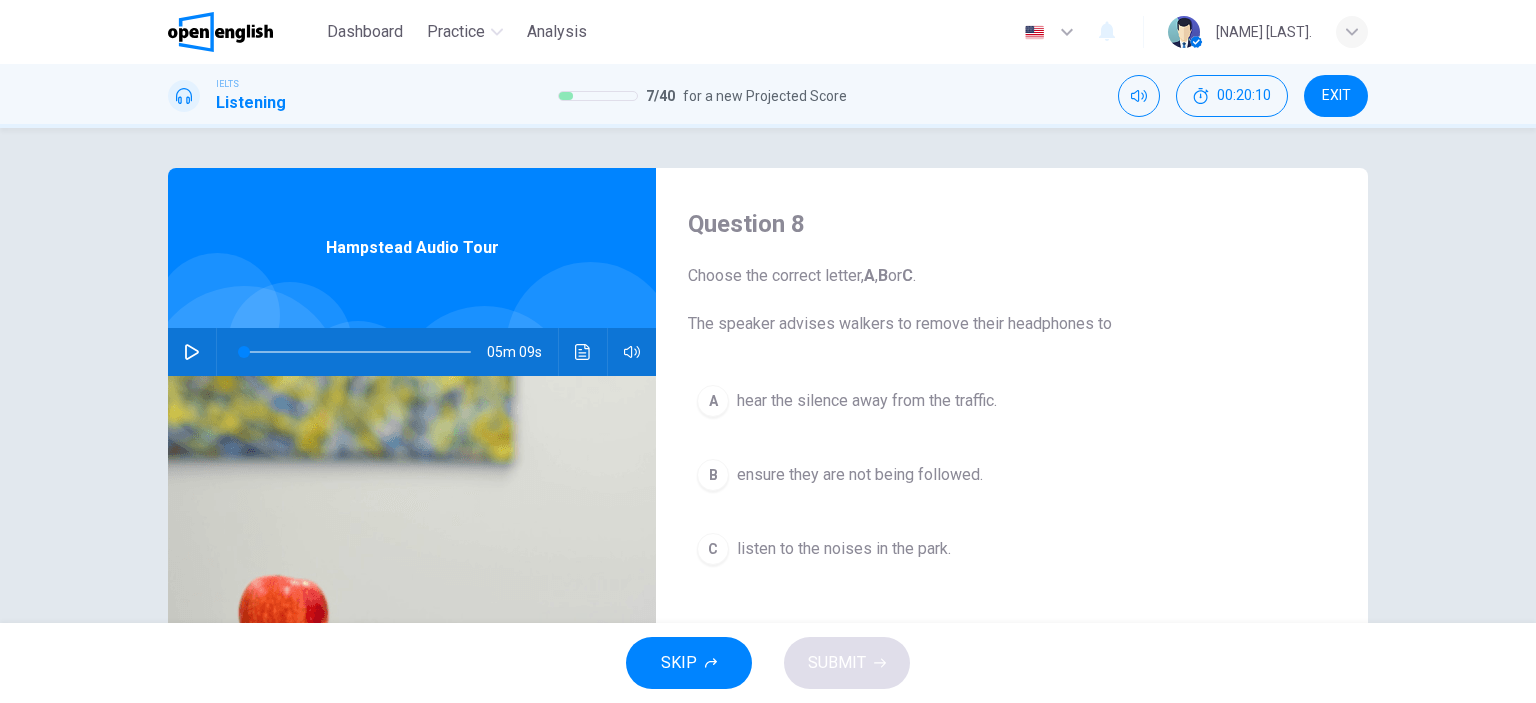 drag, startPoint x: 814, startPoint y: 312, endPoint x: 1052, endPoint y: 360, distance: 242.7921 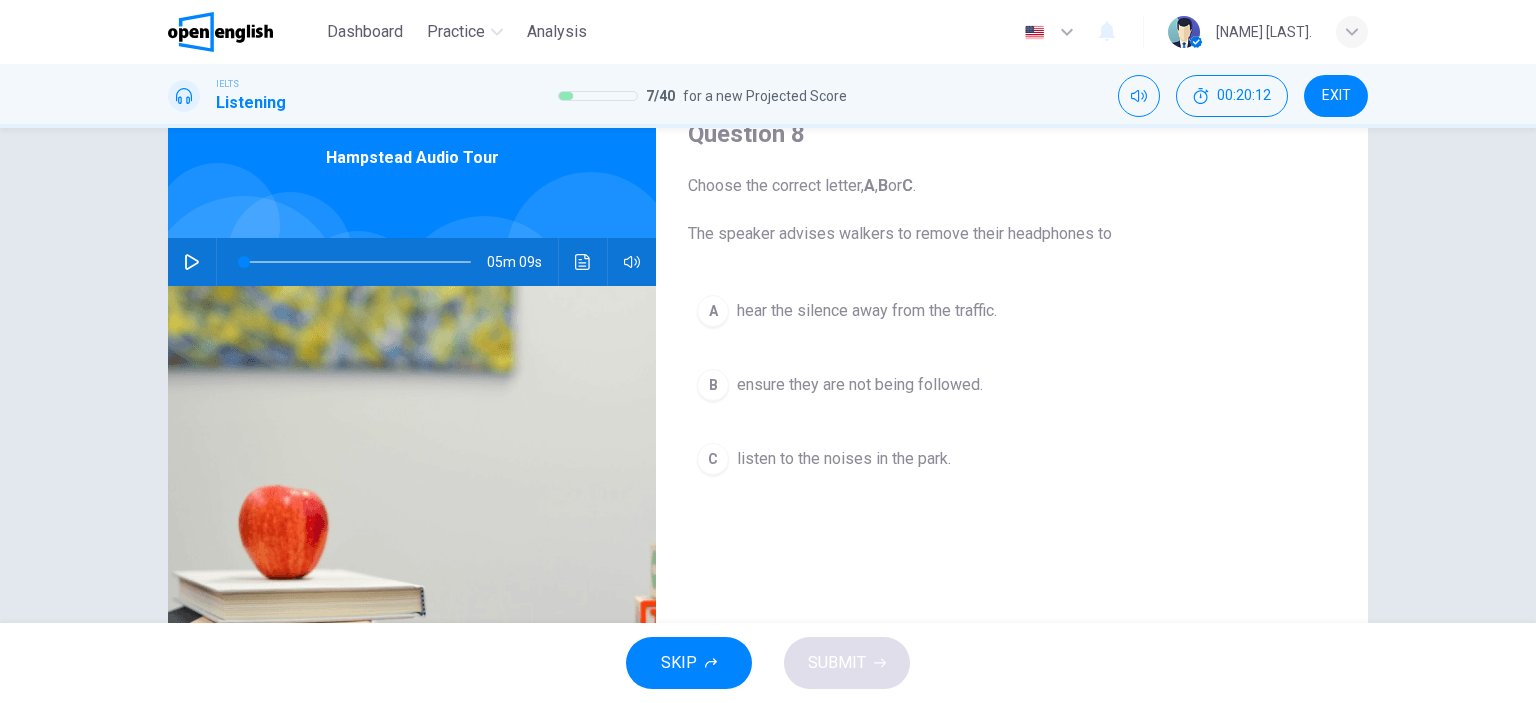 scroll, scrollTop: 0, scrollLeft: 0, axis: both 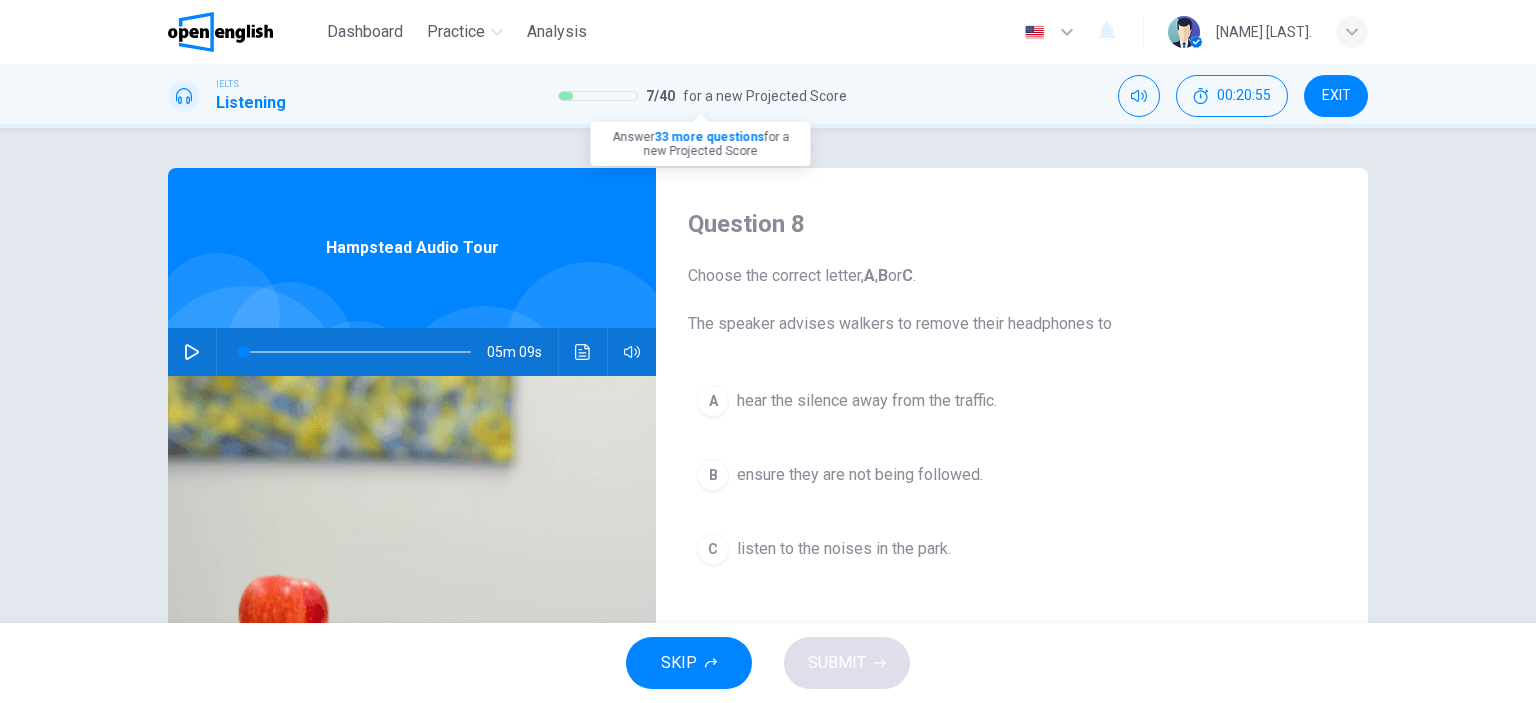 drag, startPoint x: 582, startPoint y: 99, endPoint x: 614, endPoint y: 88, distance: 33.83785 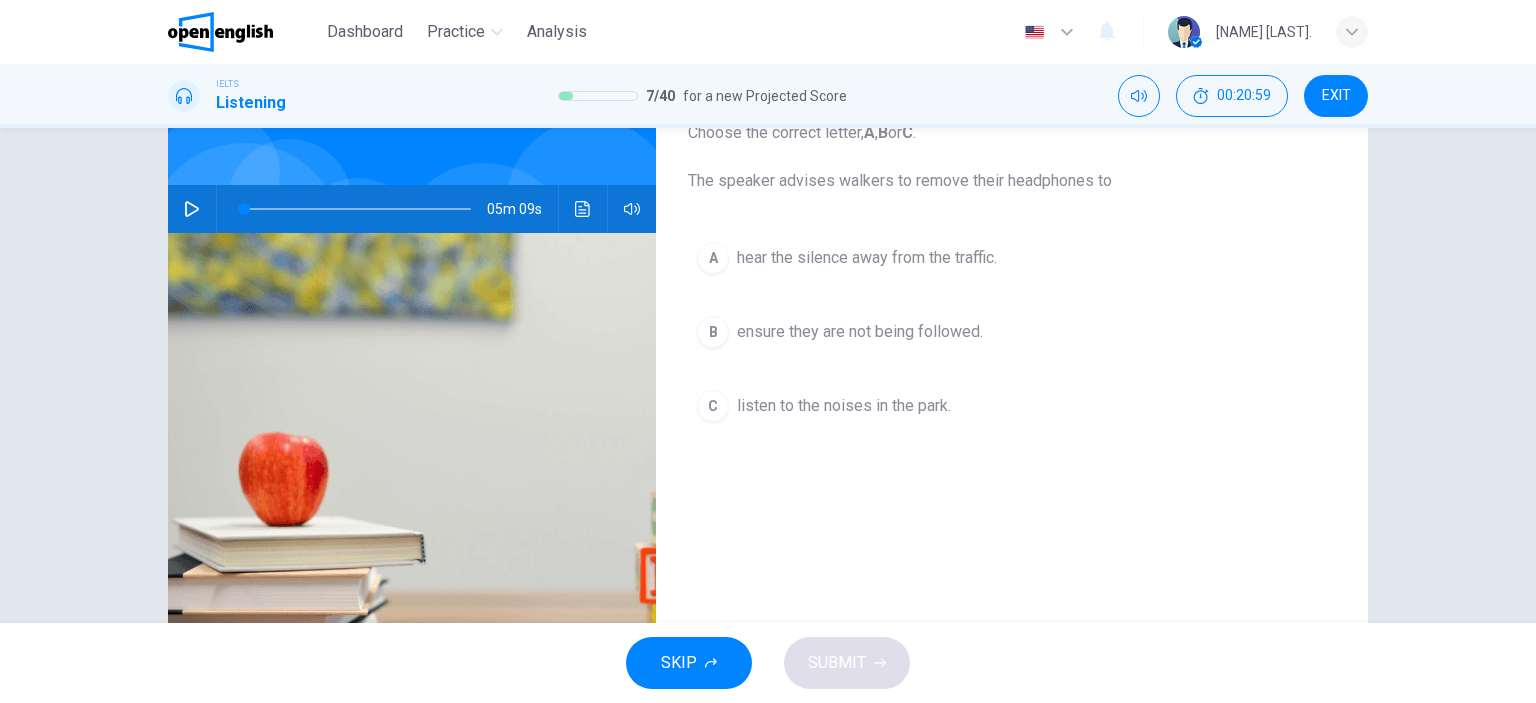 scroll, scrollTop: 0, scrollLeft: 0, axis: both 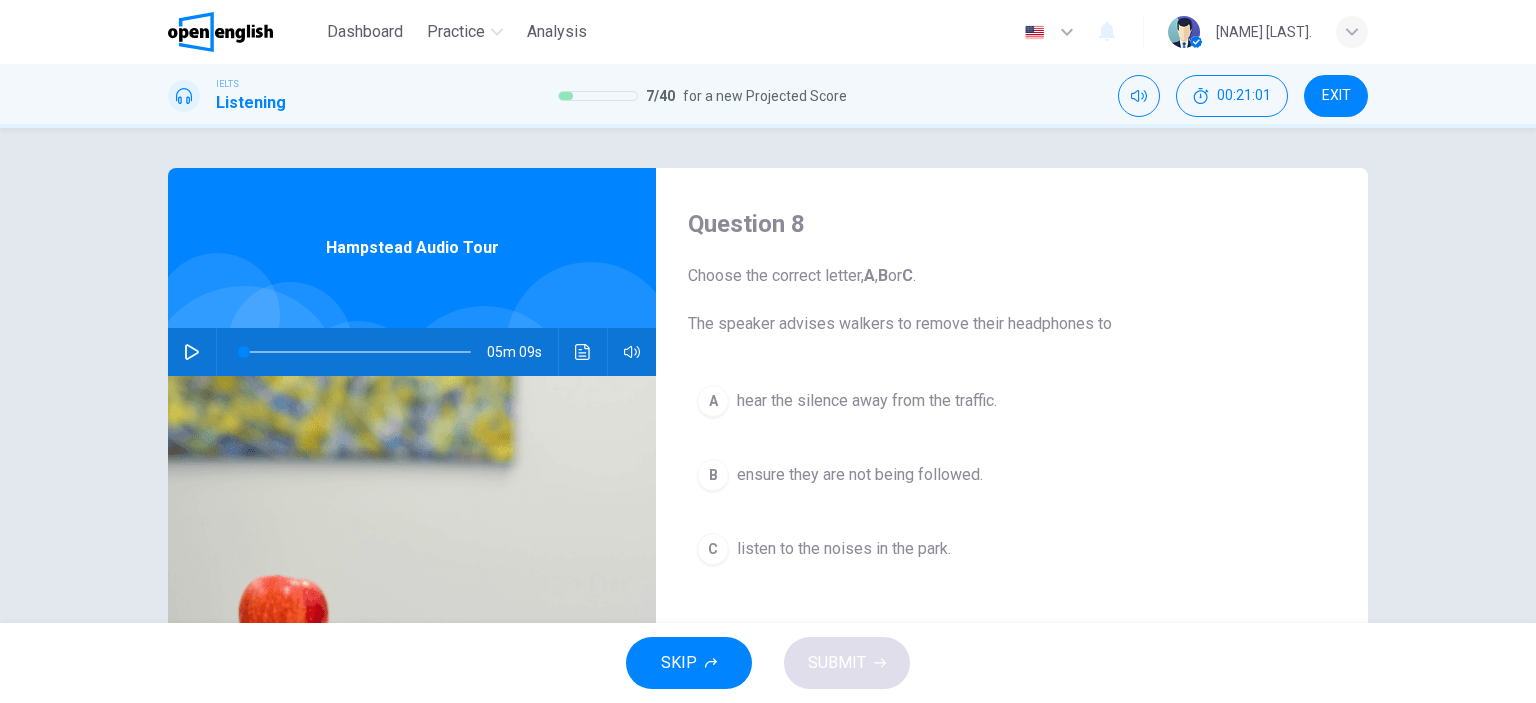 click at bounding box center [1352, 32] 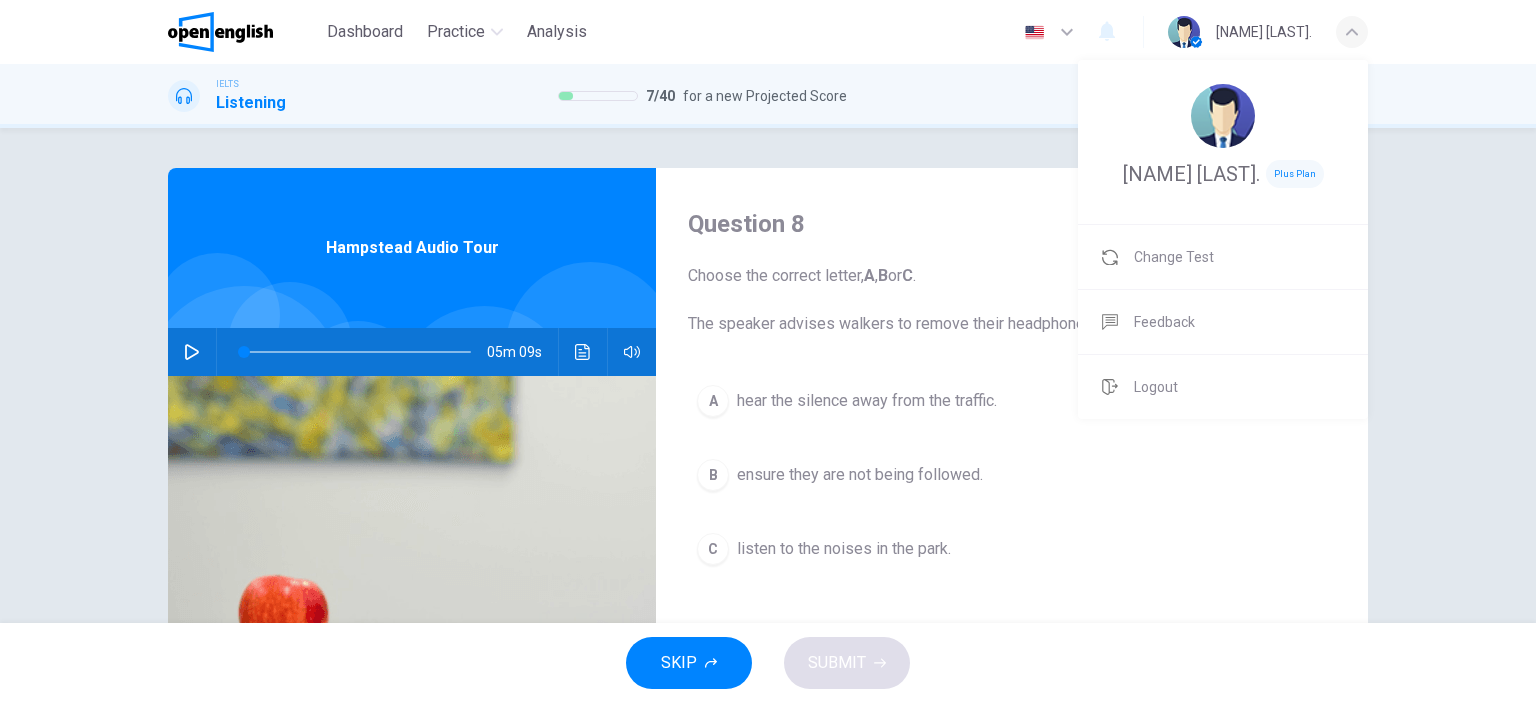 click at bounding box center [768, 351] 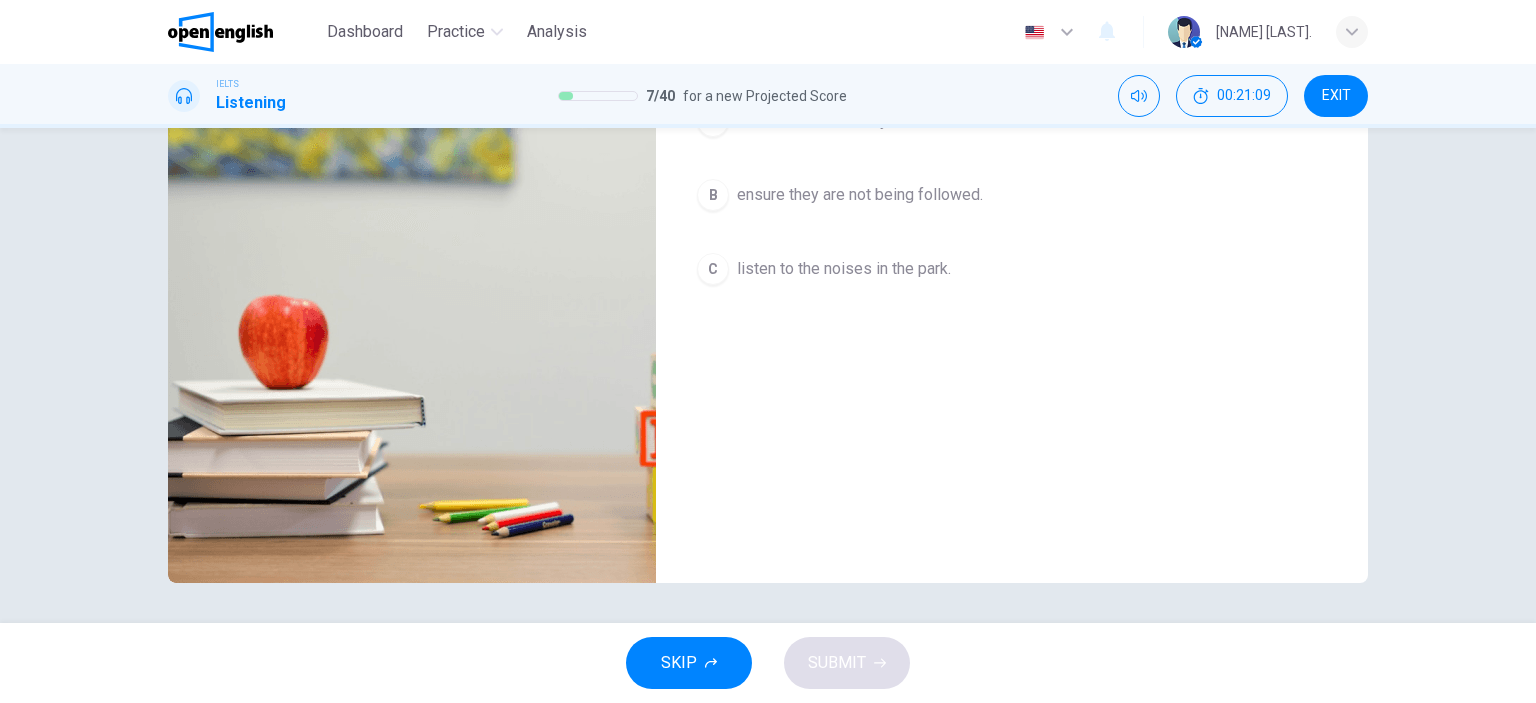 scroll, scrollTop: 0, scrollLeft: 0, axis: both 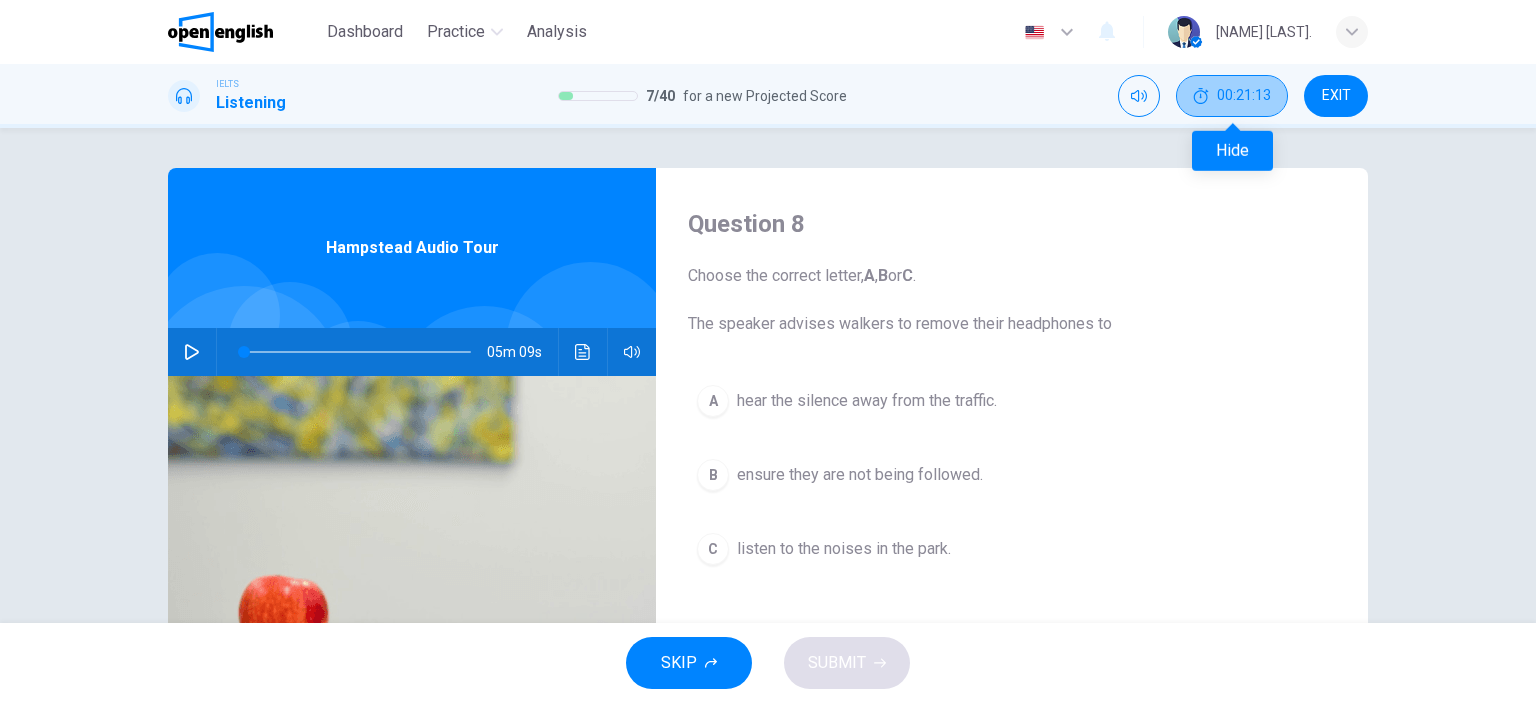 click on "00:21:13" at bounding box center (1232, 96) 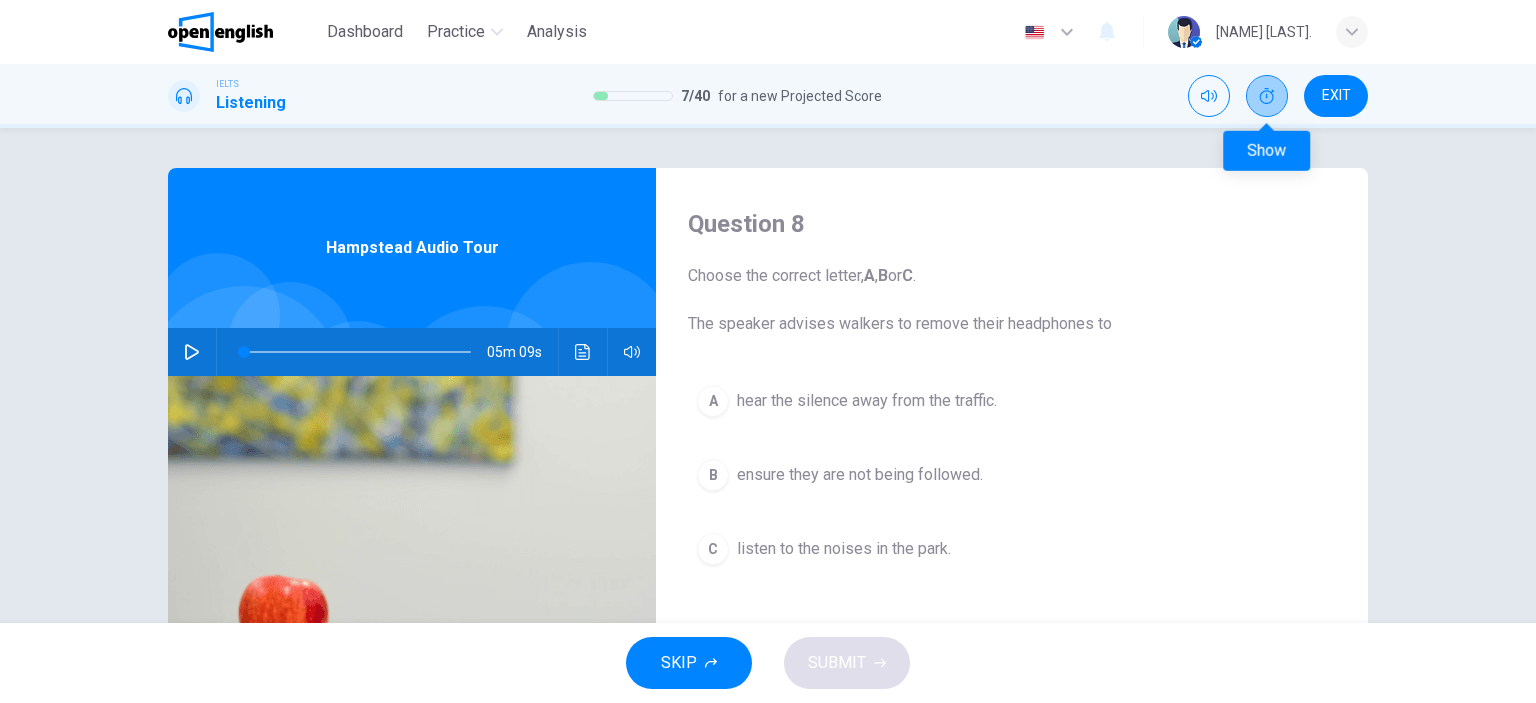 click 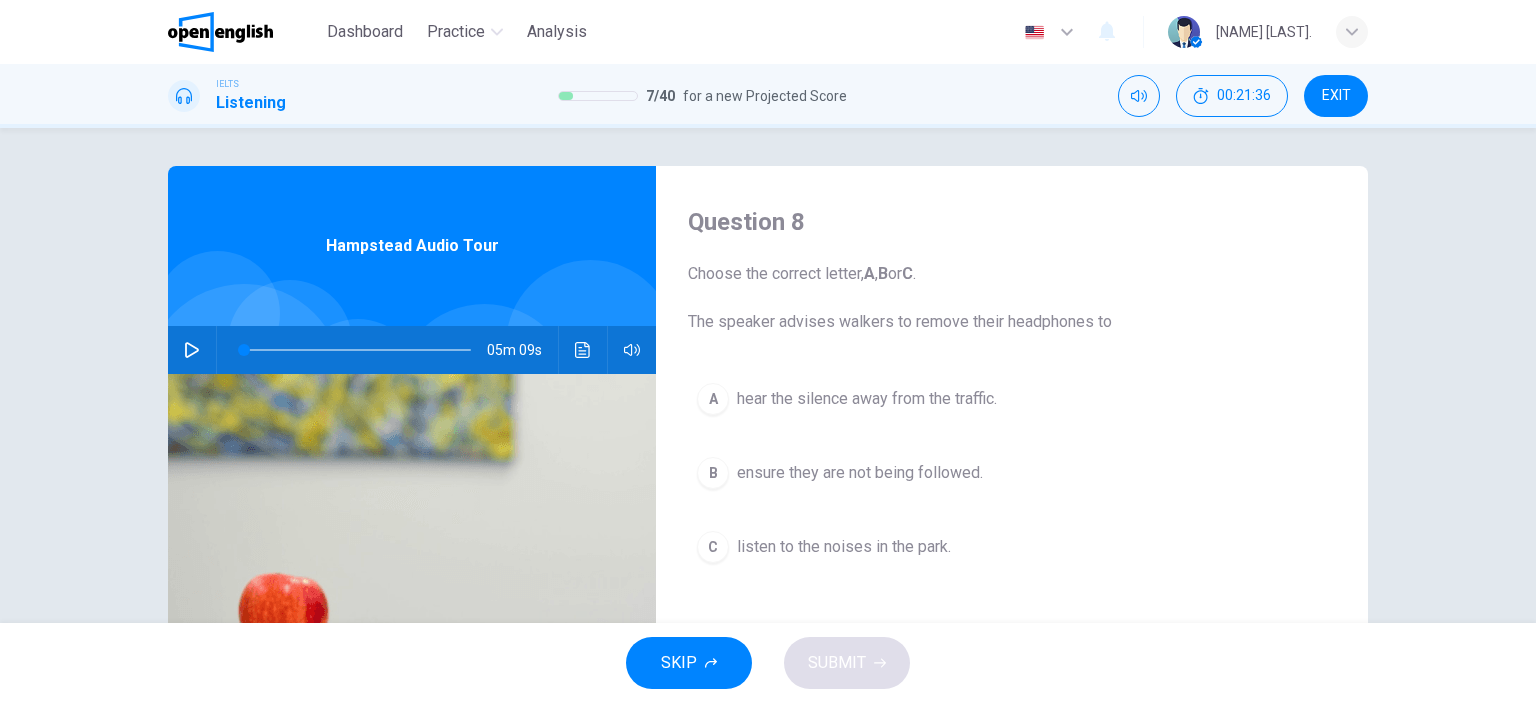scroll, scrollTop: 0, scrollLeft: 0, axis: both 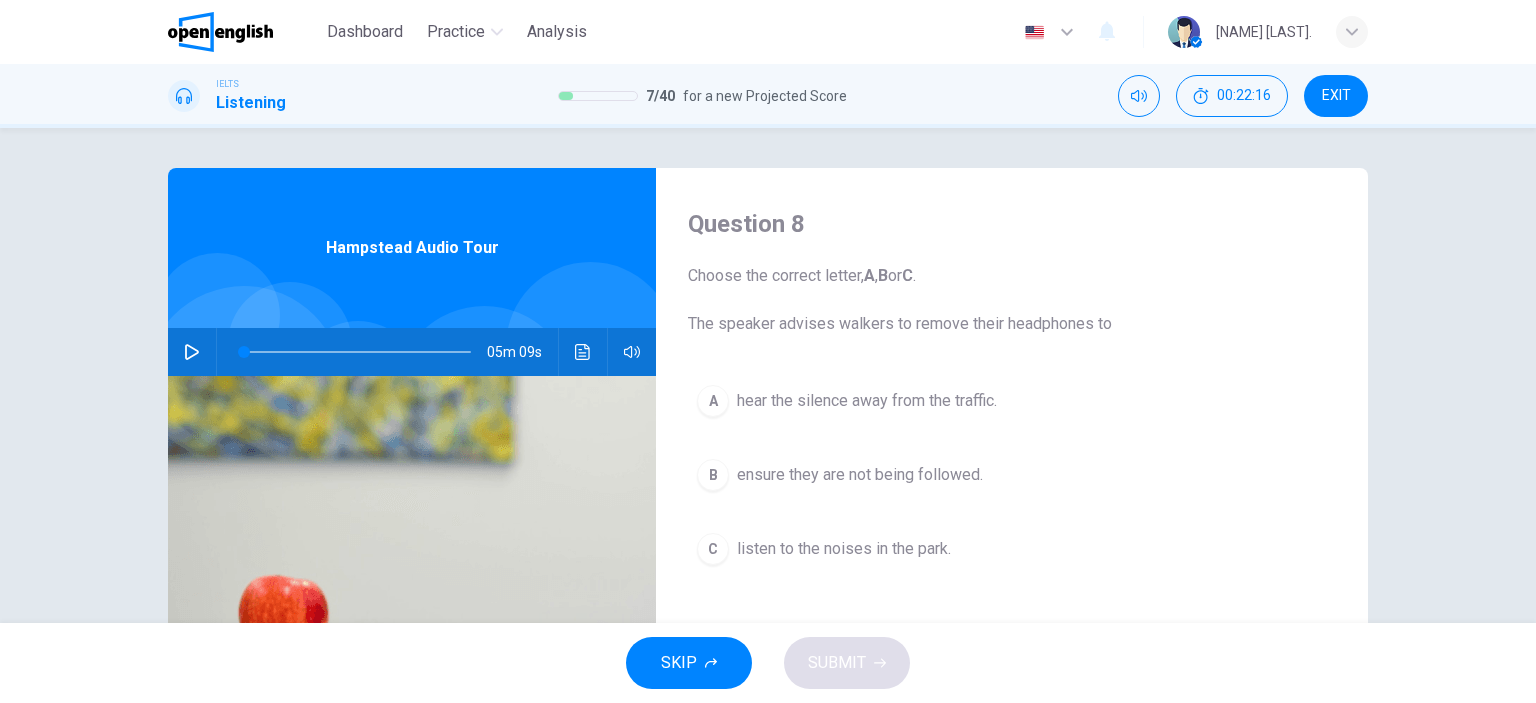click on "Question 8" at bounding box center (1012, 224) 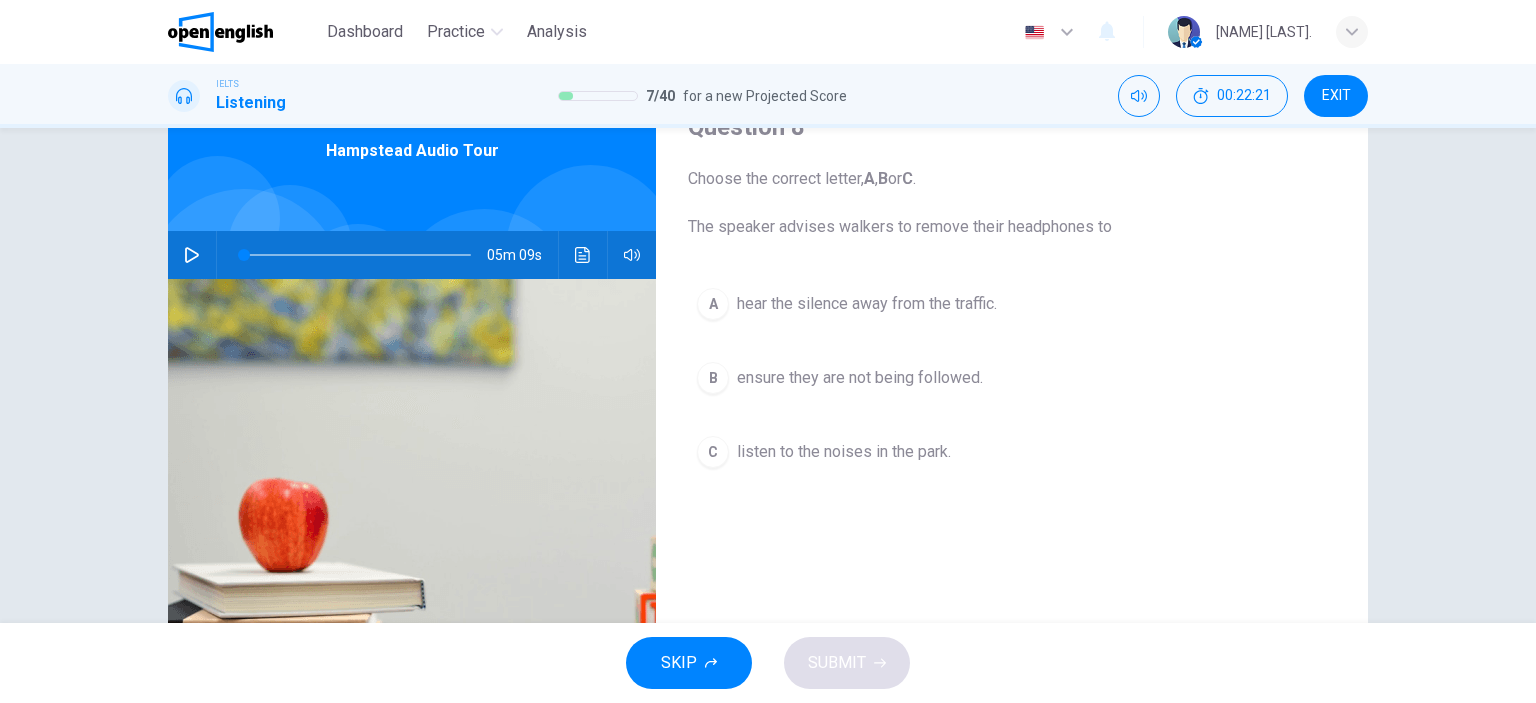 scroll, scrollTop: 0, scrollLeft: 0, axis: both 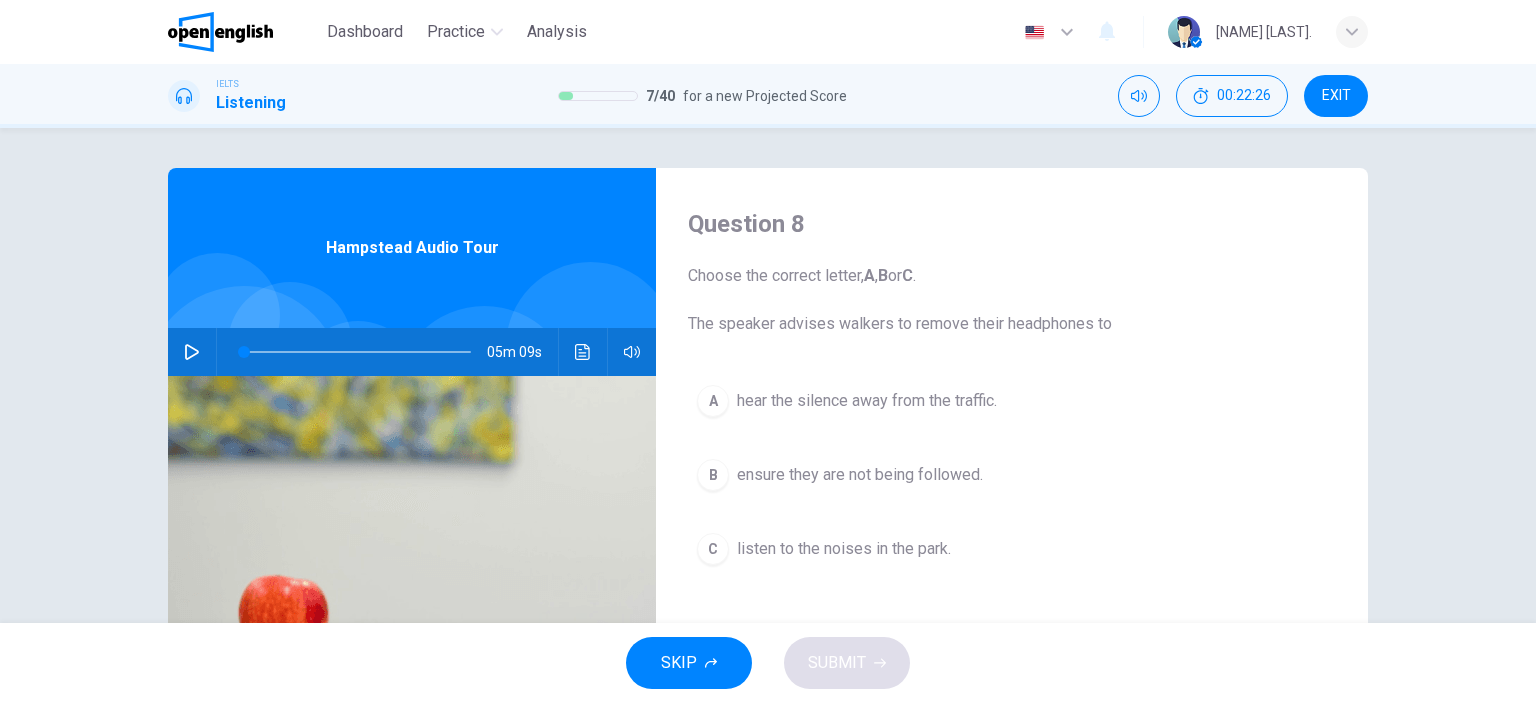 click 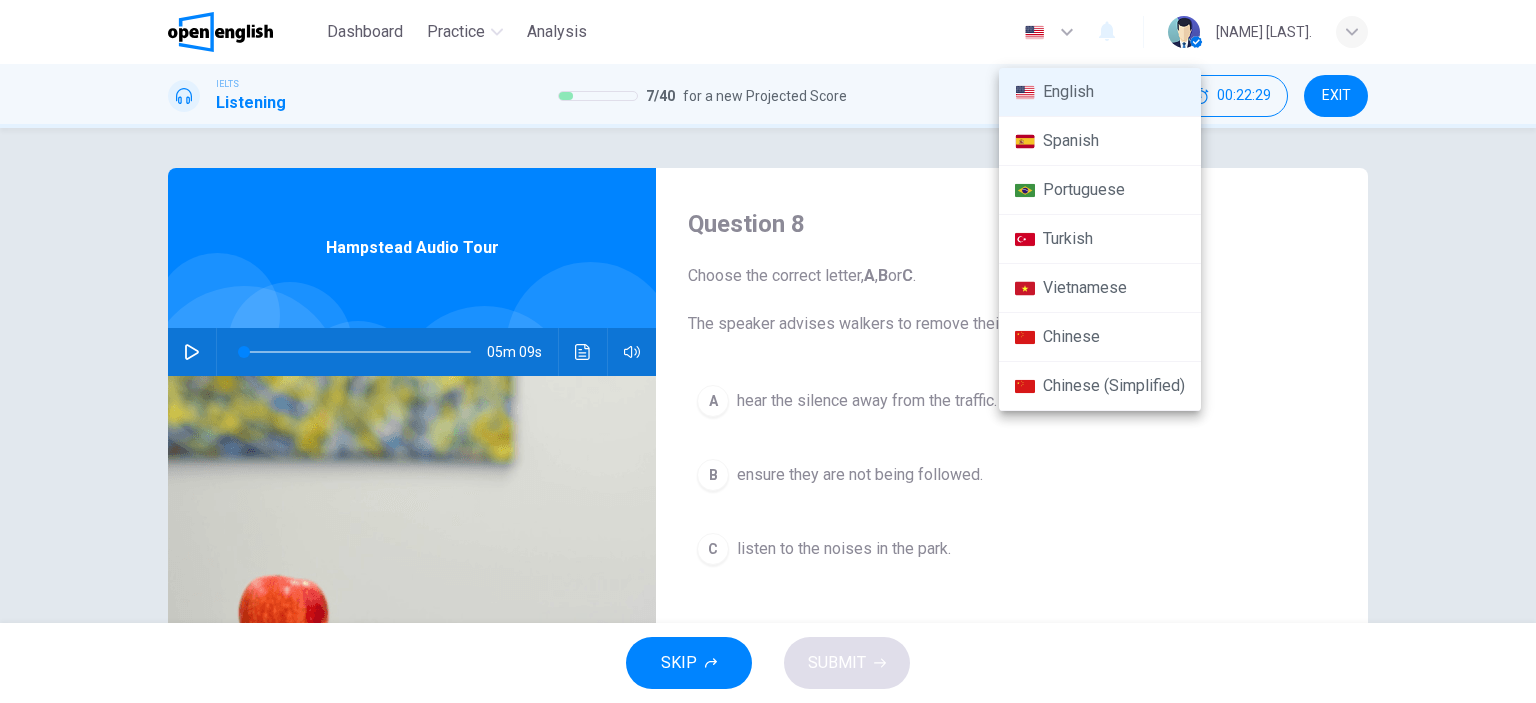 click at bounding box center [768, 351] 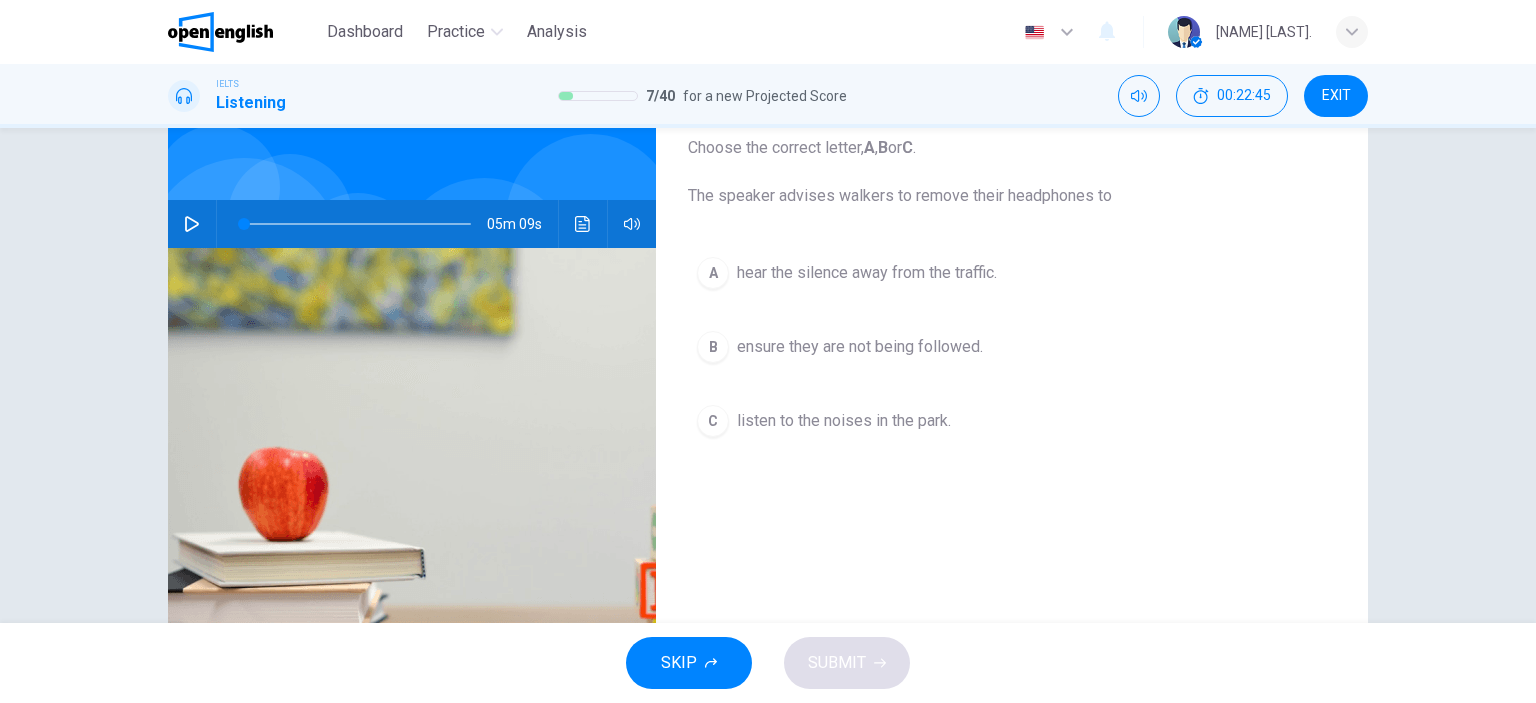 scroll, scrollTop: 0, scrollLeft: 0, axis: both 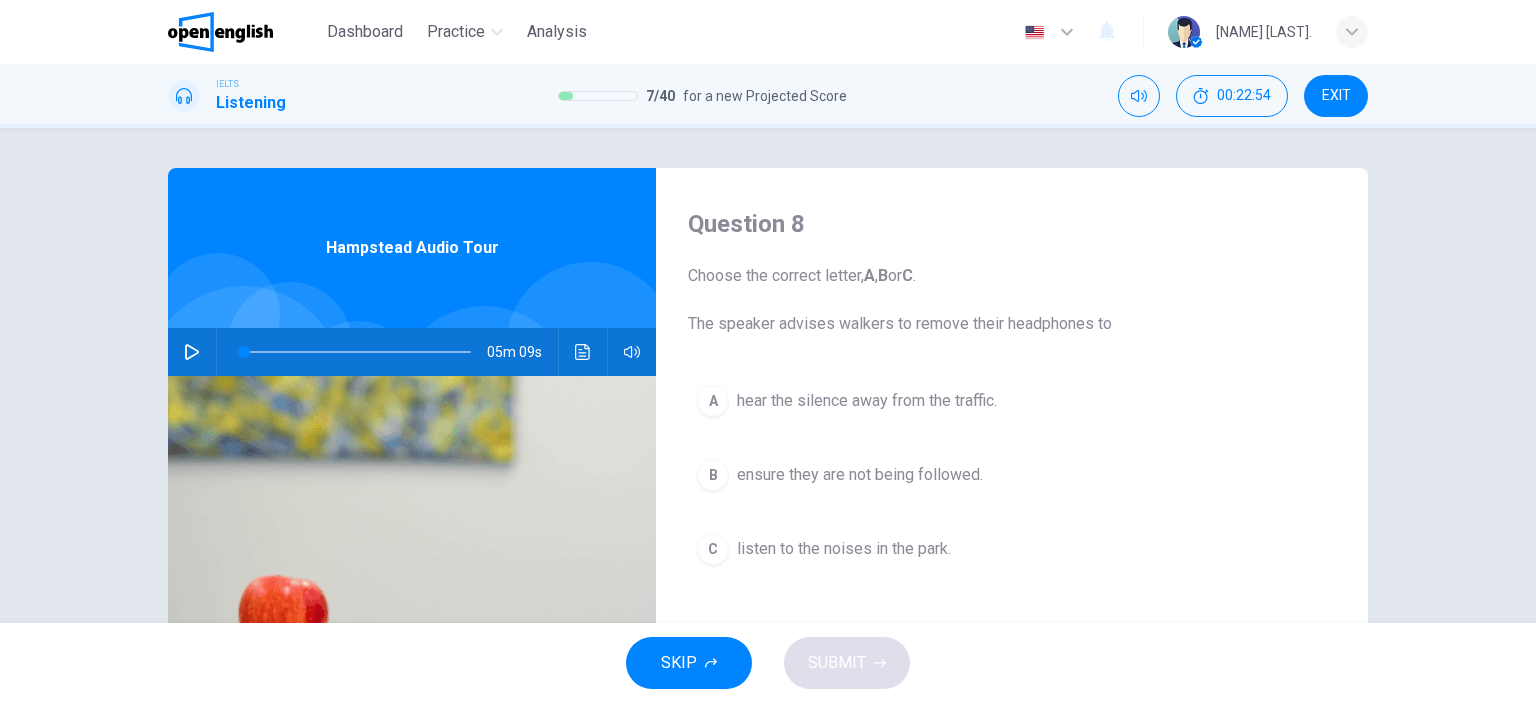 click on "B ensure they are not being followed." at bounding box center [1012, 475] 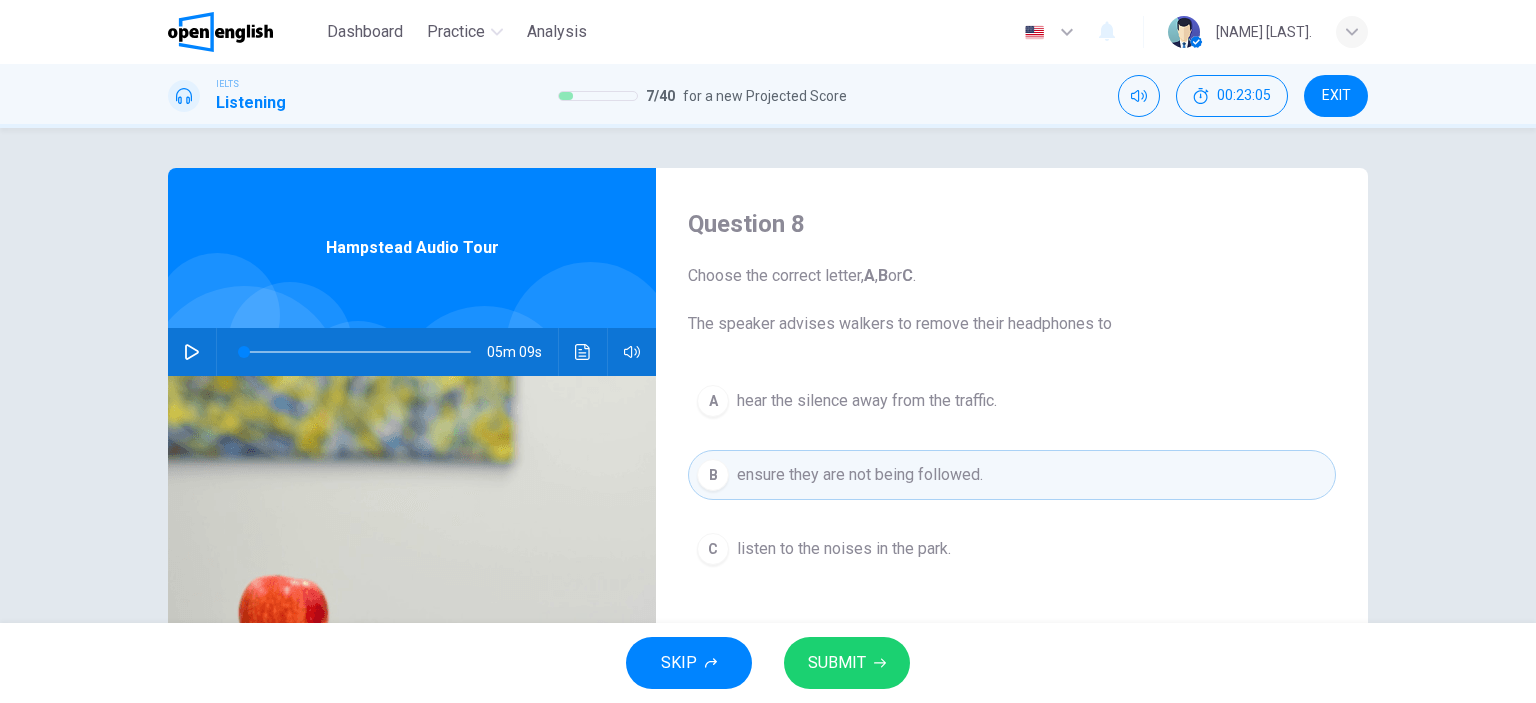 click 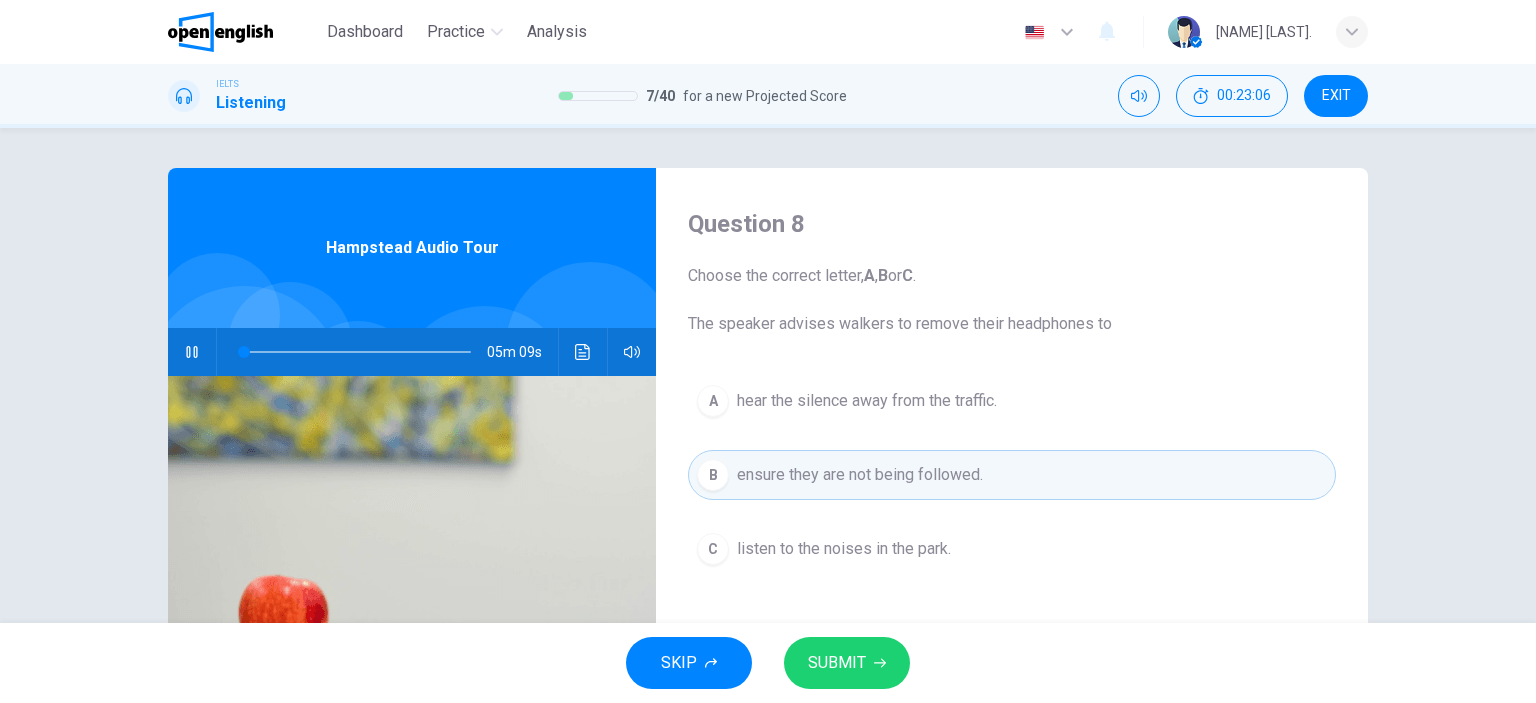 scroll, scrollTop: 100, scrollLeft: 0, axis: vertical 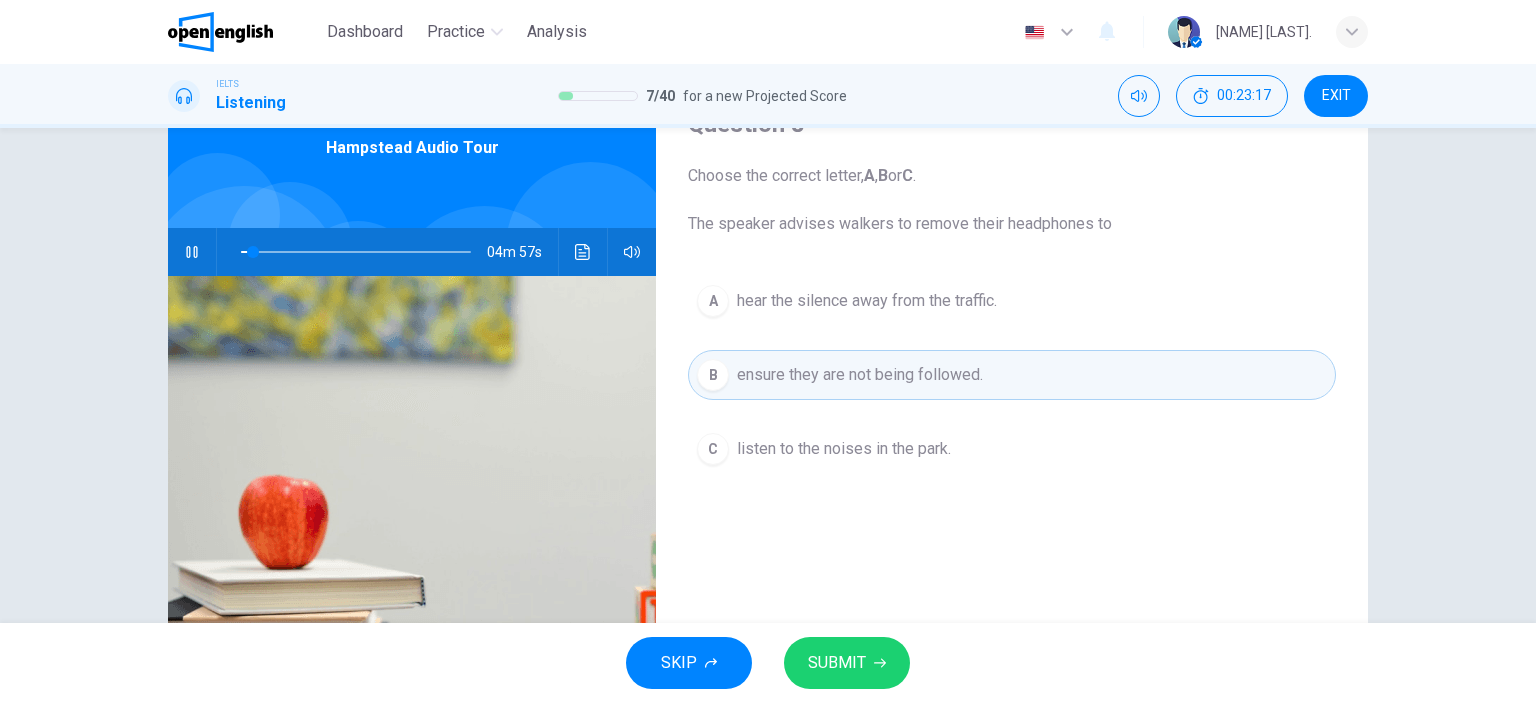 click on "C  listen to the noises in the park." at bounding box center [1012, 449] 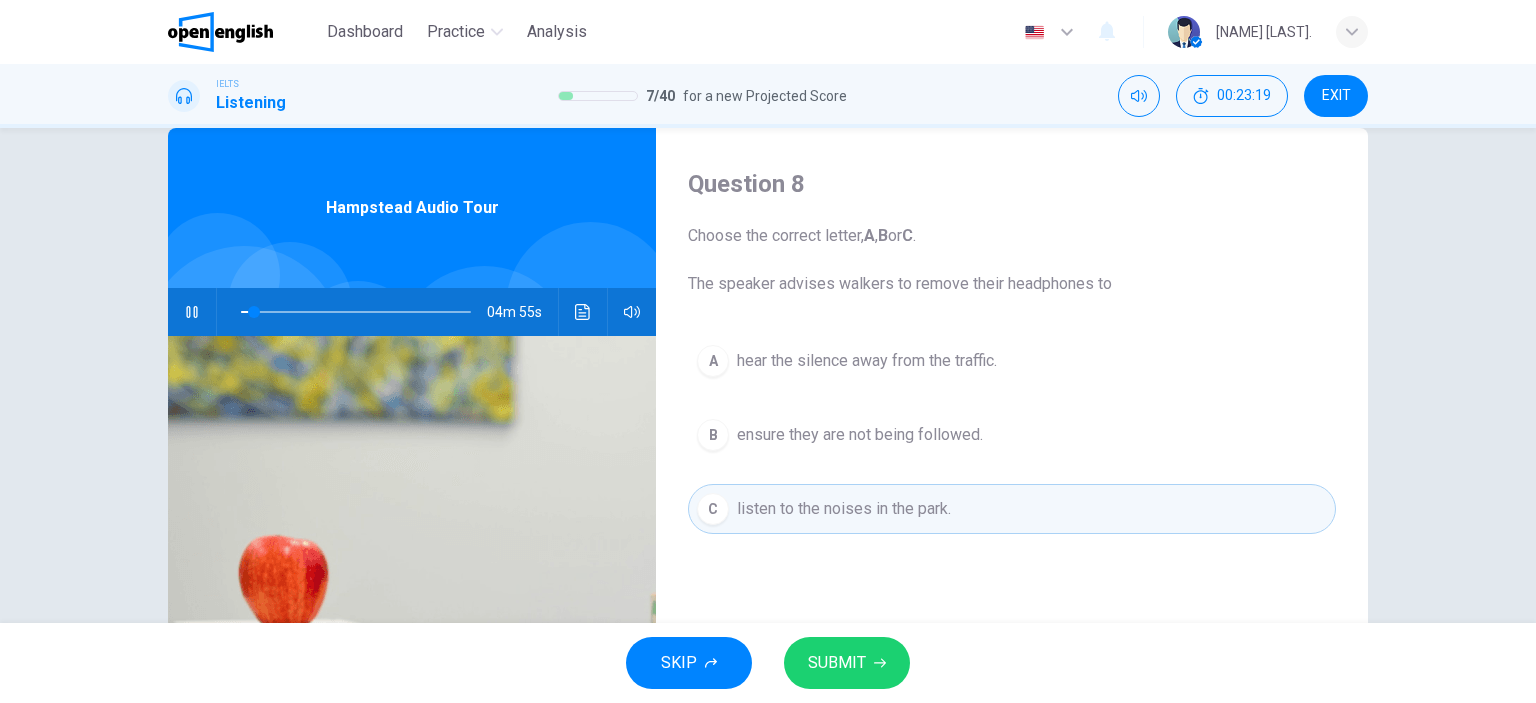 scroll, scrollTop: 100, scrollLeft: 0, axis: vertical 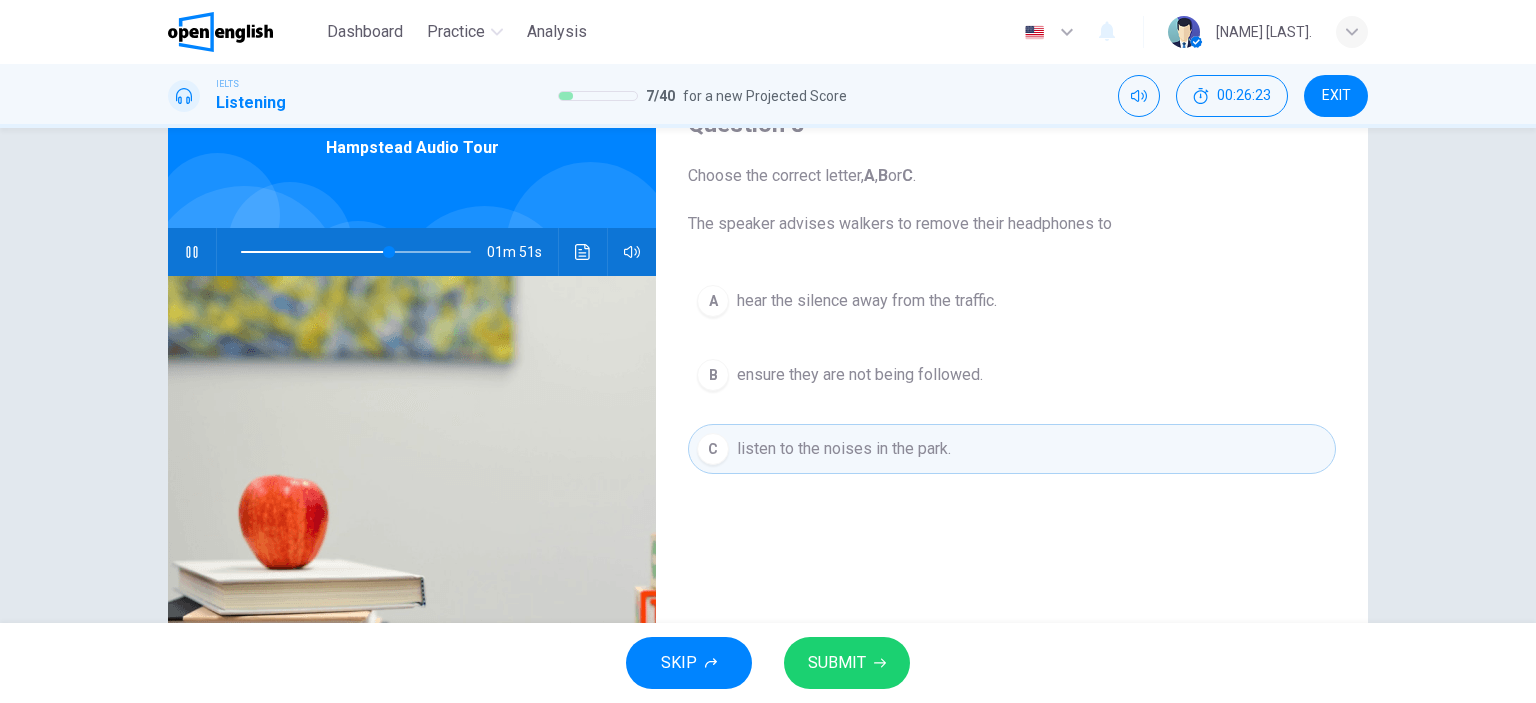 click on "hear the silence away from the traffic." at bounding box center (867, 301) 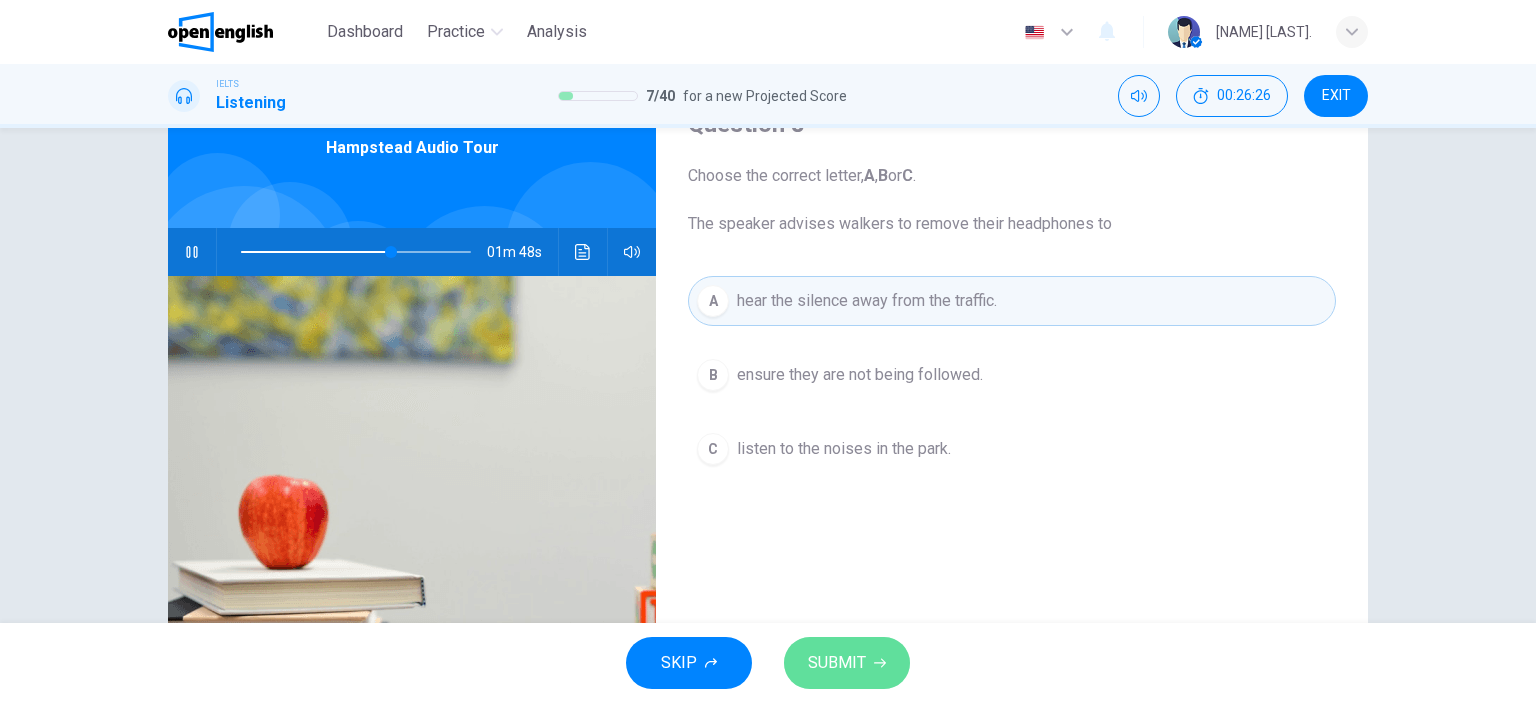 click on "SUBMIT" at bounding box center [847, 663] 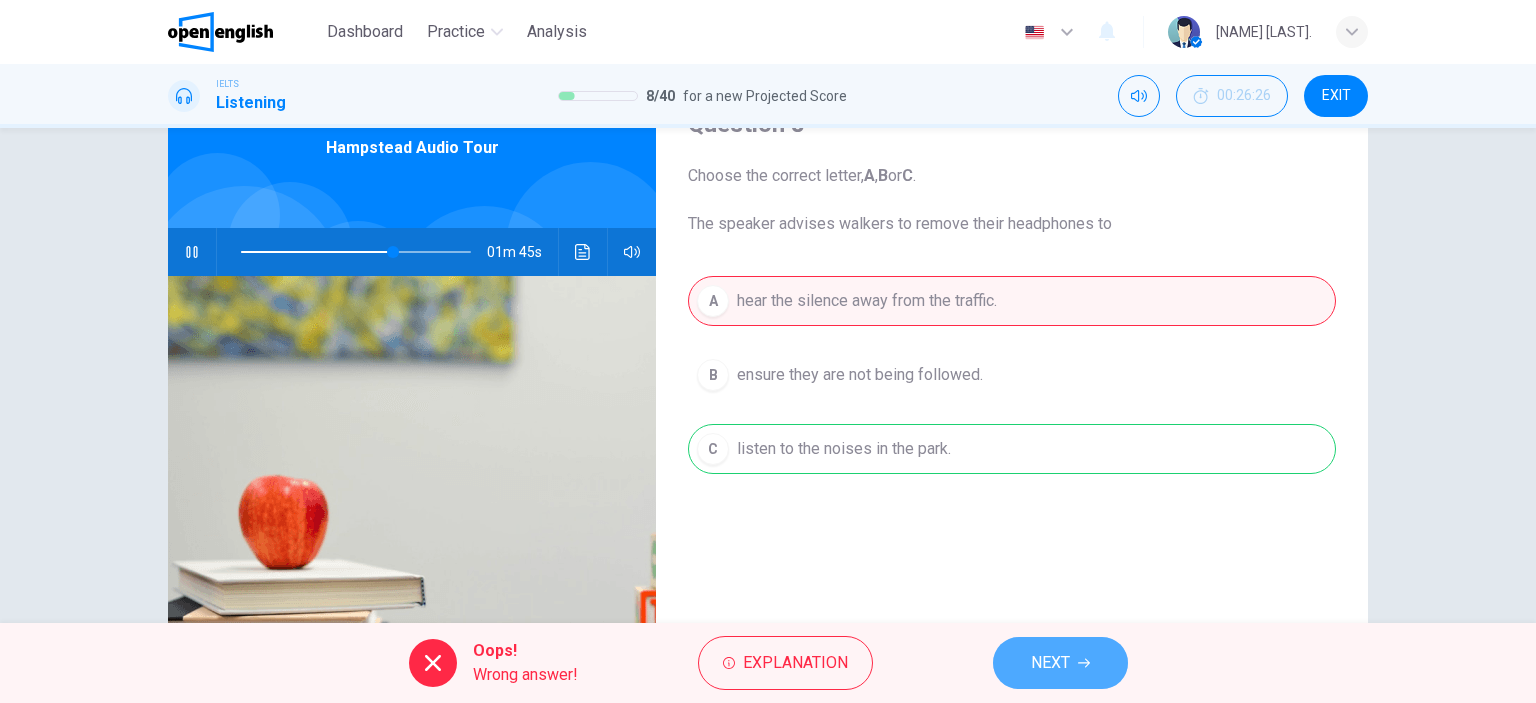 click on "NEXT" at bounding box center [1050, 663] 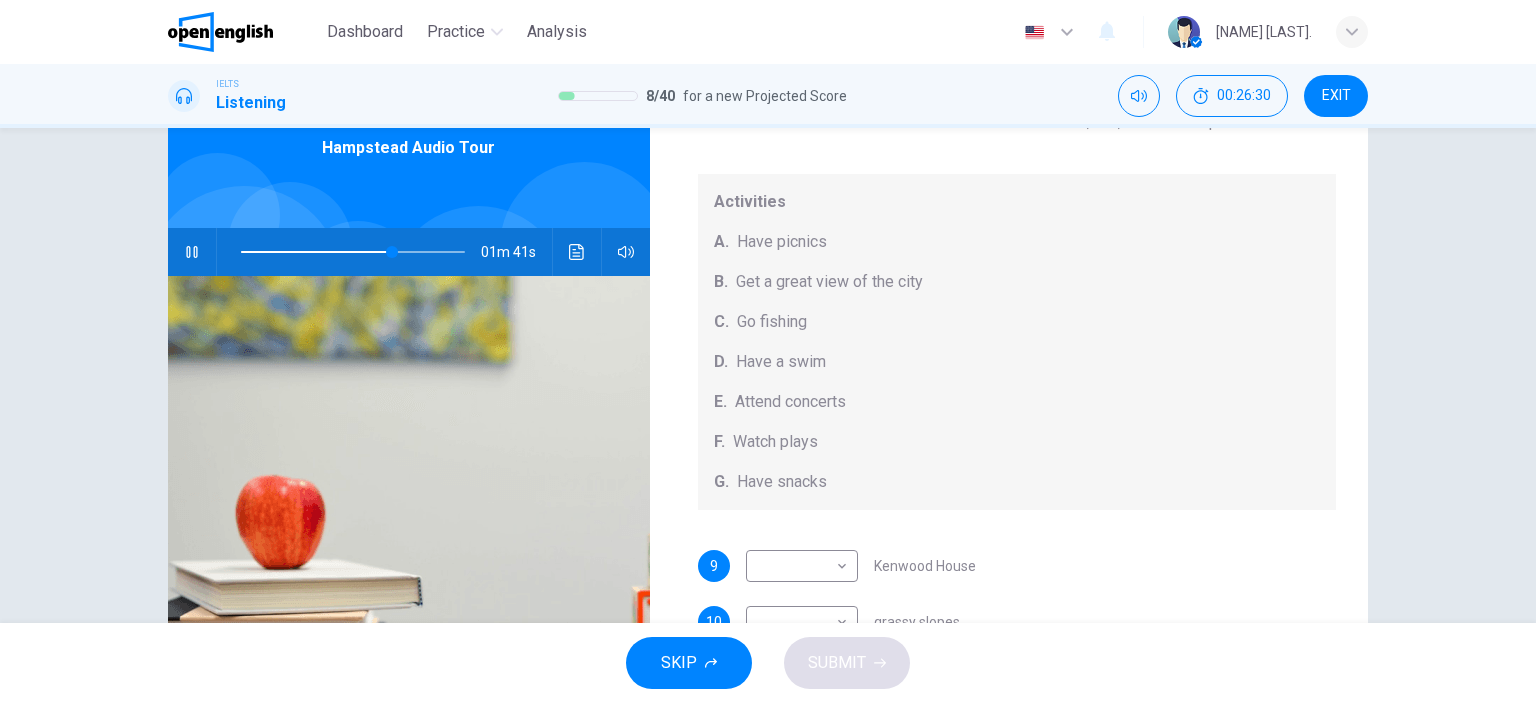 scroll, scrollTop: 184, scrollLeft: 0, axis: vertical 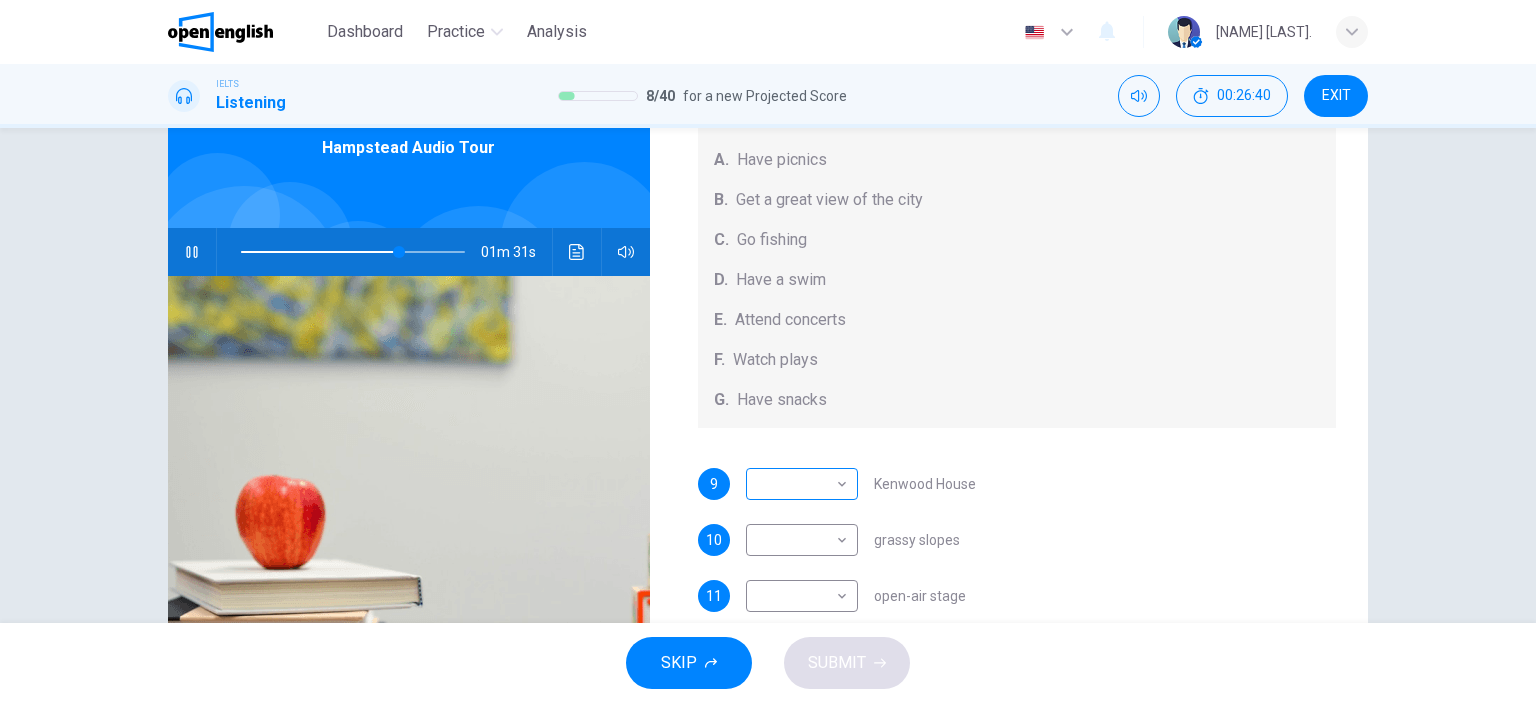 click on "This site uses cookies, as explained in our  Privacy Policy . If you agree to the use of cookies, please click the Accept button and continue to browse our site.   Privacy Policy Accept Dashboard Practice Analysis English ** ​ [NAME] [LAST]. IELTS Listening 8 / 40 for a new Projected Score 00:26:40 EXIT Questions 9 - 13 Which activity can be done at each of the following locations on the heath? Choose  FIVE  answers below and select the correct letter,  A-G , next to the questions. Activities A. Have picnics B. Get a great view of the city C. Go fishing D. Have a swim E. Attend concerts F. Watch plays G. Have snacks 9 ​ ​ Kenwood House 10 ​ ​ grassy slopes 11 ​ ​ open-air stage 12 ​ ​ ponds 13 ​ ​ Parliament Hill Hampstead Audio Tour 01m 31s SKIP SUBMIT Open English - Online English Dashboard Practice Analysis Notifications 1 © Copyright  2025" at bounding box center [768, 351] 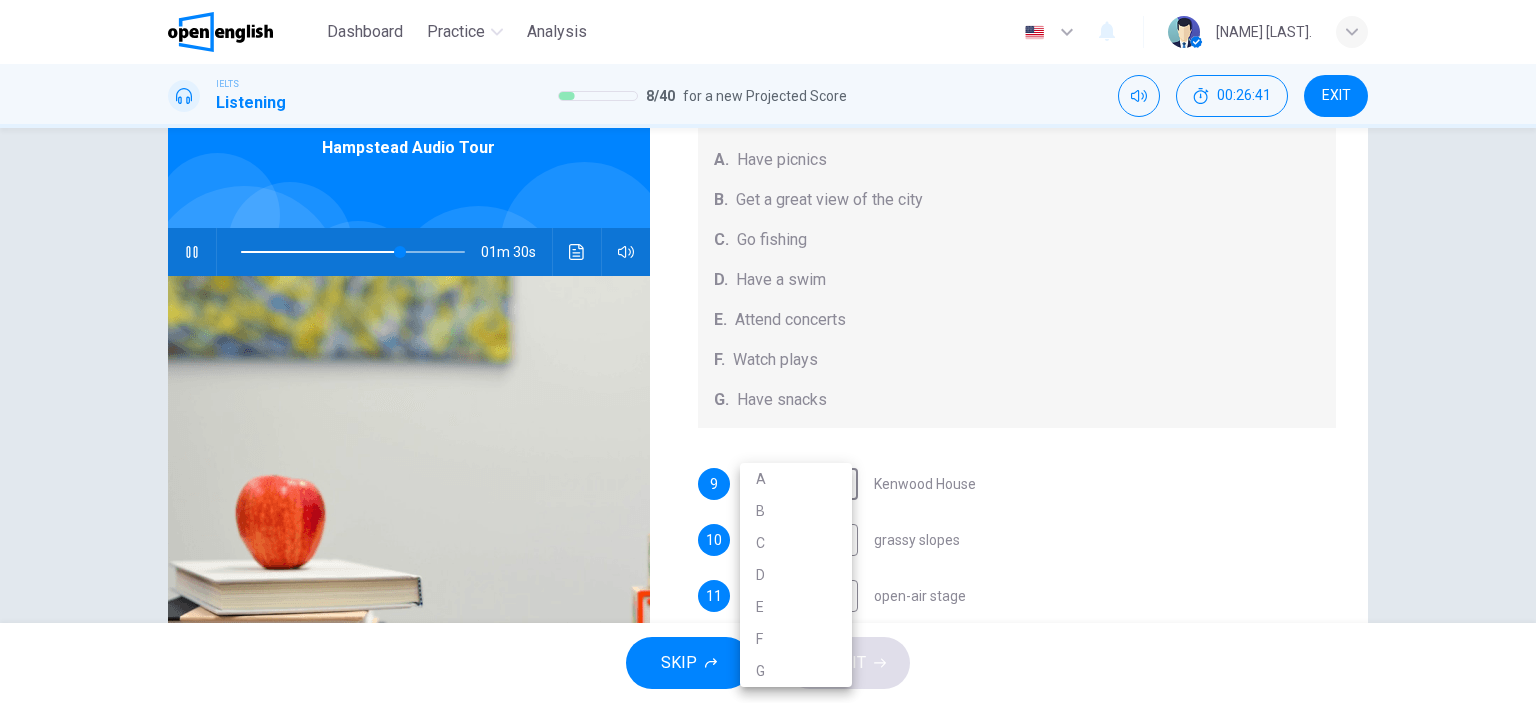 click at bounding box center (768, 351) 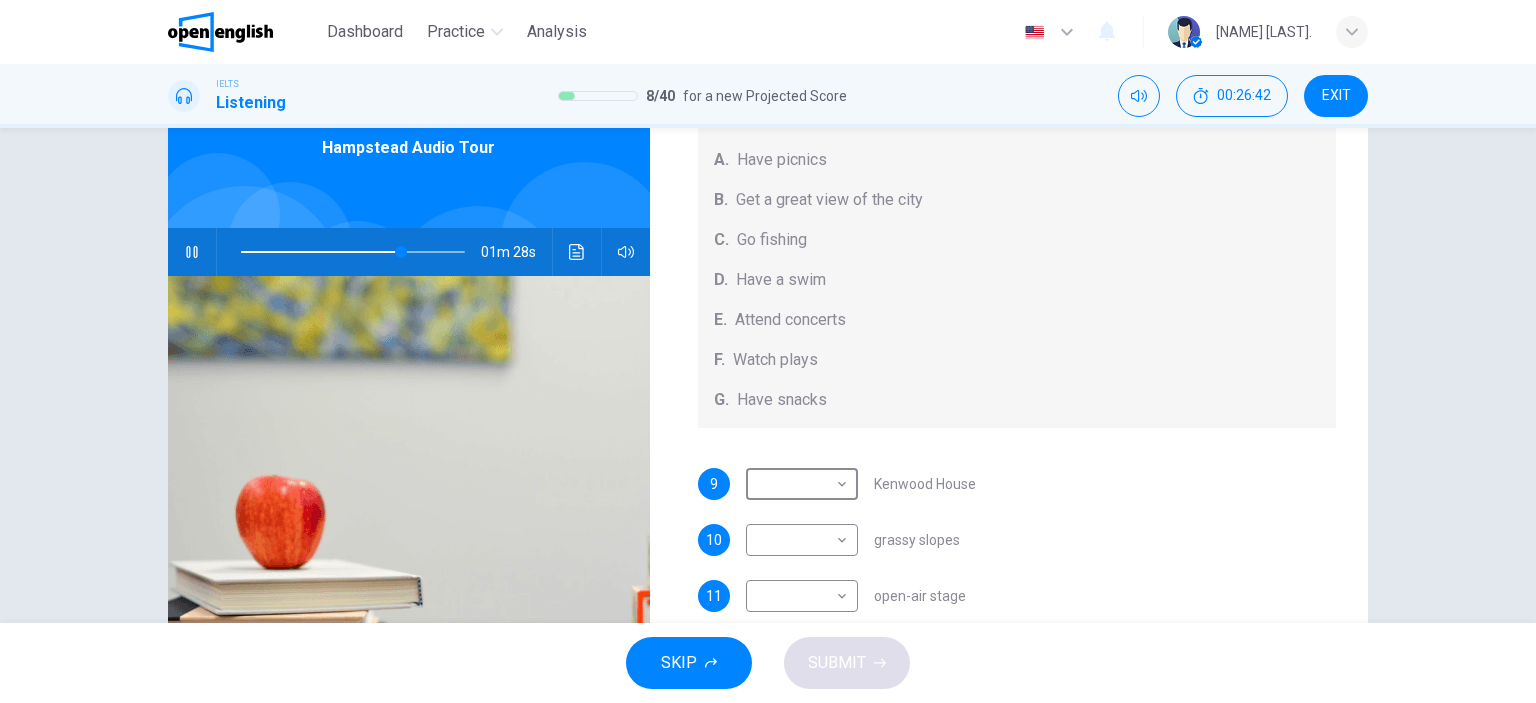 scroll, scrollTop: 280, scrollLeft: 0, axis: vertical 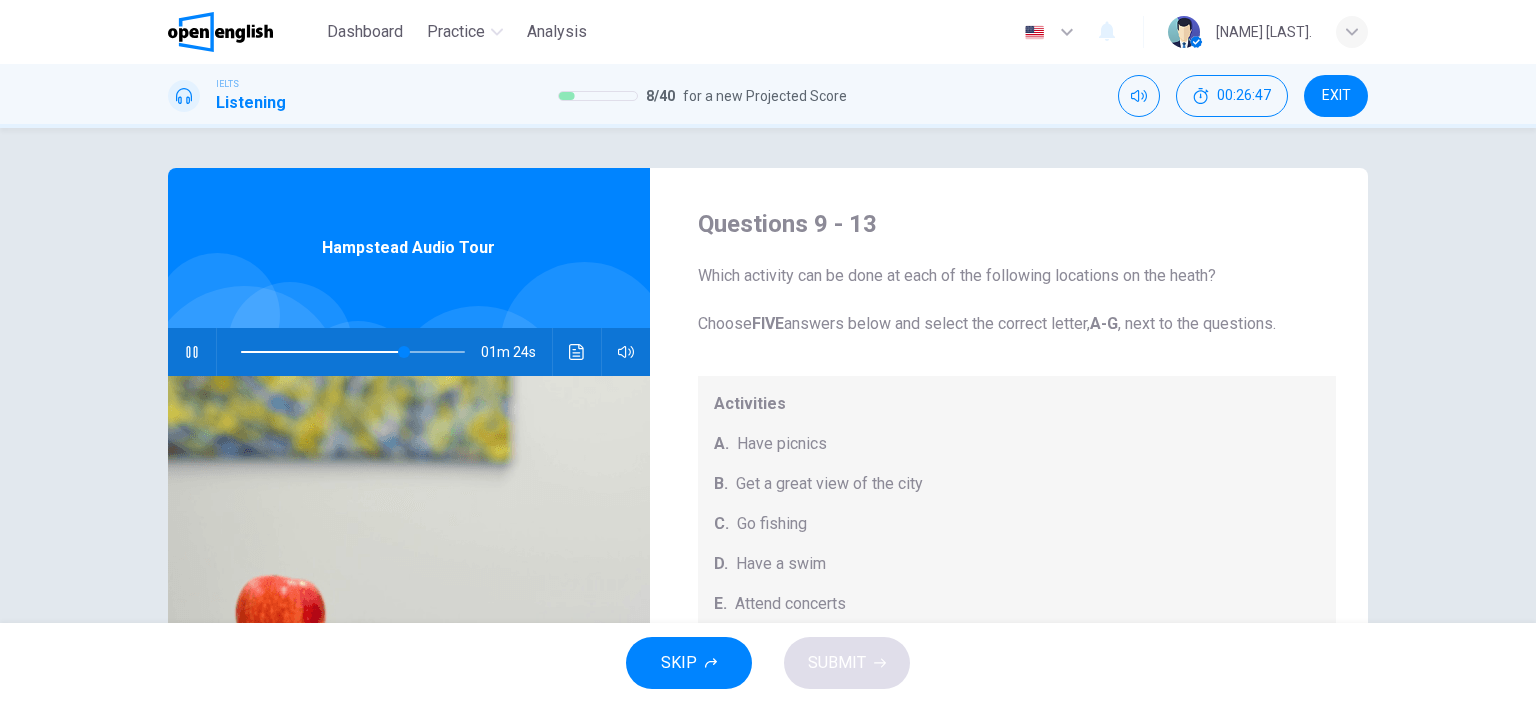 drag, startPoint x: 779, startPoint y: 279, endPoint x: 952, endPoint y: 340, distance: 183.43936 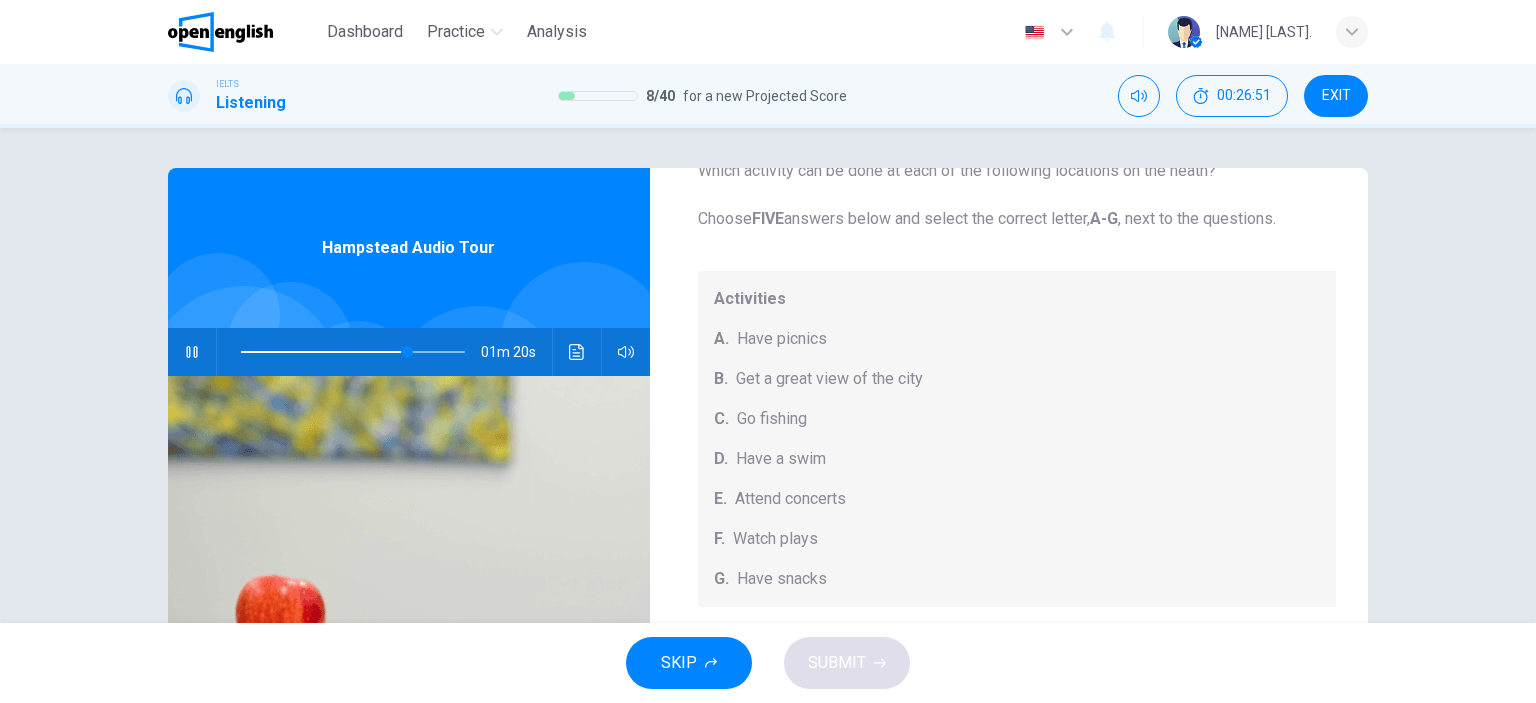 scroll, scrollTop: 184, scrollLeft: 0, axis: vertical 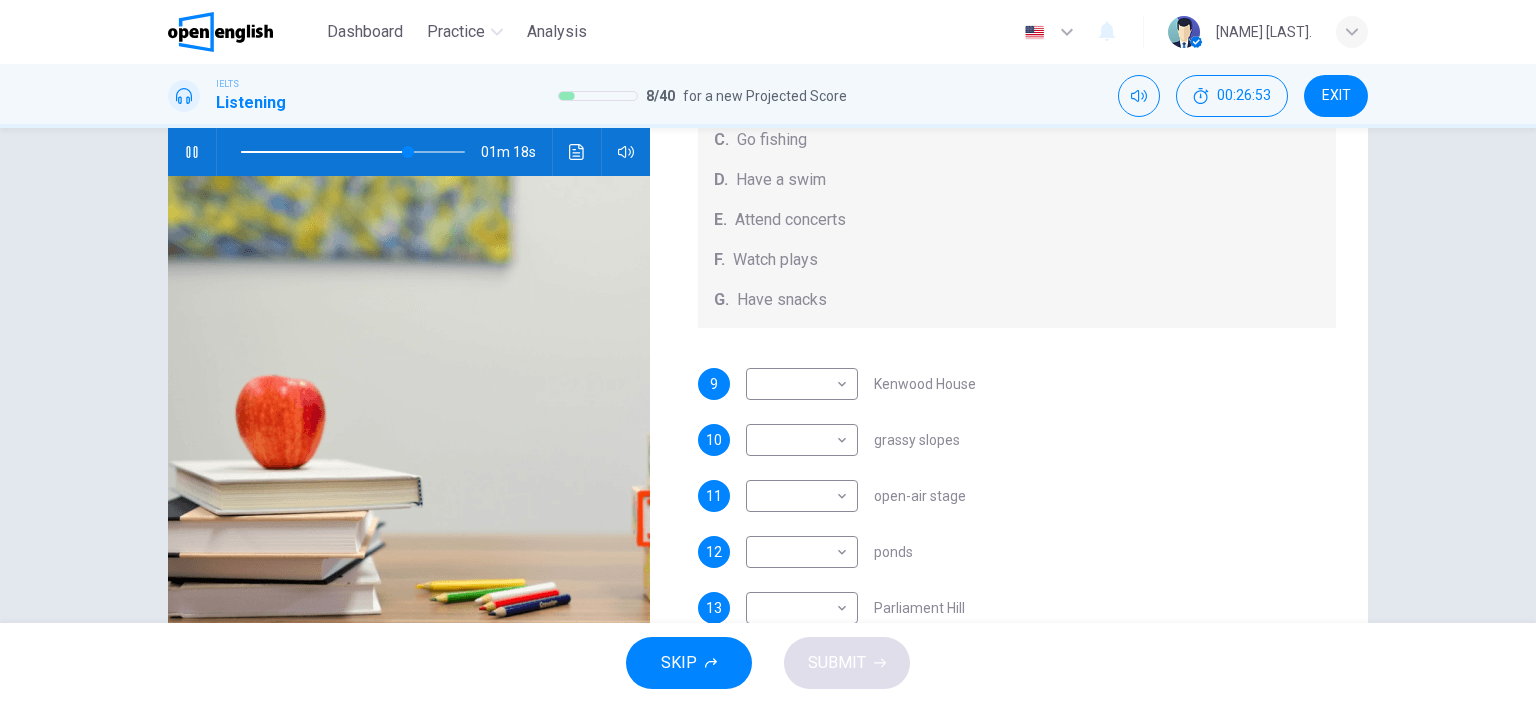 drag, startPoint x: 872, startPoint y: 377, endPoint x: 946, endPoint y: 375, distance: 74.02702 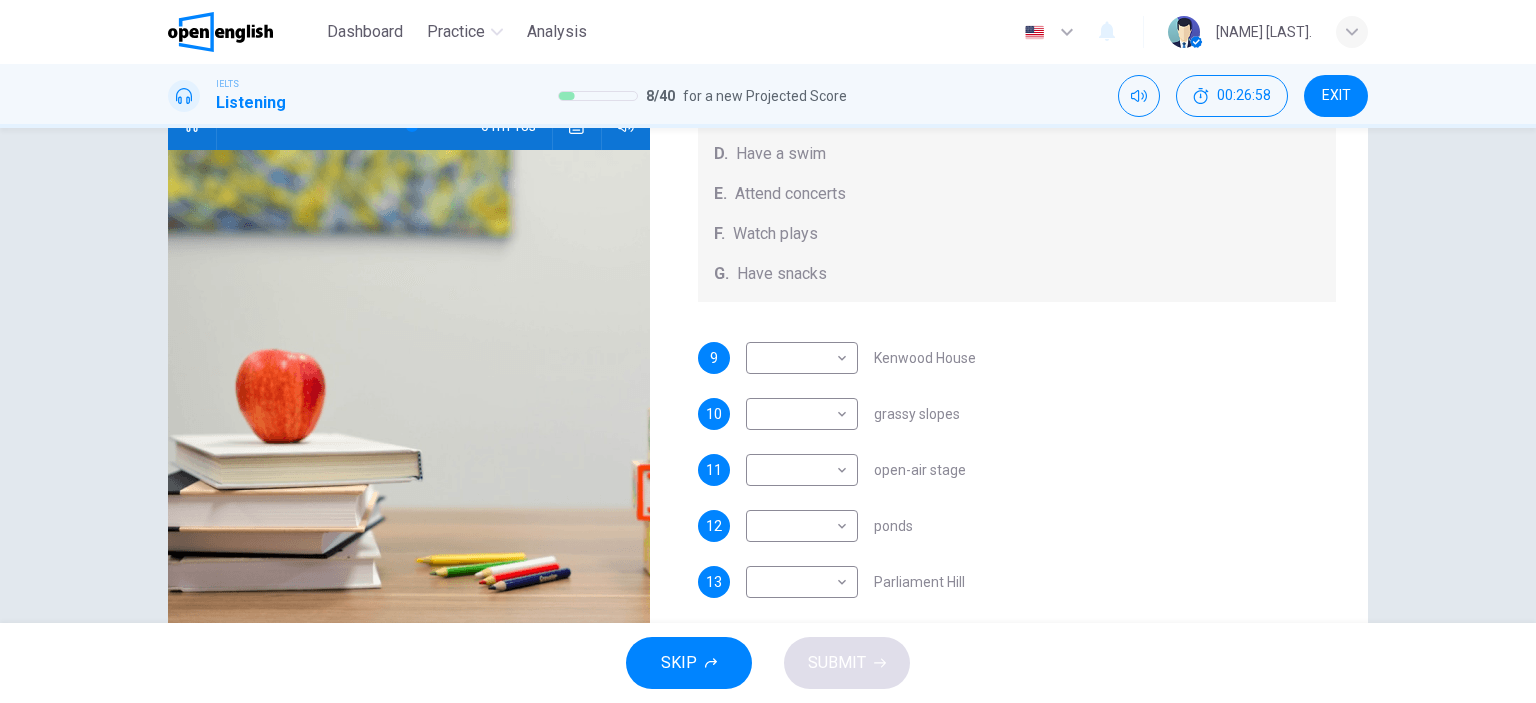 scroll, scrollTop: 280, scrollLeft: 0, axis: vertical 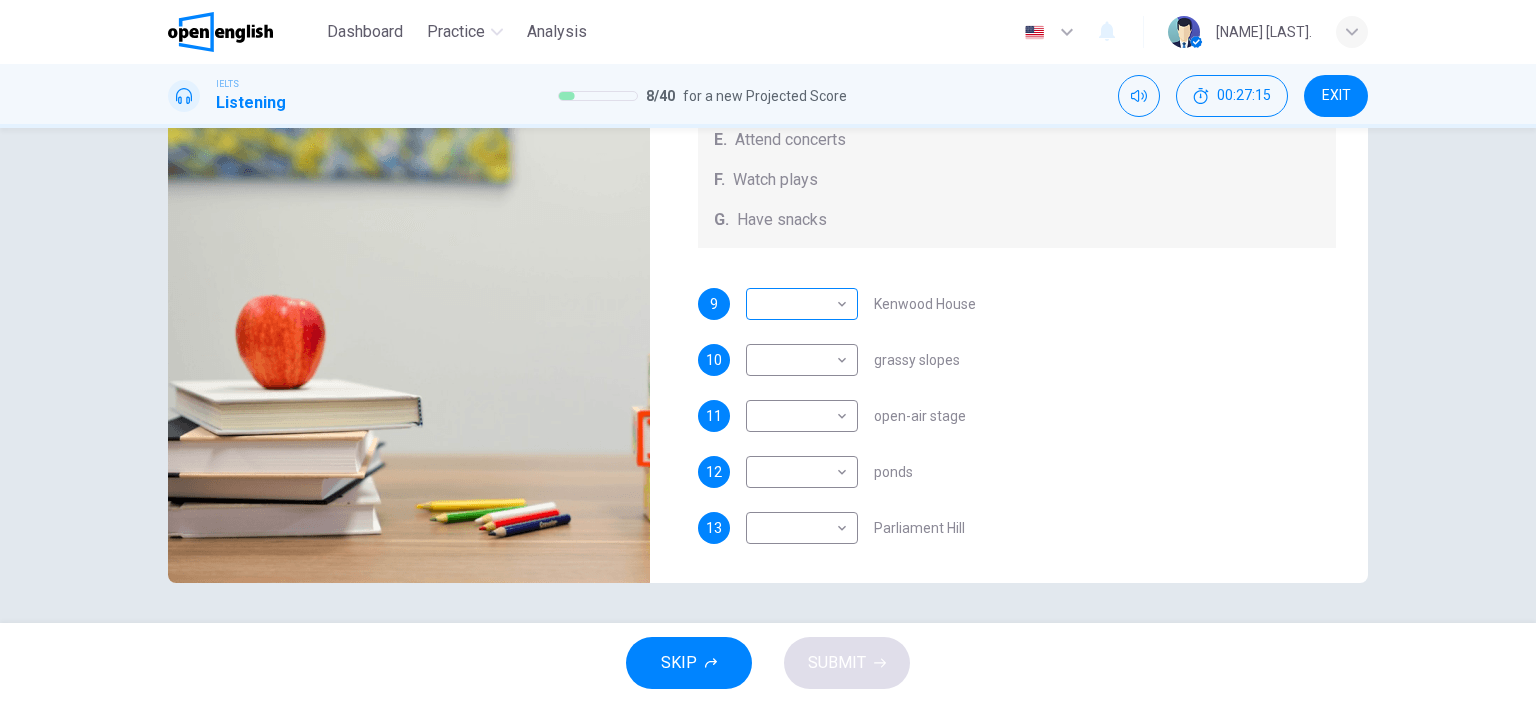 click on "This site uses cookies, as explained in our  Privacy Policy . If you agree to the use of cookies, please click the Accept button and continue to browse our site.   Privacy Policy Accept Dashboard Practice Analysis English ** ​ [NAME] [LAST]. IELTS Listening 8 / 40 for a new Projected Score 00:27:15 EXIT Questions 9 - 13 Which activity can be done at each of the following locations on the heath? Choose  FIVE  answers below and select the correct letter,  A-G , next to the questions. Activities A. Have picnics B. Get a great view of the city C. Go fishing D. Have a swim E. Attend concerts F. Watch plays G. Have snacks 9 ​ ​ Kenwood House 10 ​ ​ grassy slopes 11 ​ ​ open-air stage 12 ​ ​ ponds 13 ​ ​ Parliament Hill Hampstead Audio Tour 00m 55s SKIP SUBMIT Open English - Online English Dashboard Practice Analysis Notifications 1 © Copyright  2025" at bounding box center [768, 351] 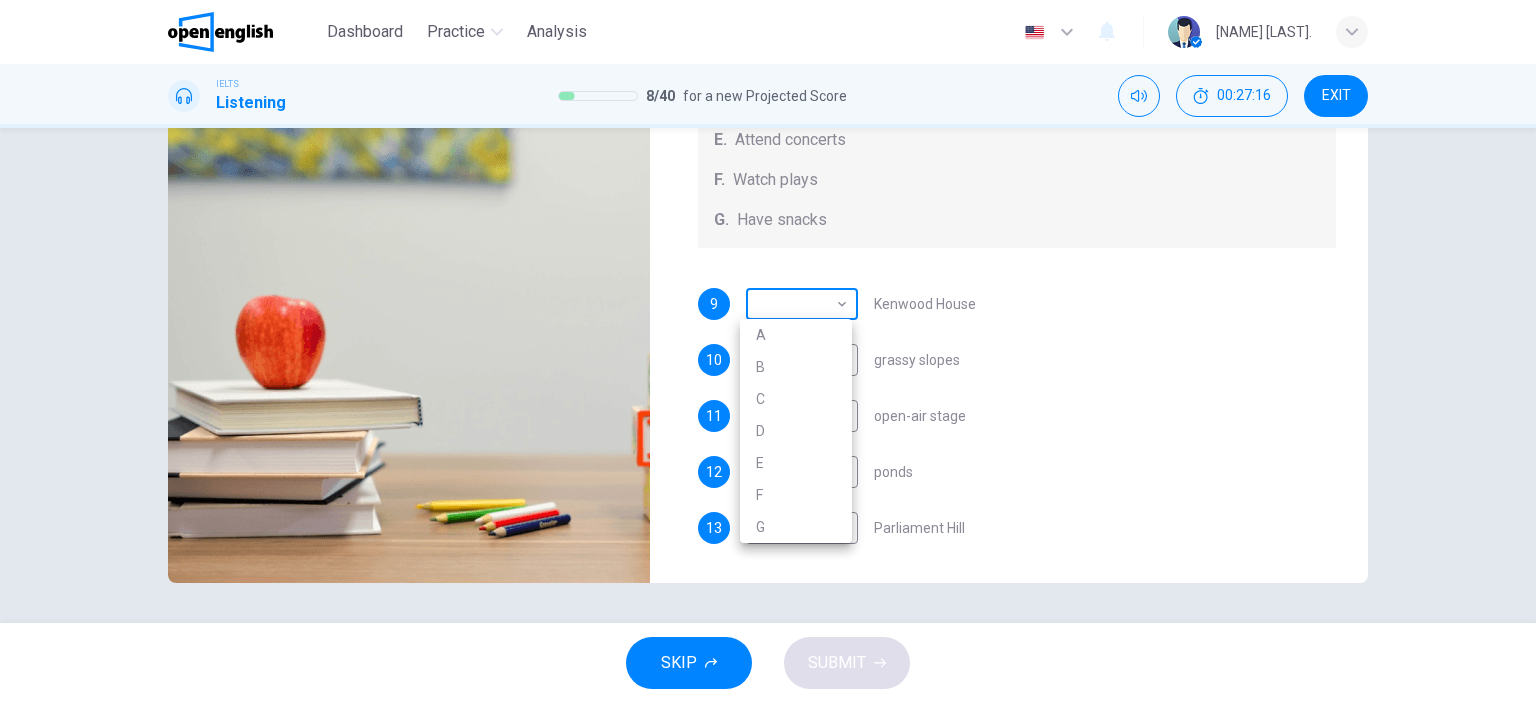 click at bounding box center (768, 351) 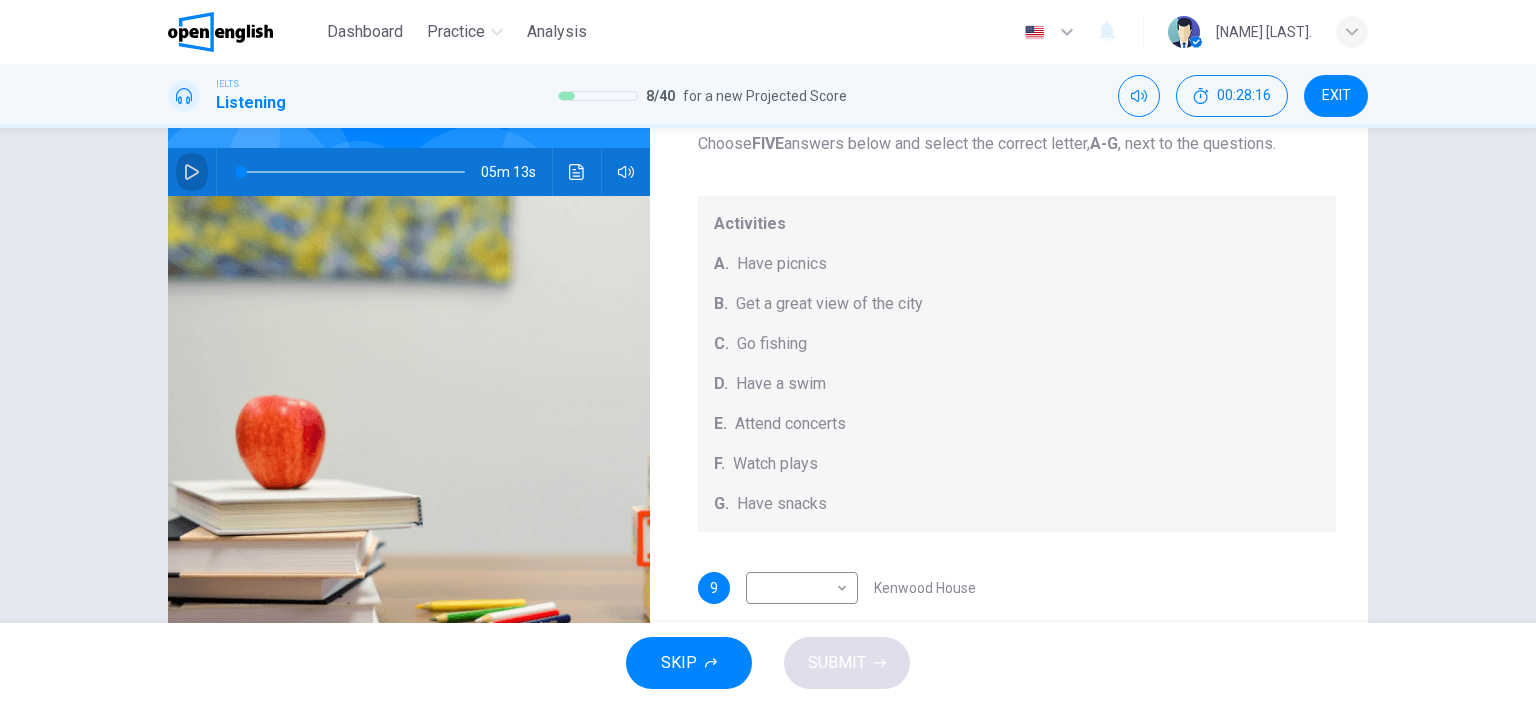 click 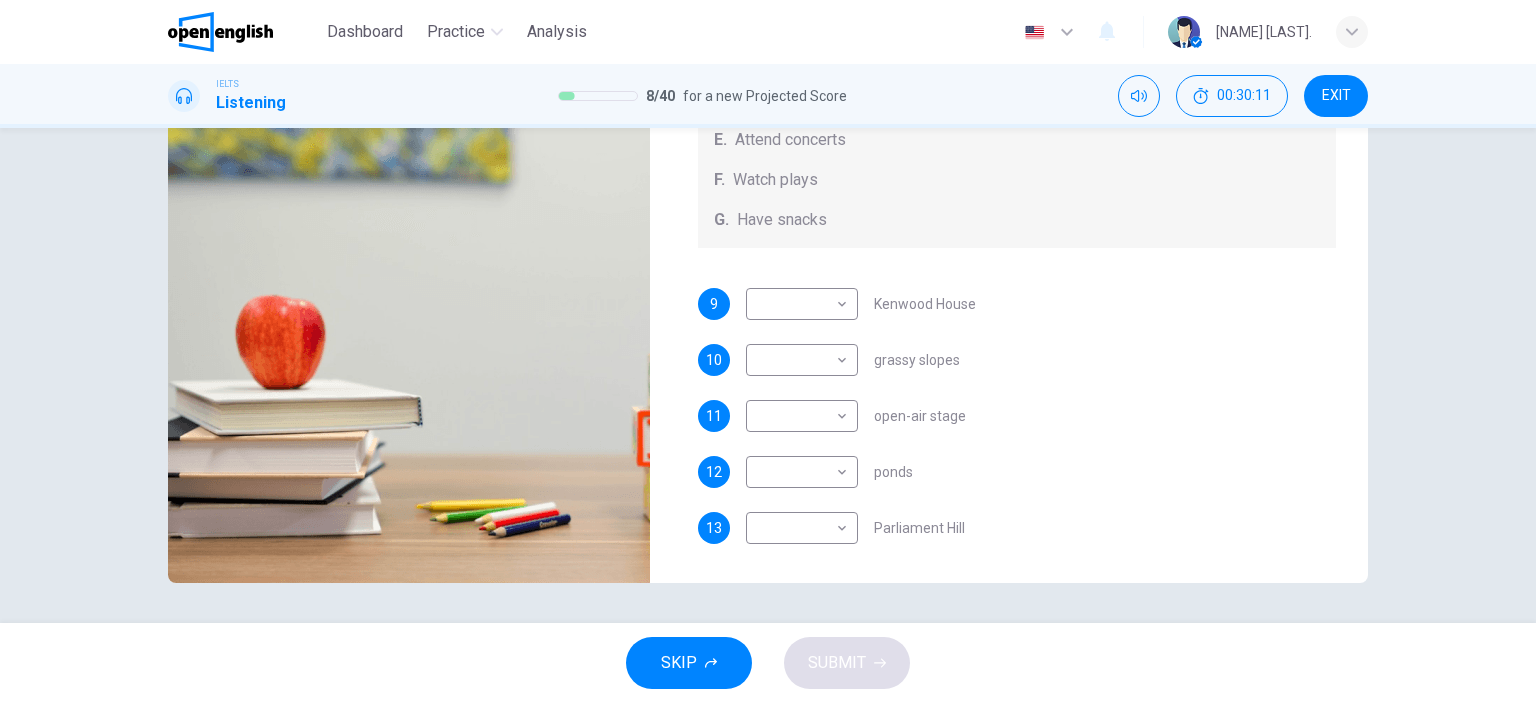 scroll, scrollTop: 0, scrollLeft: 0, axis: both 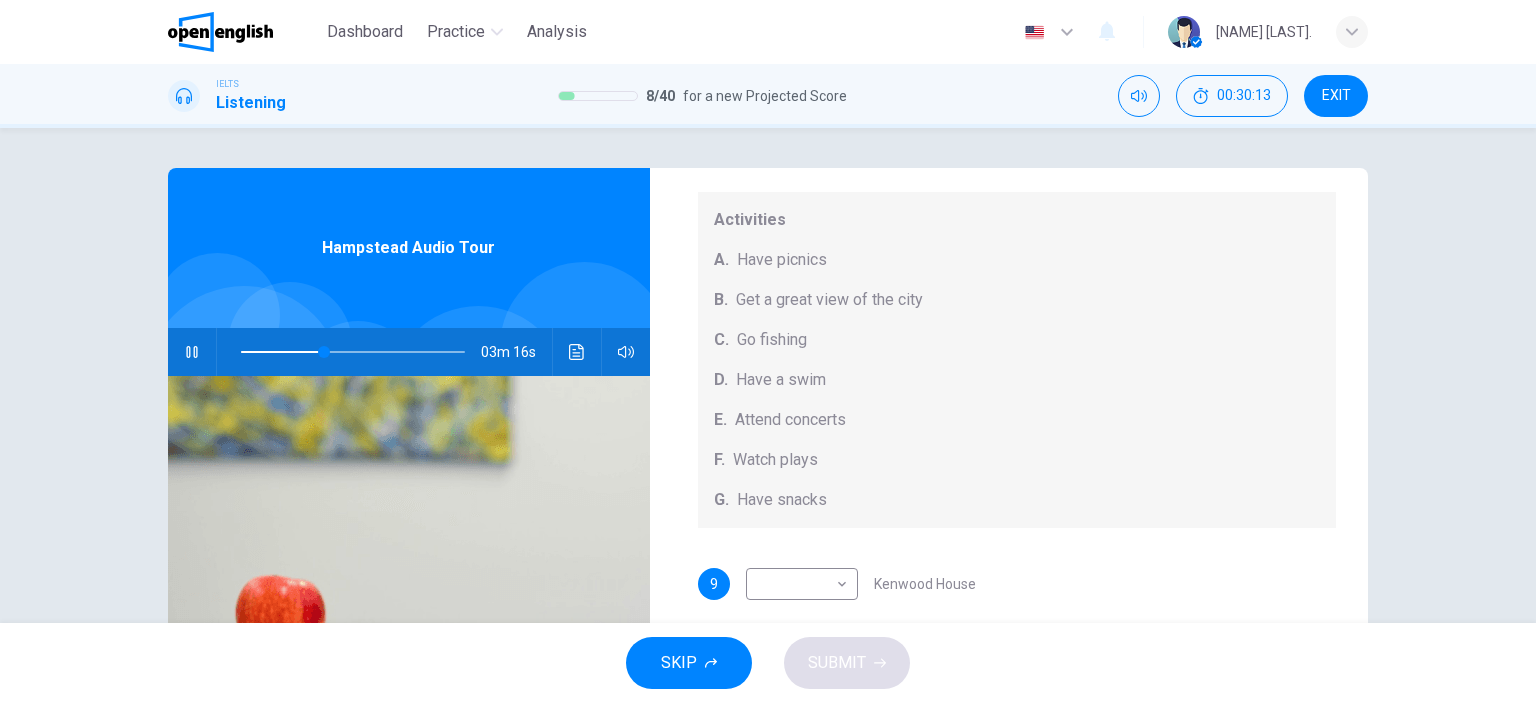drag, startPoint x: 732, startPoint y: 248, endPoint x: 827, endPoint y: 415, distance: 192.13016 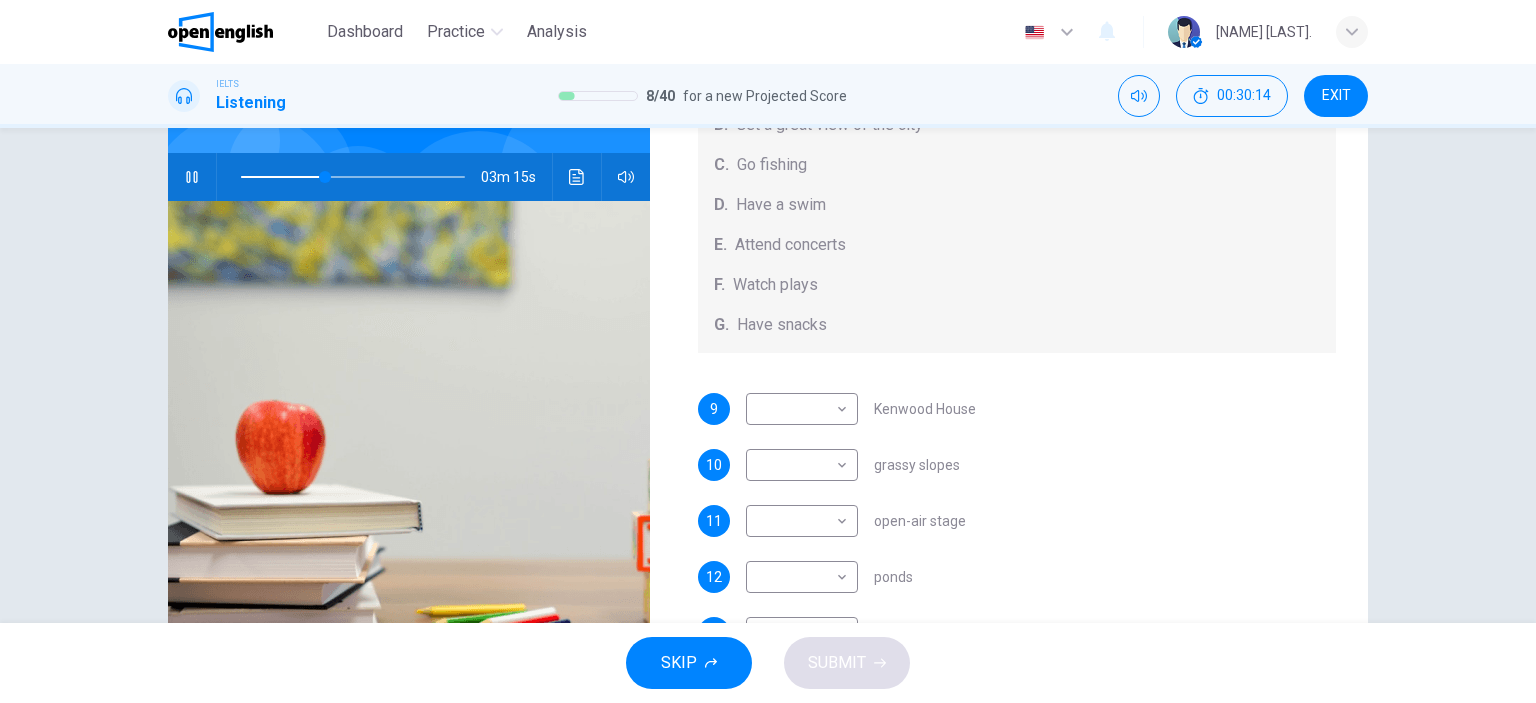 scroll, scrollTop: 280, scrollLeft: 0, axis: vertical 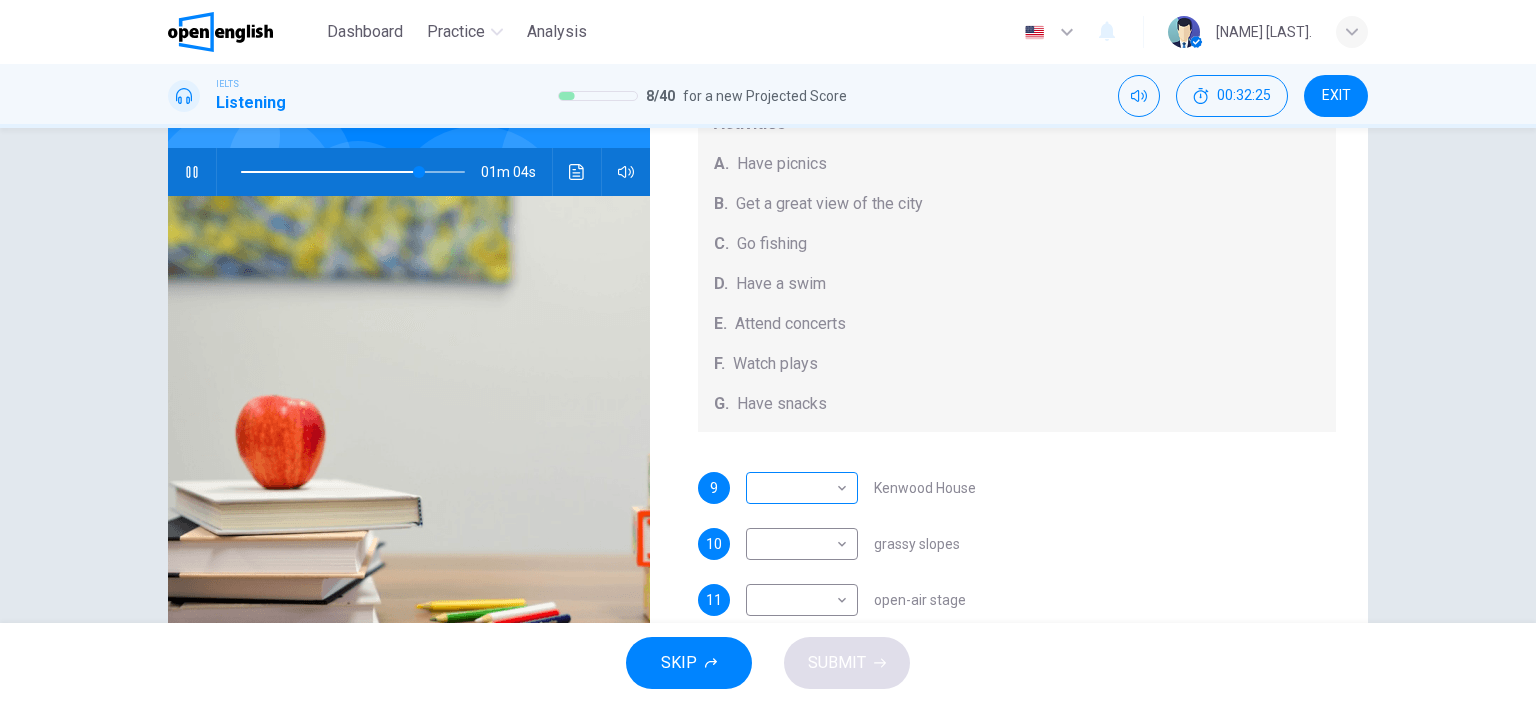 click on "This site uses cookies, as explained in our  Privacy Policy . If you agree to the use of cookies, please click the Accept button and continue to browse our site.   Privacy Policy Accept Dashboard Practice Analysis English ** ​ [NAME] [LAST]. IELTS Listening 8 / 40 for a new Projected Score 00:32:25 EXIT Questions 9 - 13 Which activity can be done at each of the following locations on the heath? Choose  FIVE  answers below and select the correct letter,  A-G , next to the questions. Activities A. Have picnics B. Get a great view of the city C. Go fishing D. Have a swim E. Attend concerts F. Watch plays G. Have snacks 9 ​ ​ Kenwood House 10 ​ ​ grassy slopes 11 ​ ​ open-air stage 12 ​ ​ ponds 13 ​ ​ Parliament Hill Hampstead Audio Tour 01m 04s SKIP SUBMIT Open English - Online English Dashboard Practice Analysis Notifications 1 © Copyright  2025" at bounding box center [768, 351] 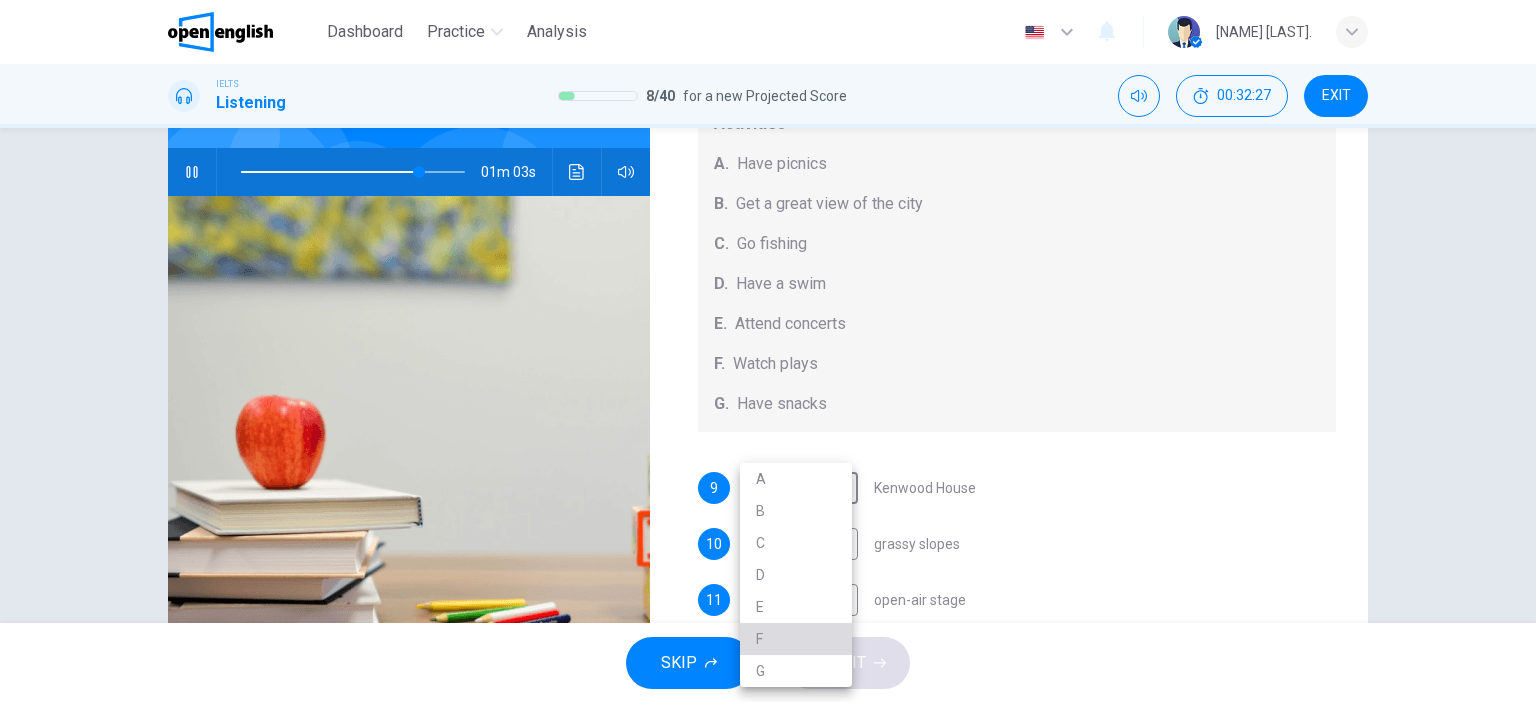 click on "F" at bounding box center (796, 639) 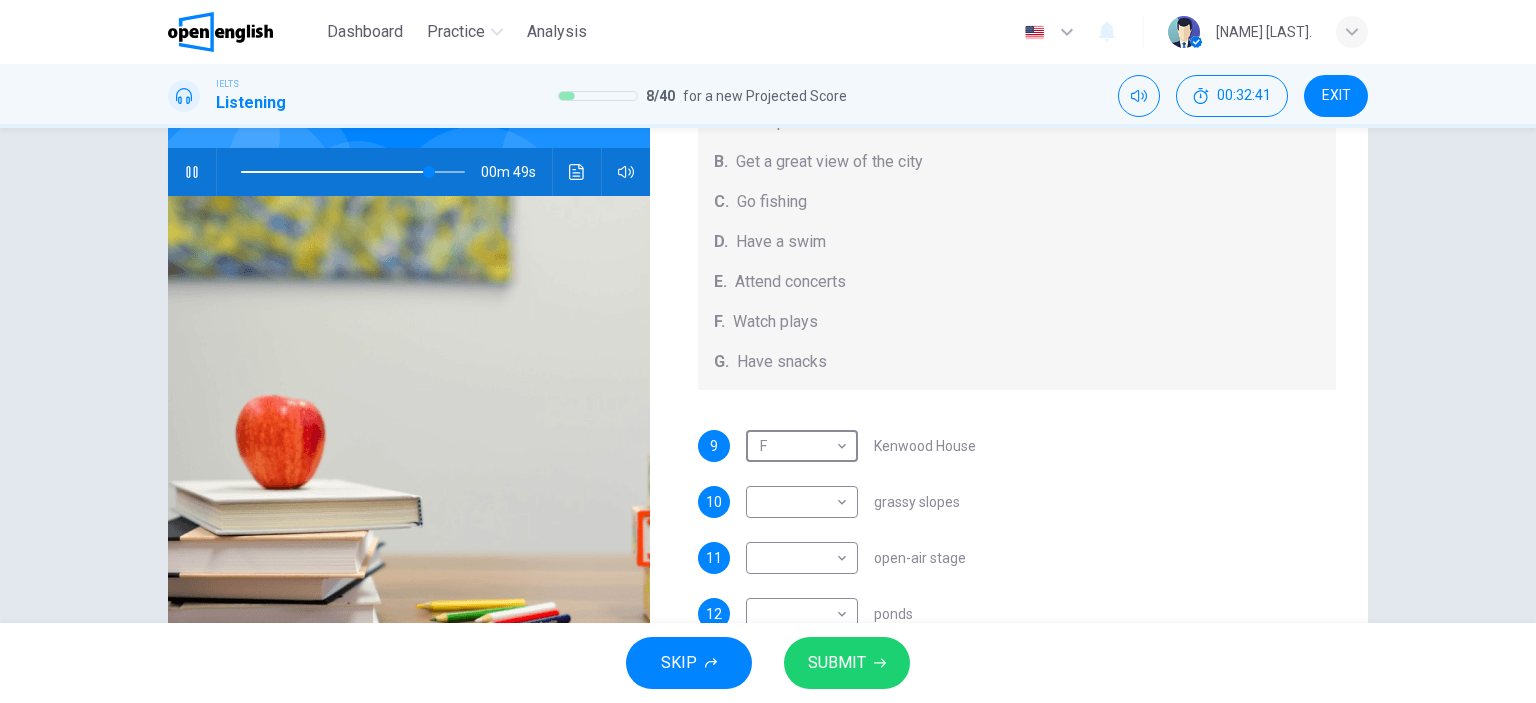 scroll, scrollTop: 184, scrollLeft: 0, axis: vertical 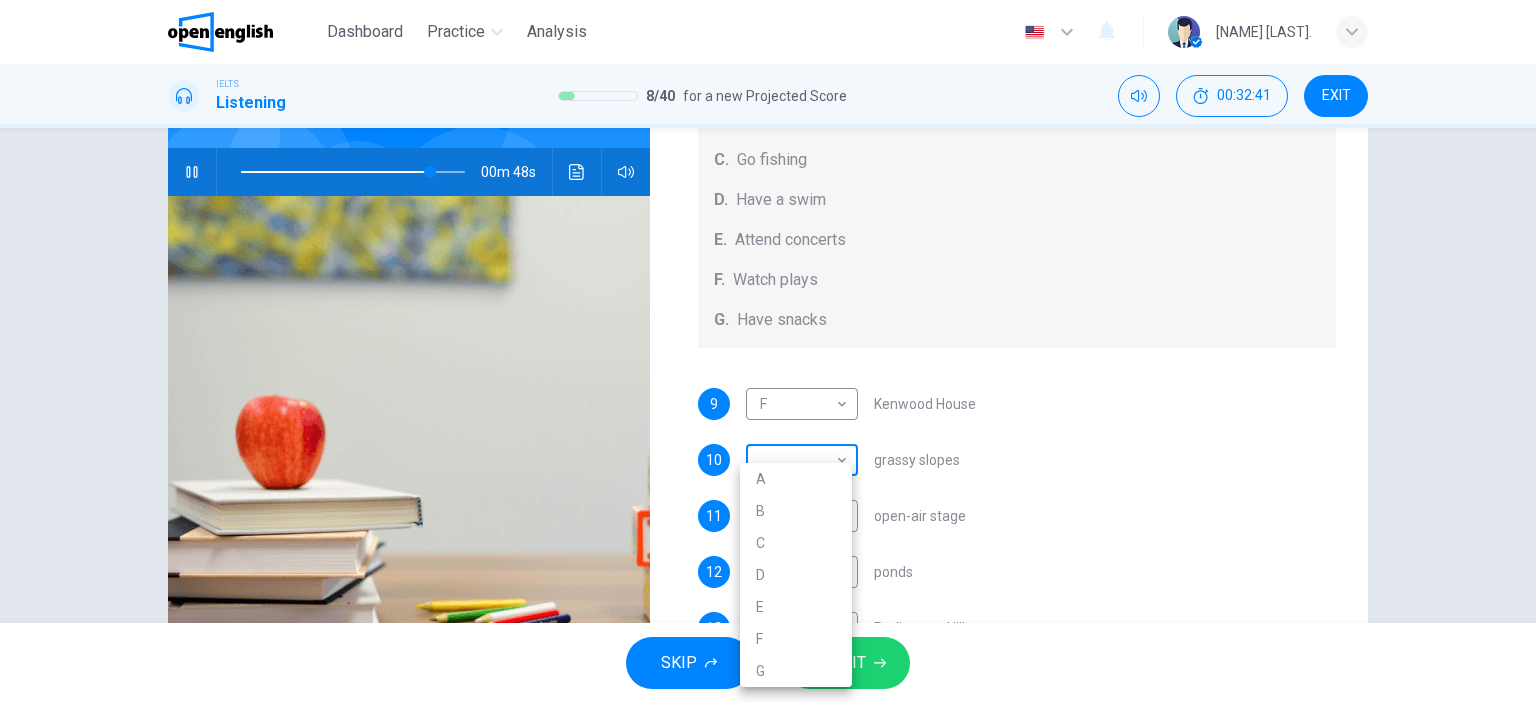 click on "This site uses cookies, as explained in our  Privacy Policy . If you agree to the use of cookies, please click the Accept button and continue to browse our site.   Privacy Policy Accept Dashboard Practice Analysis English ** ​ [NAME] [LAST]. IELTS Listening 8 / 40 for a new Projected Score 00:32:41 EXIT Questions 9 - 13 Which activity can be done at each of the following locations on the heath? Choose  FIVE  answers below and select the correct letter,  A-G , next to the questions. Activities A. Have picnics B. Get a great view of the city C. Go fishing D. Have a swim E. Attend concerts F. Watch plays G. Have snacks 9 F * ​ Kenwood House 10 A * ​ grassy slopes 11 E * ​ open-air stage 12 ​ ​ ponds 13 B * ​ Parliament Hill Hampstead Audio Tour 00m 48s SKIP SUBMIT Open English - Online English Dashboard Practice Analysis Notifications 1 © Copyright  2025 A B C D E F G" at bounding box center [768, 351] 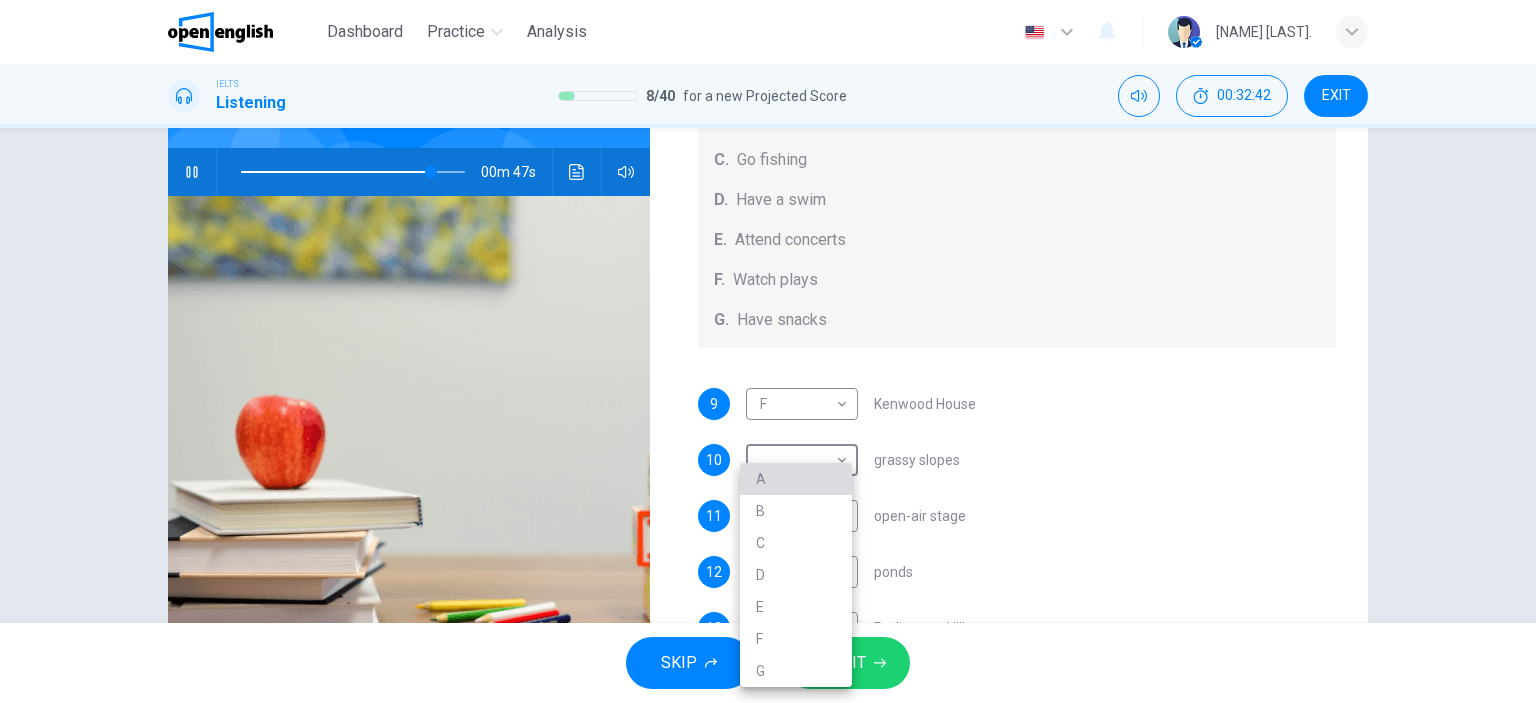 click on "A" at bounding box center (796, 479) 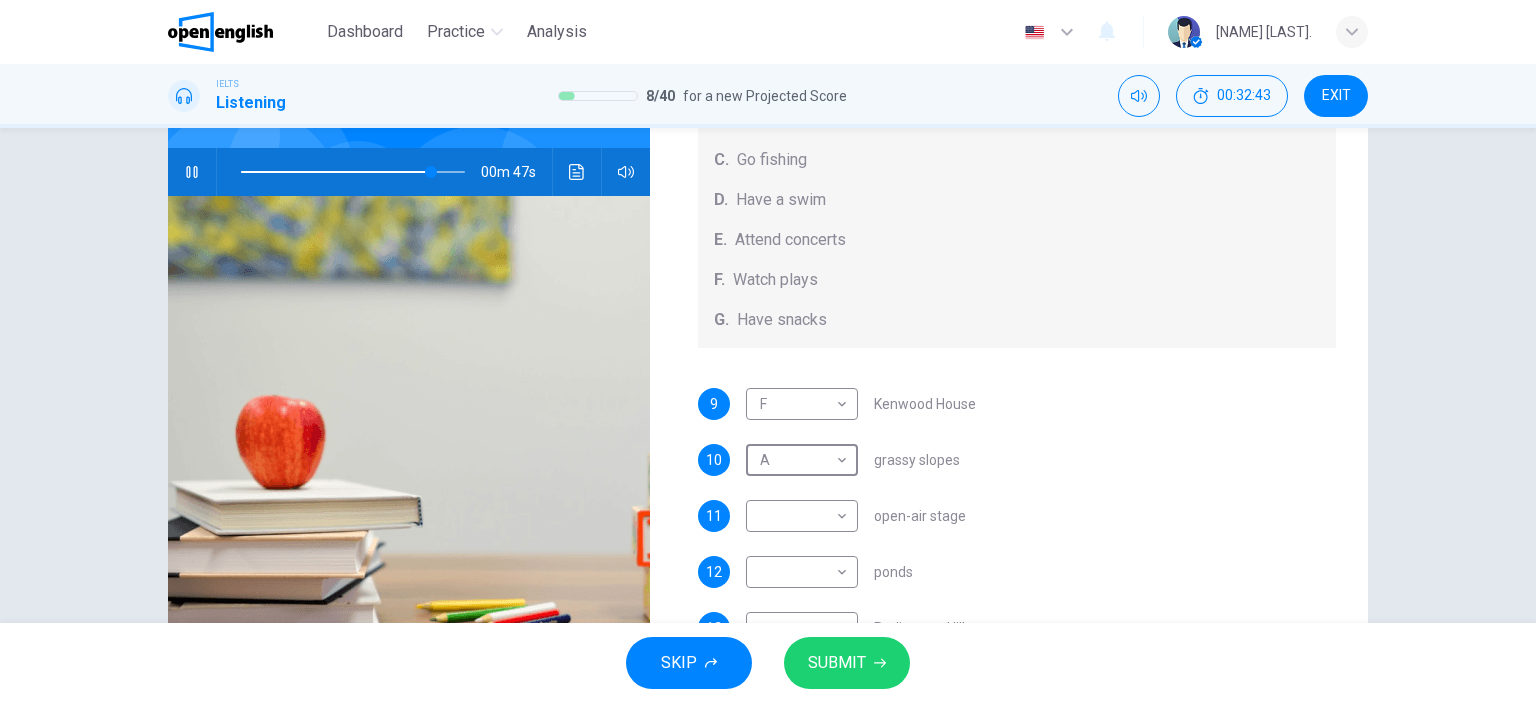 scroll, scrollTop: 280, scrollLeft: 0, axis: vertical 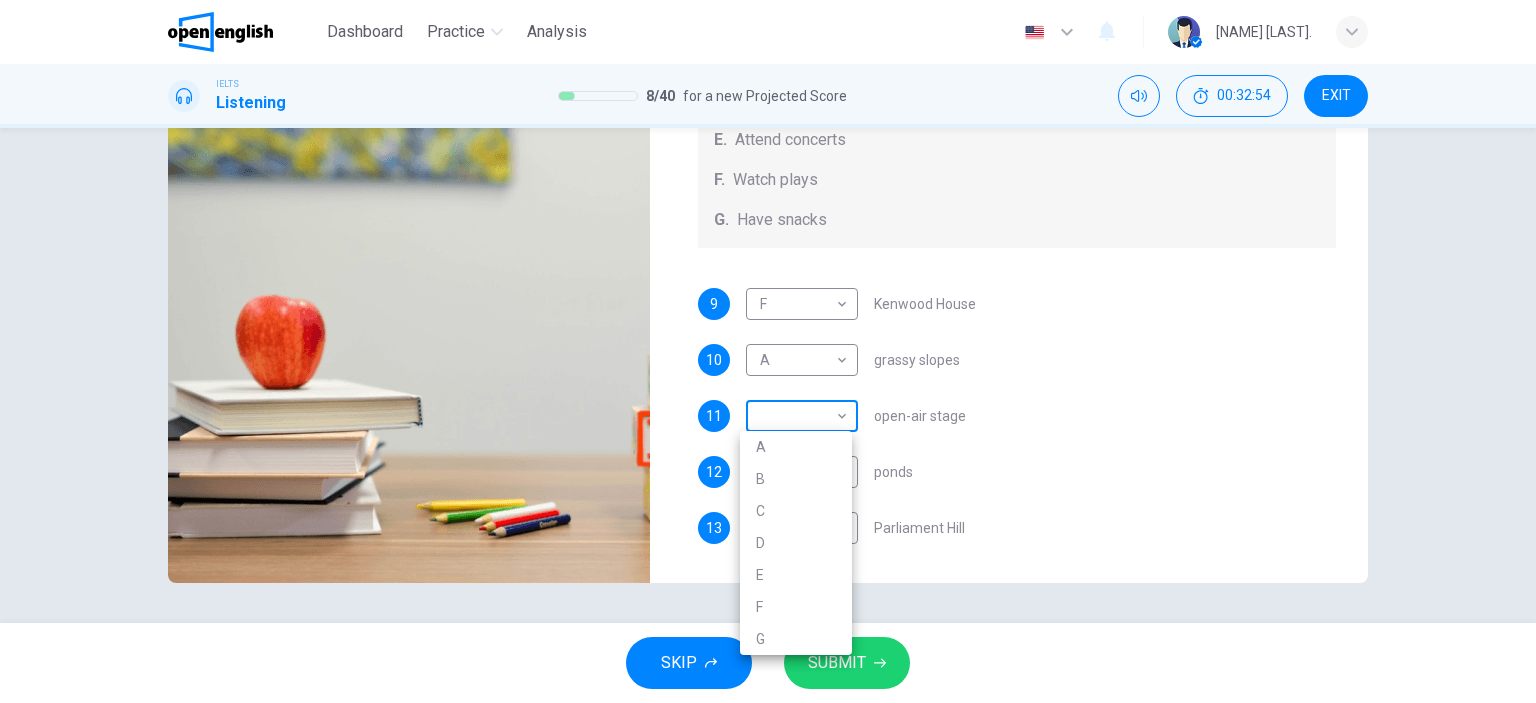 click on "This site uses cookies, as explained in our  Privacy Policy . If you agree to the use of cookies, please click the Accept button and continue to browse our site.   Privacy Policy Accept Dashboard Practice Analysis English ** ​ [NAME] [LAST]. IELTS Listening 8 / 40 for a new Projected Score 00:32:54 EXIT Questions 9 - 13 Which activity can be done at each of the following locations on the heath? Choose  FIVE  answers below and select the correct letter,  A-G , next to the questions. Activities A. Have picnics B. Get a great view of the city C. Go fishing D. Have a swim E. Attend concerts F. Watch plays G. Have snacks 9 F * ​ Kenwood House 10 A * ​ grassy slopes 11 ​ ​ open-air stage 12 ​ ​ ponds 13 ​ ​ Parliament Hill Hampstead Audio Tour 00m 35s SKIP SUBMIT Open English - Online English Dashboard Practice Analysis Notifications 1 © Copyright  2025 A B C D E F G" at bounding box center (768, 351) 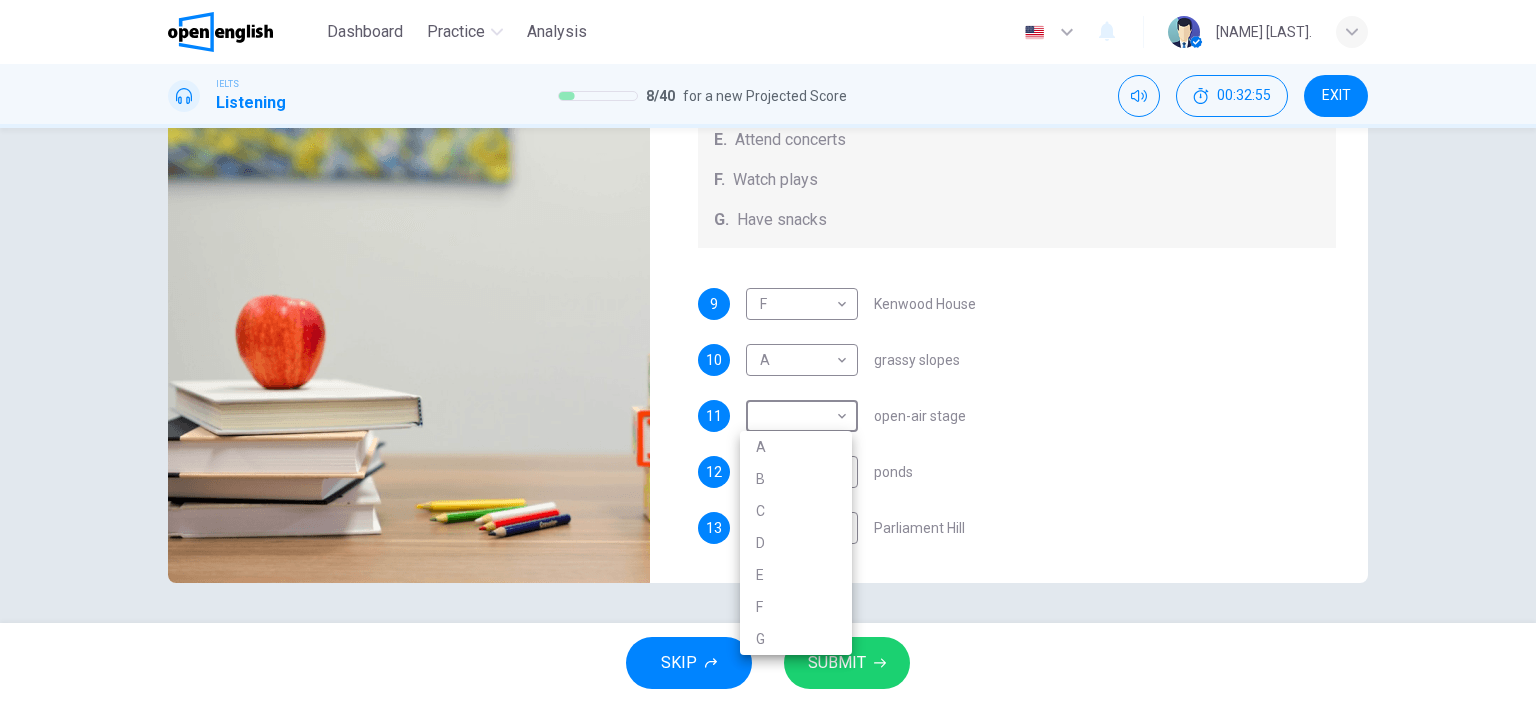 click on "E" at bounding box center (796, 575) 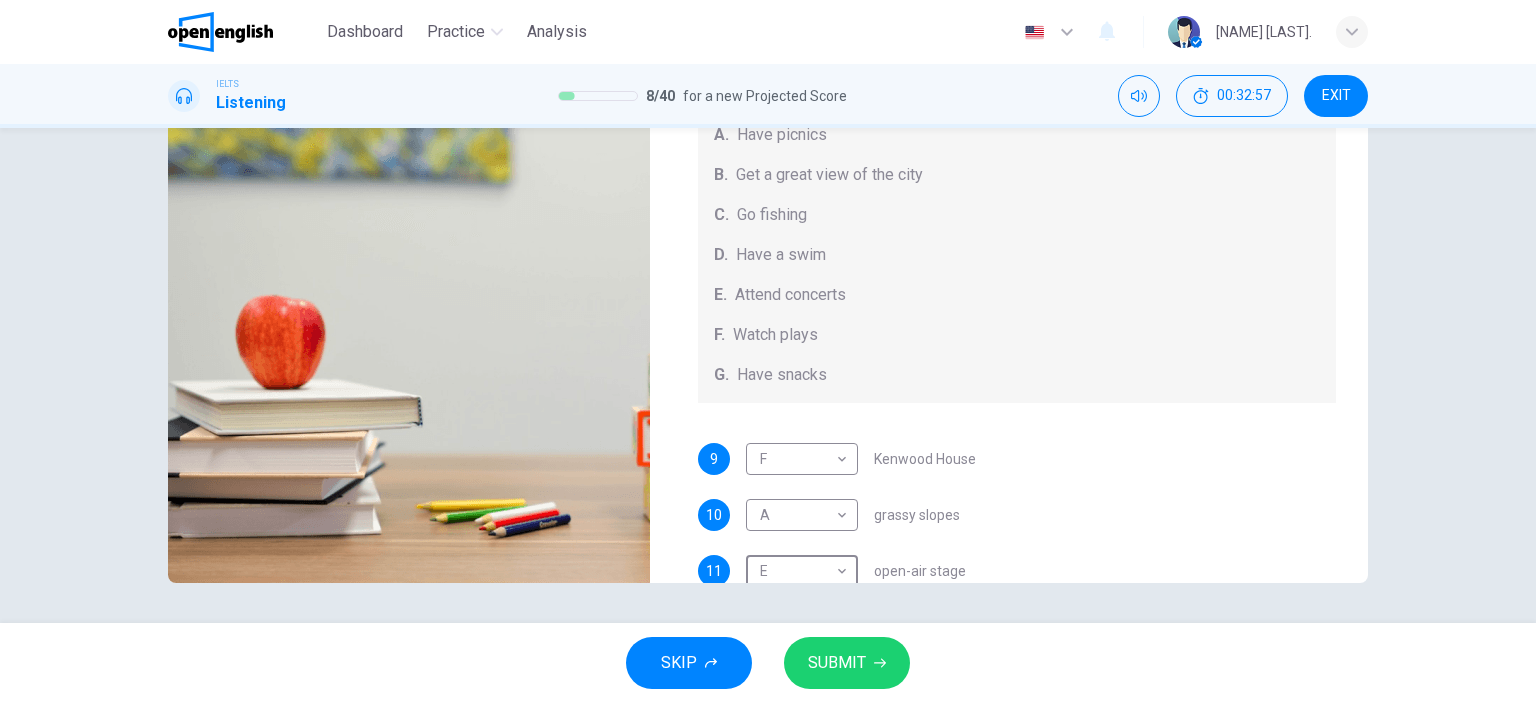 scroll, scrollTop: 0, scrollLeft: 0, axis: both 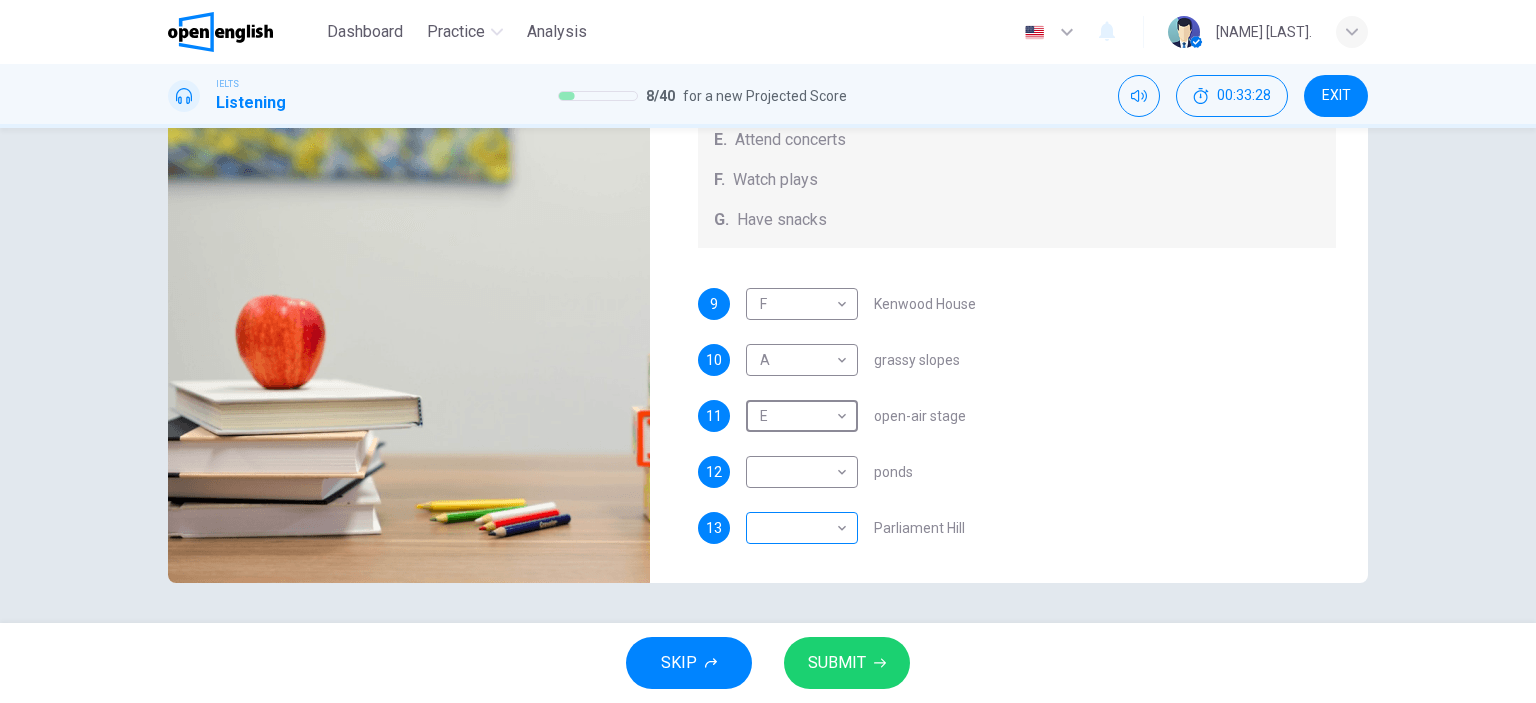 click on "This site uses cookies, as explained in our  Privacy Policy . If you agree to the use of cookies, please click the Accept button and continue to browse our site.   Privacy Policy Accept Dashboard Practice Analysis English ** ​ [NAME] [LAST]. IELTS Listening 8 / 40 for a new Projected Score 00:33:28 EXIT Questions 9 - 13 Which activity can be done at each of the following locations on the heath? Choose  FIVE  answers below and select the correct letter,  A-G , next to the questions. Activities A. Have picnics B. Get a great view of the city C. Go fishing D. Have a swim E. Attend concerts F. Watch plays G. Have snacks 9 F * ​ Kenwood House 10 A * ​ grassy slopes 11 E * ​ open-air stage 12 ​ ​ ponds 13 ​ ​ Parliament Hill Hampstead Audio Tour 00m 02s SKIP SUBMIT Open English - Online English Dashboard Practice Analysis Notifications 1 © Copyright  2025" at bounding box center (768, 351) 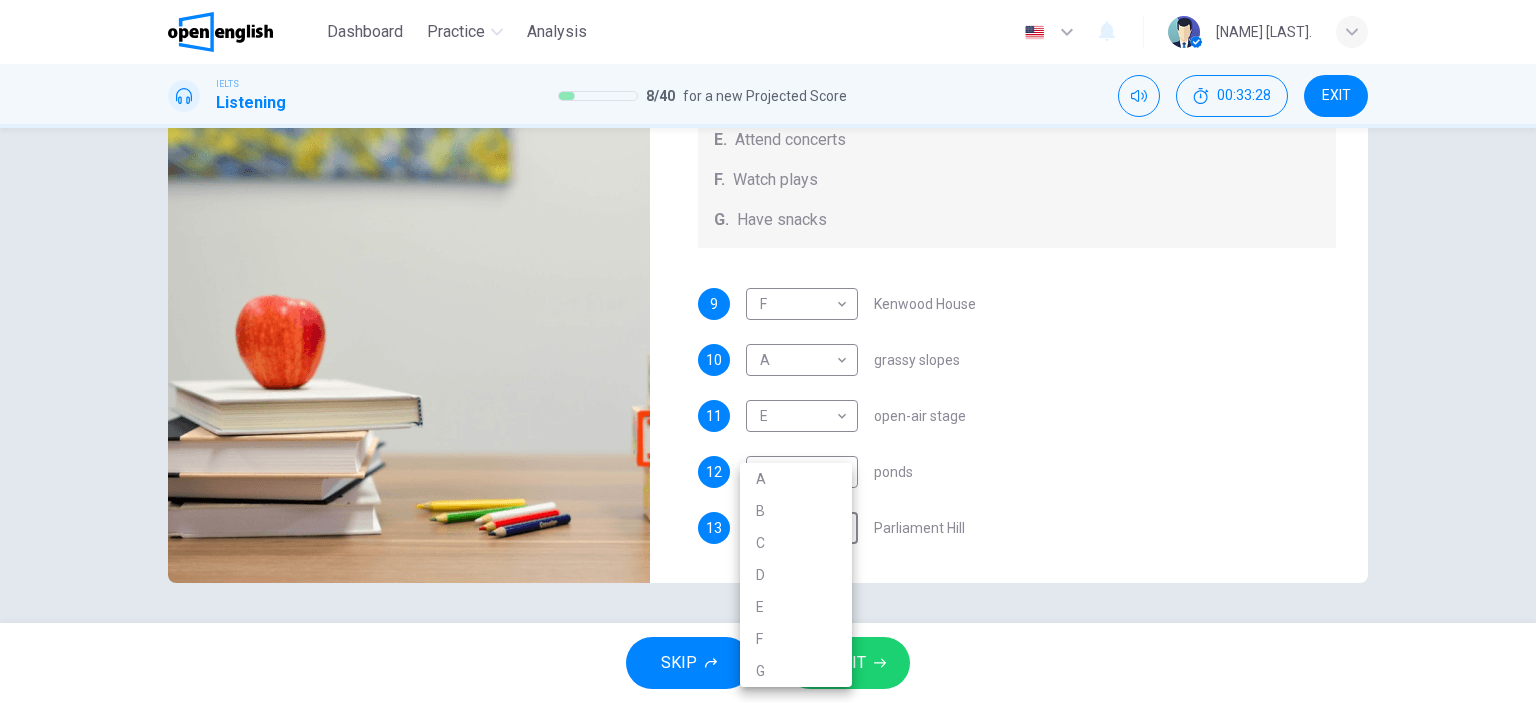 click on "B" at bounding box center (796, 511) 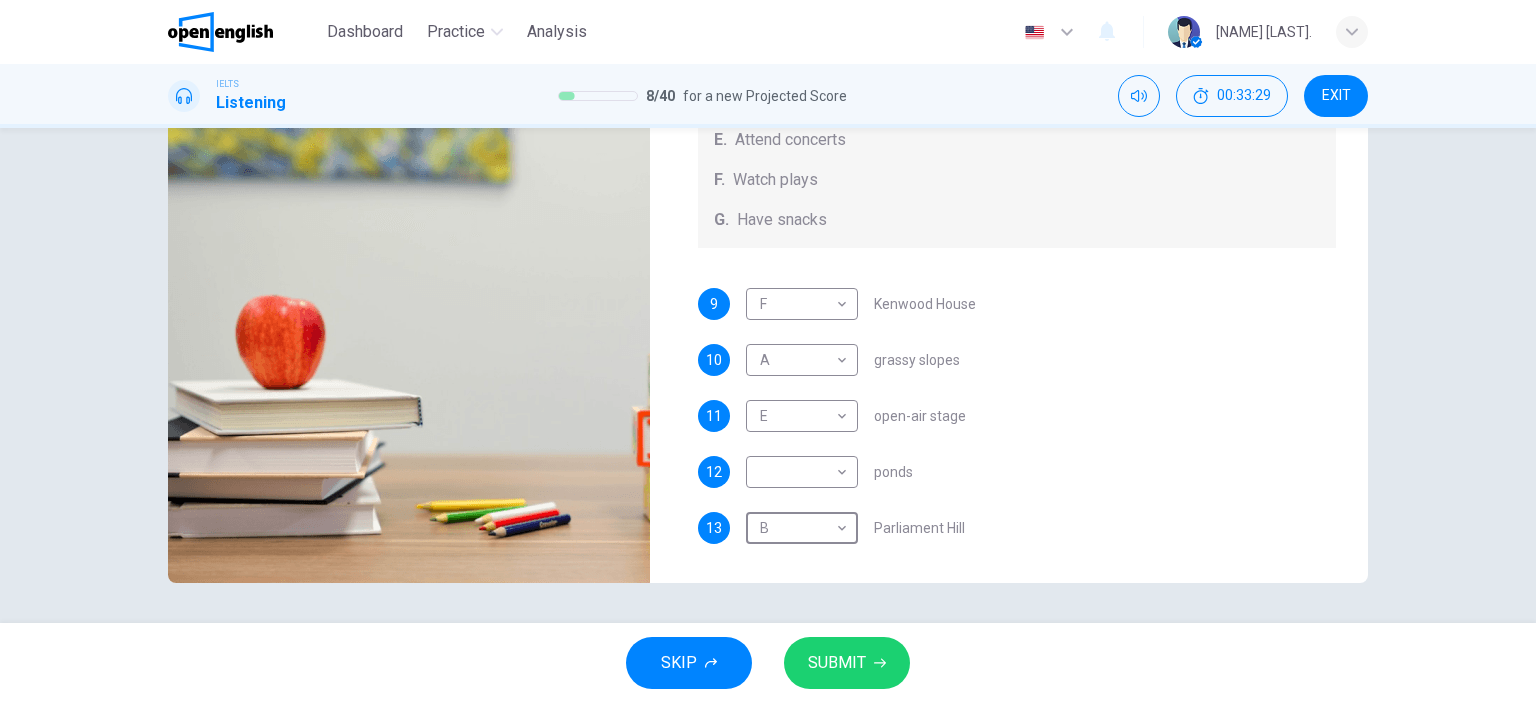 type on "*" 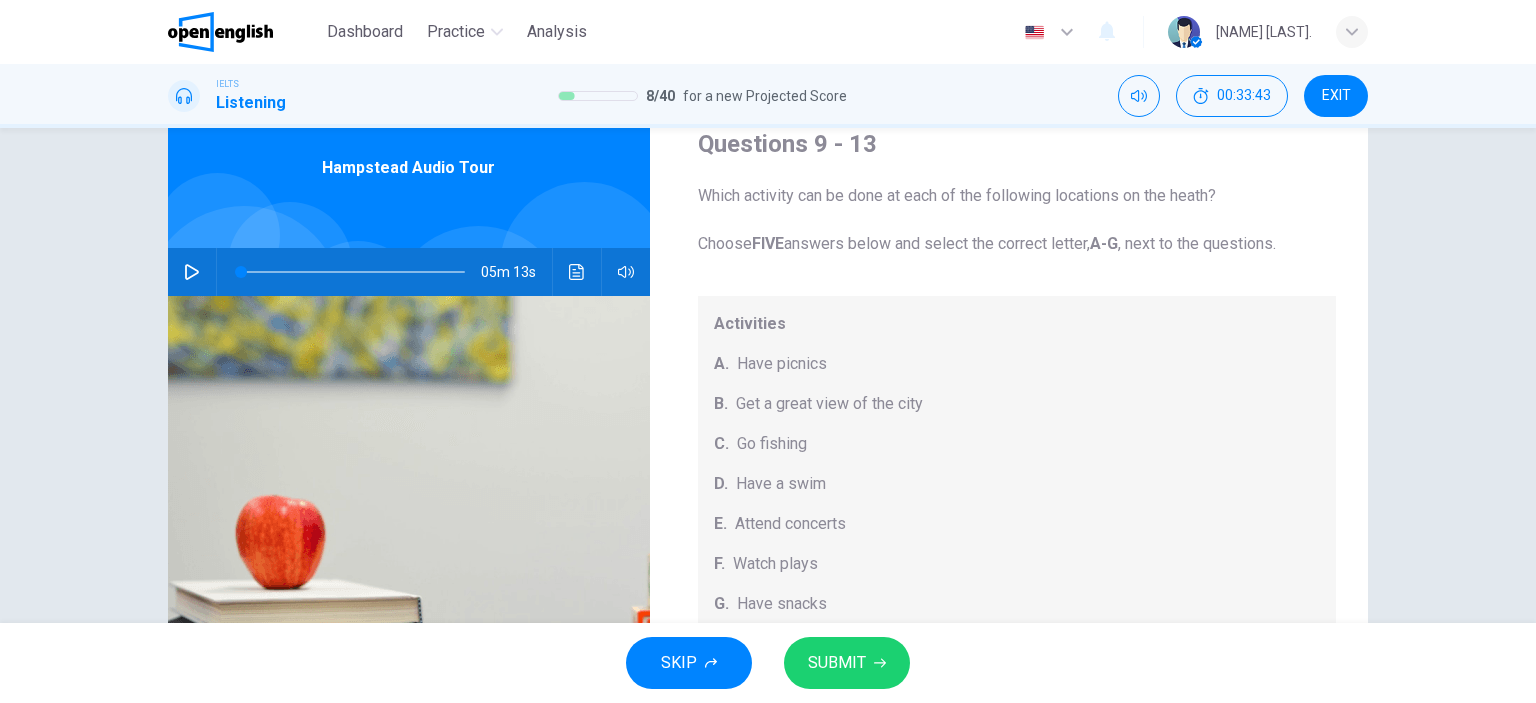 scroll, scrollTop: 184, scrollLeft: 0, axis: vertical 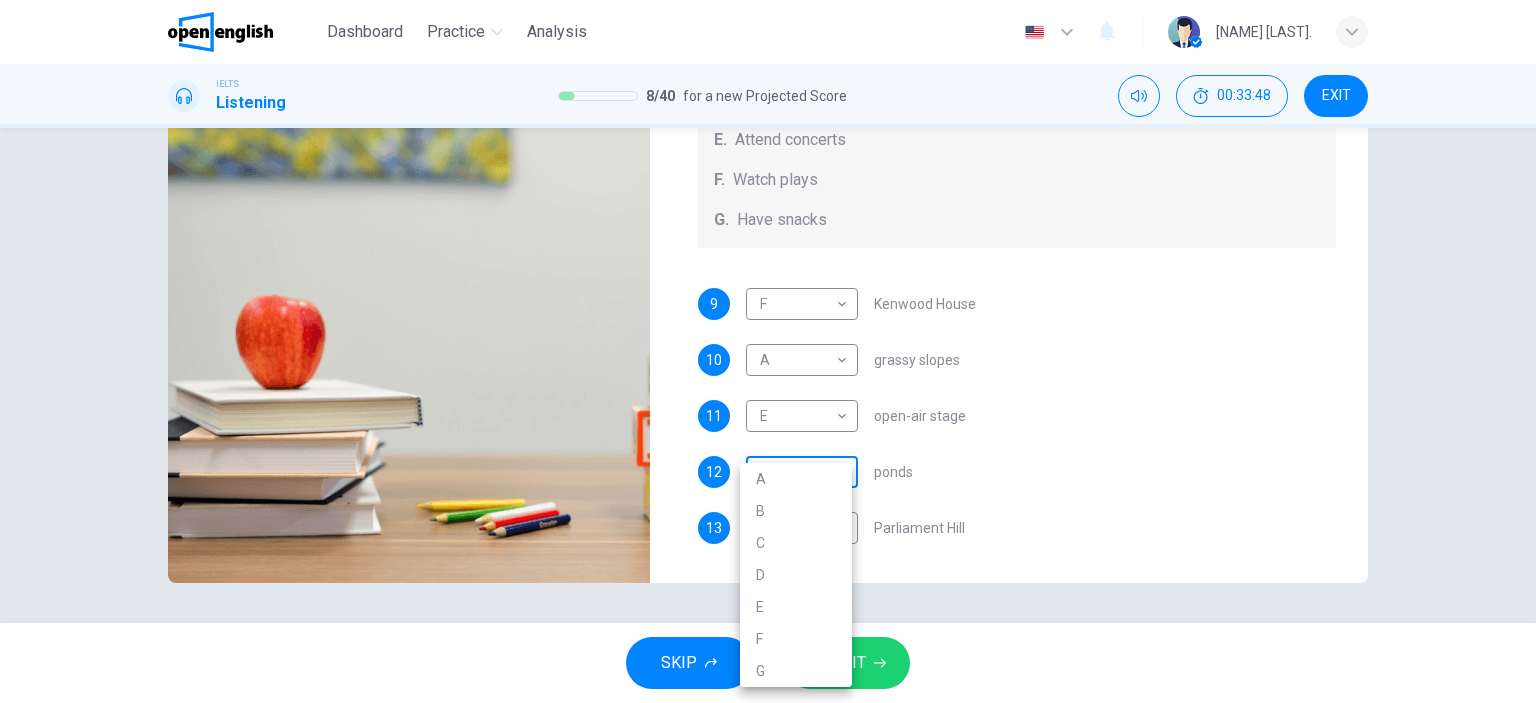click on "This site uses cookies, as explained in our  Privacy Policy . If you agree to the use of cookies, please click the Accept button and continue to browse our site.   Privacy Policy Accept Dashboard Practice Analysis English ** ​ [NAME] [LAST]. IELTS Listening 8 / 40 for a new Projected Score 00:33:48 EXIT Questions 9 - 13 Which activity can be done at each of the following locations on the heath? Choose  FIVE  answers below and select the correct letter,  A-G , next to the questions. Activities A. Have picnics B. Get a great view of the city C. Go fishing D. Have a swim E. Attend concerts F. Watch plays G. Have snacks 9 F * ​ Kenwood House 10 A * ​ grassy slopes 11 E * ​ open-air stage 12 ​ ​ ponds 13 B * ​ Parliament Hill Hampstead Audio Tour 05m 13s SKIP SUBMIT Open English - Online English Dashboard Practice Analysis Notifications 1 © Copyright  2025 A B C D E F G" at bounding box center (768, 351) 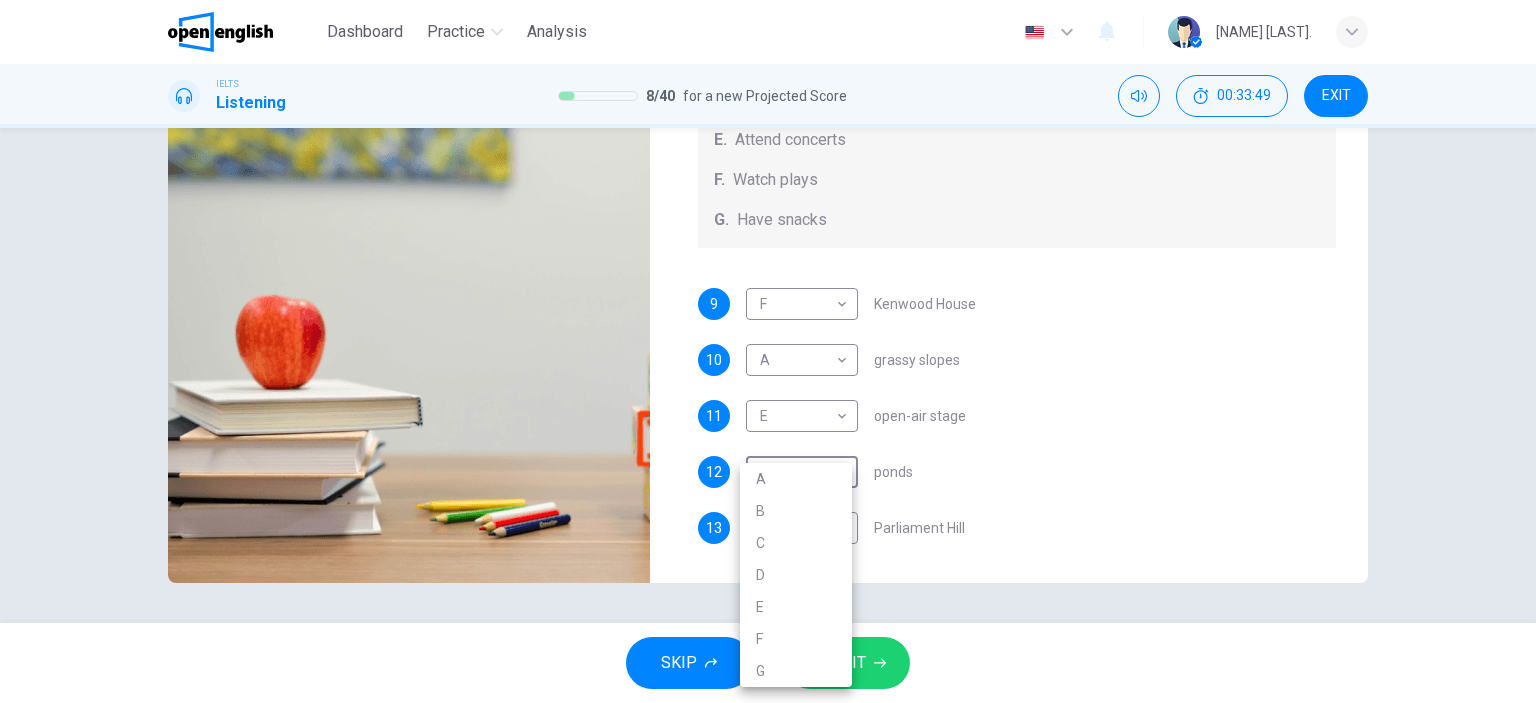 click on "G" at bounding box center (796, 671) 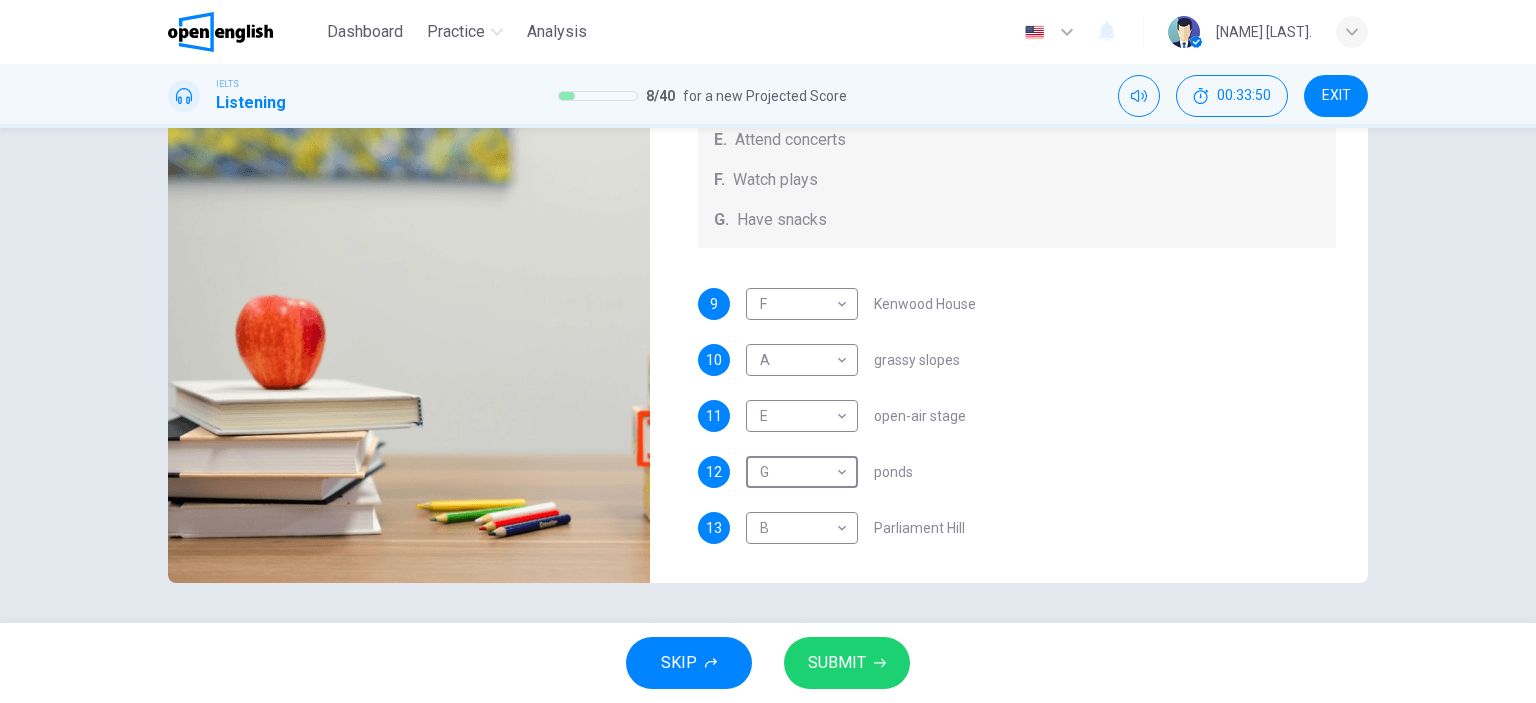 click on "SUBMIT" at bounding box center [847, 663] 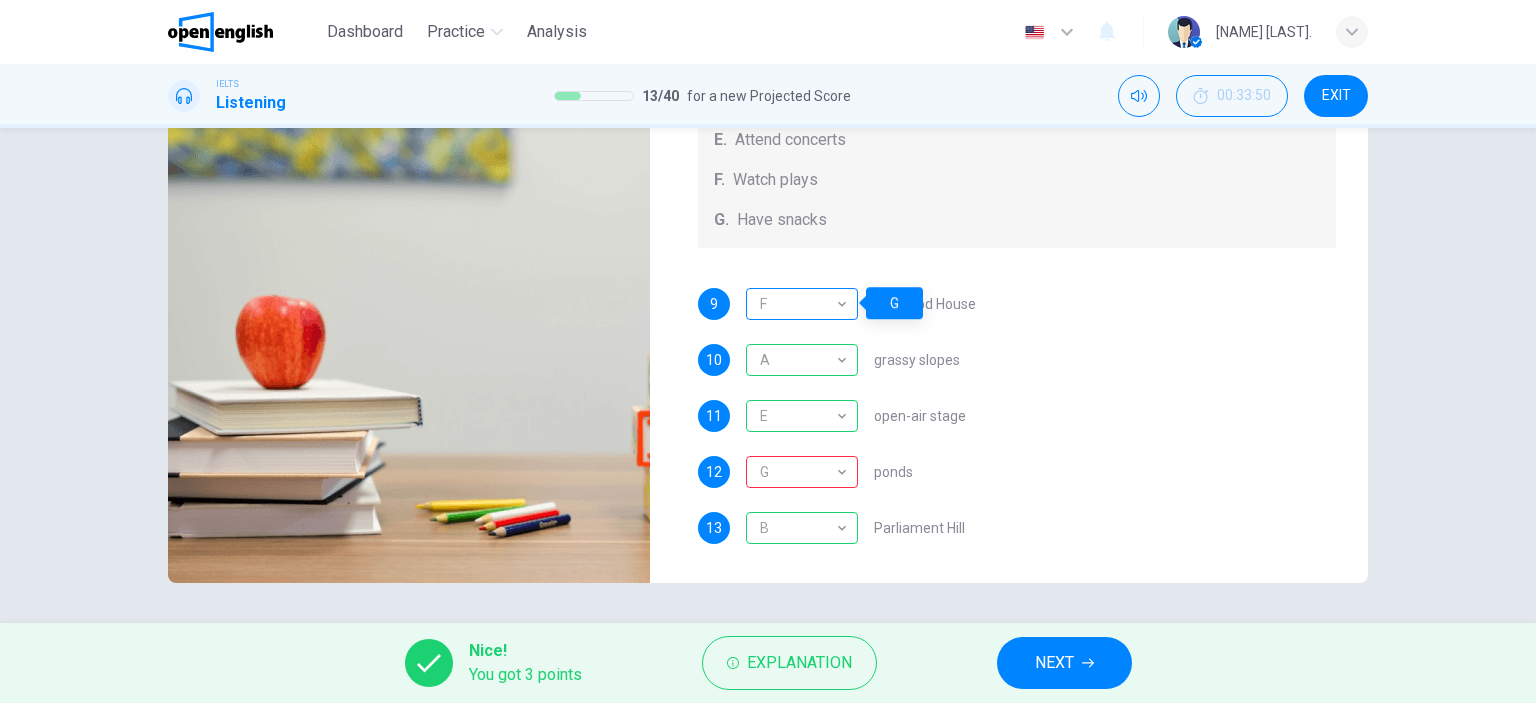click on "F" at bounding box center (798, 304) 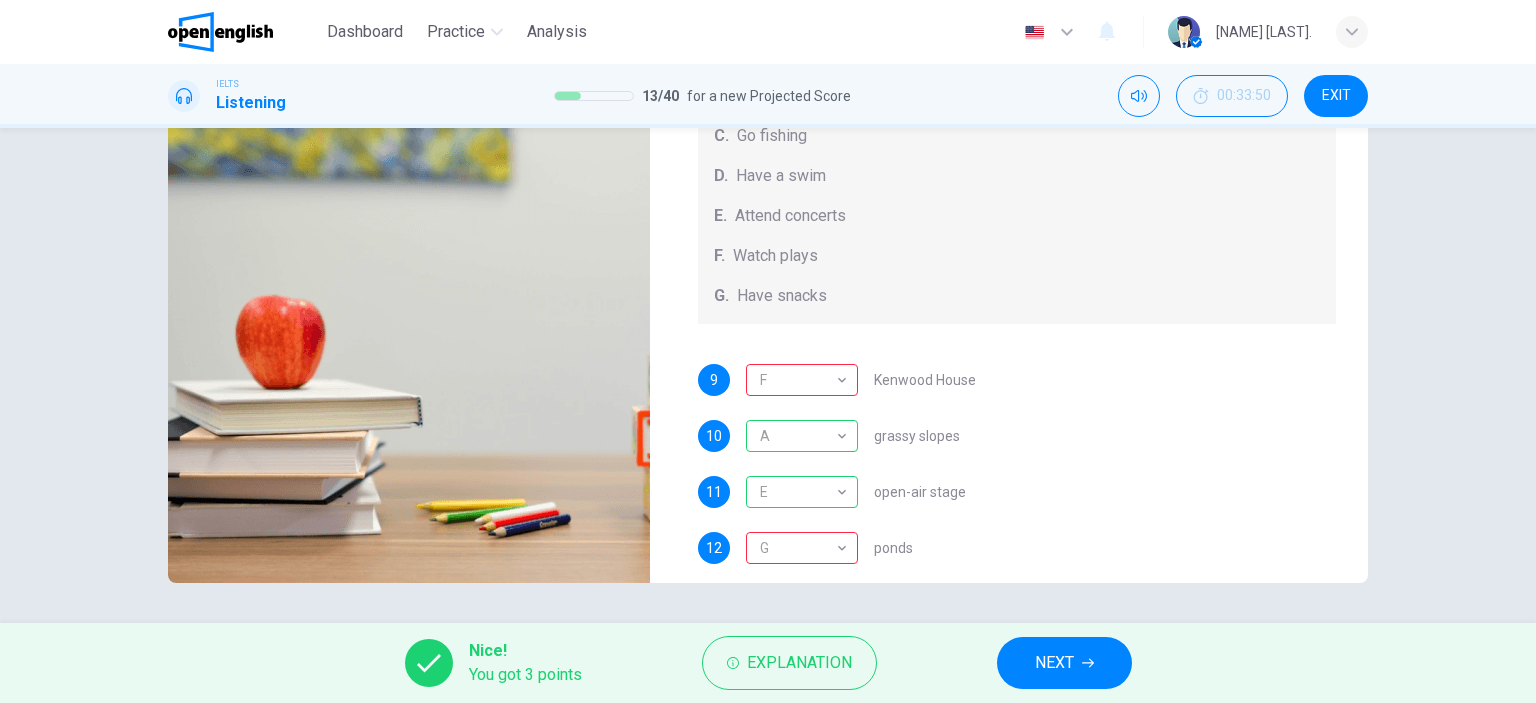 scroll, scrollTop: 184, scrollLeft: 0, axis: vertical 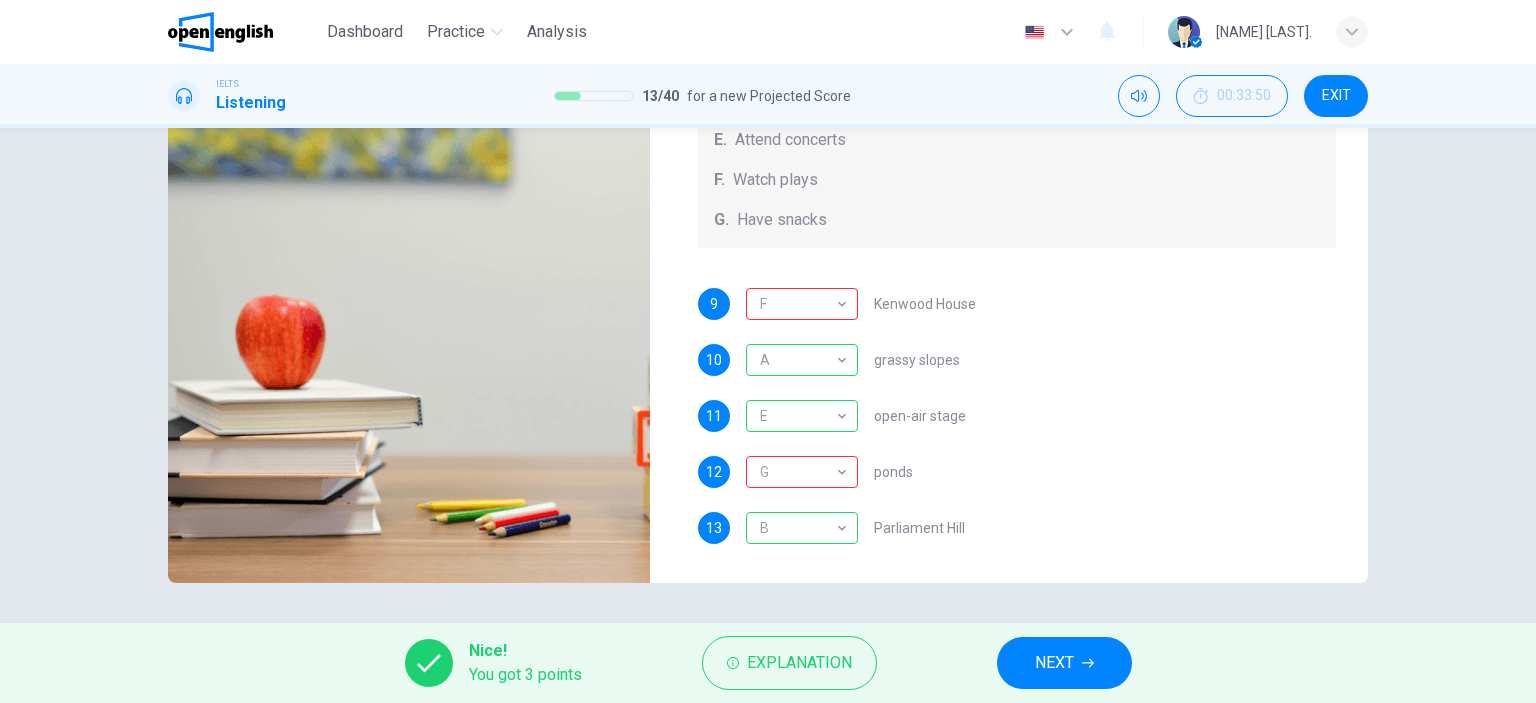click on "NEXT" at bounding box center [1054, 663] 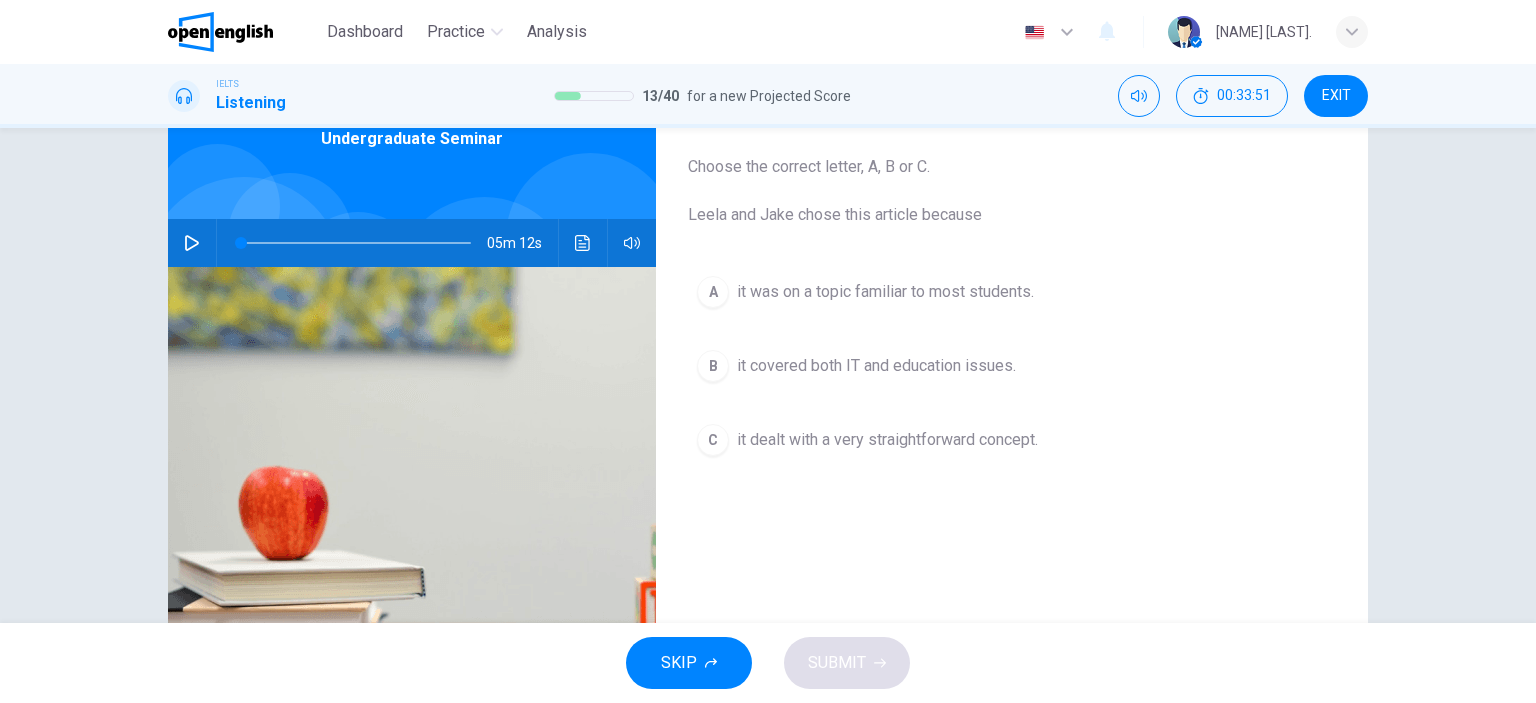 scroll, scrollTop: 0, scrollLeft: 0, axis: both 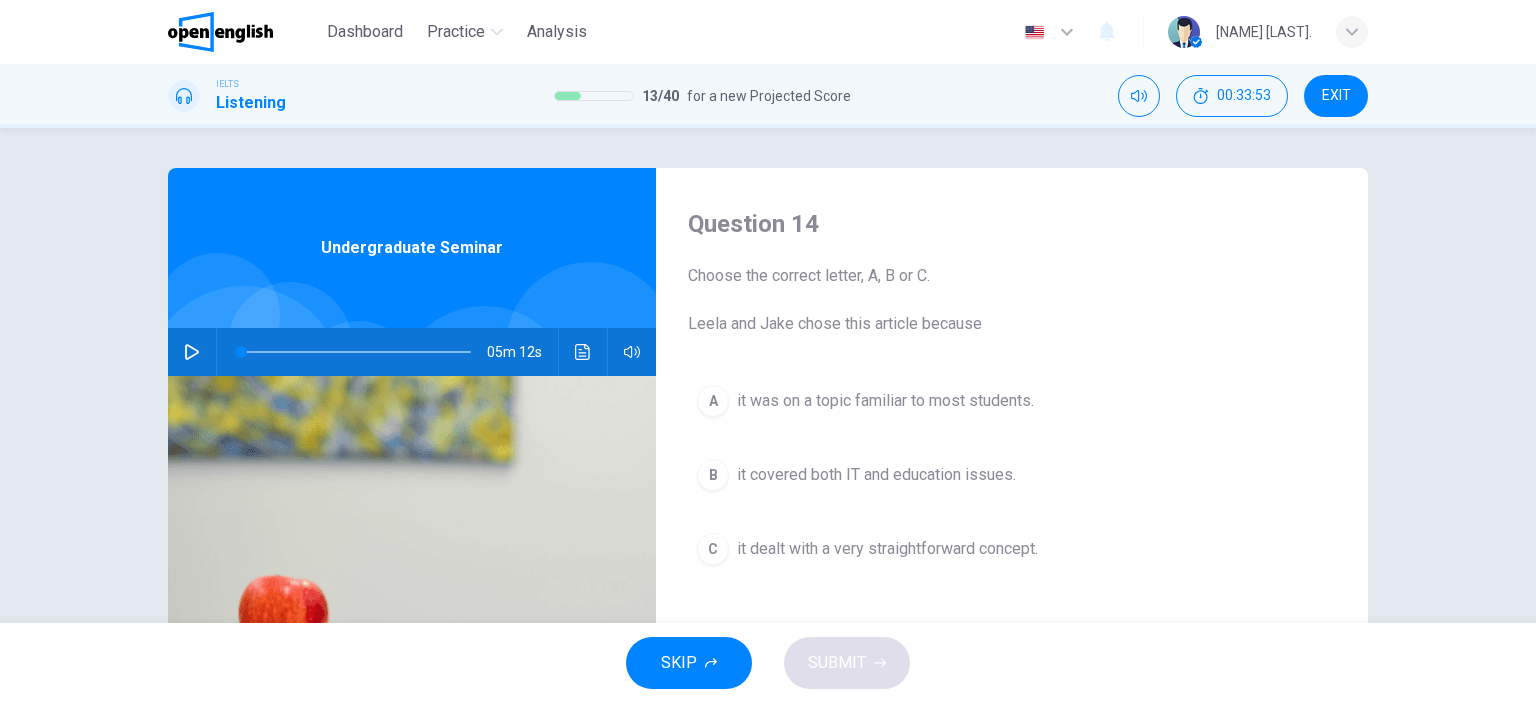 click at bounding box center [192, 352] 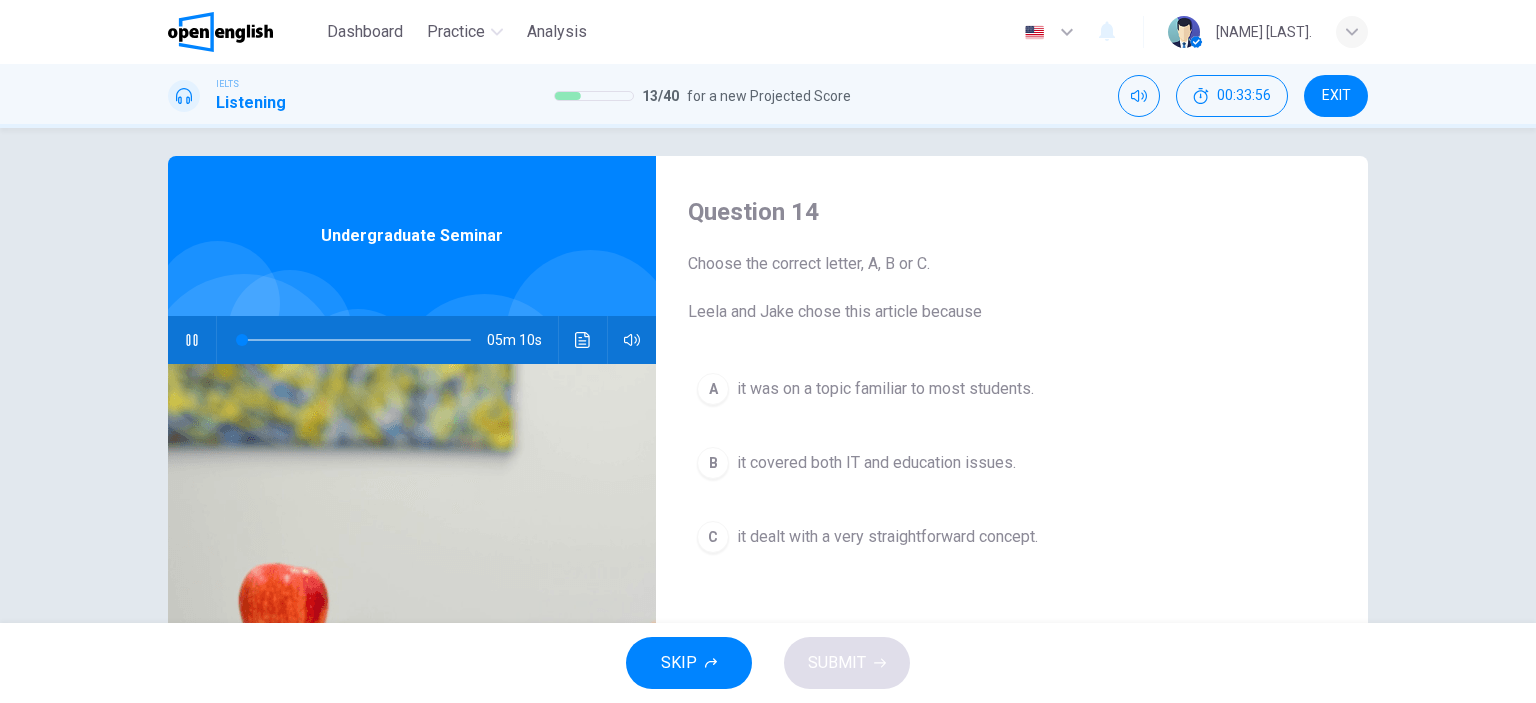scroll, scrollTop: 0, scrollLeft: 0, axis: both 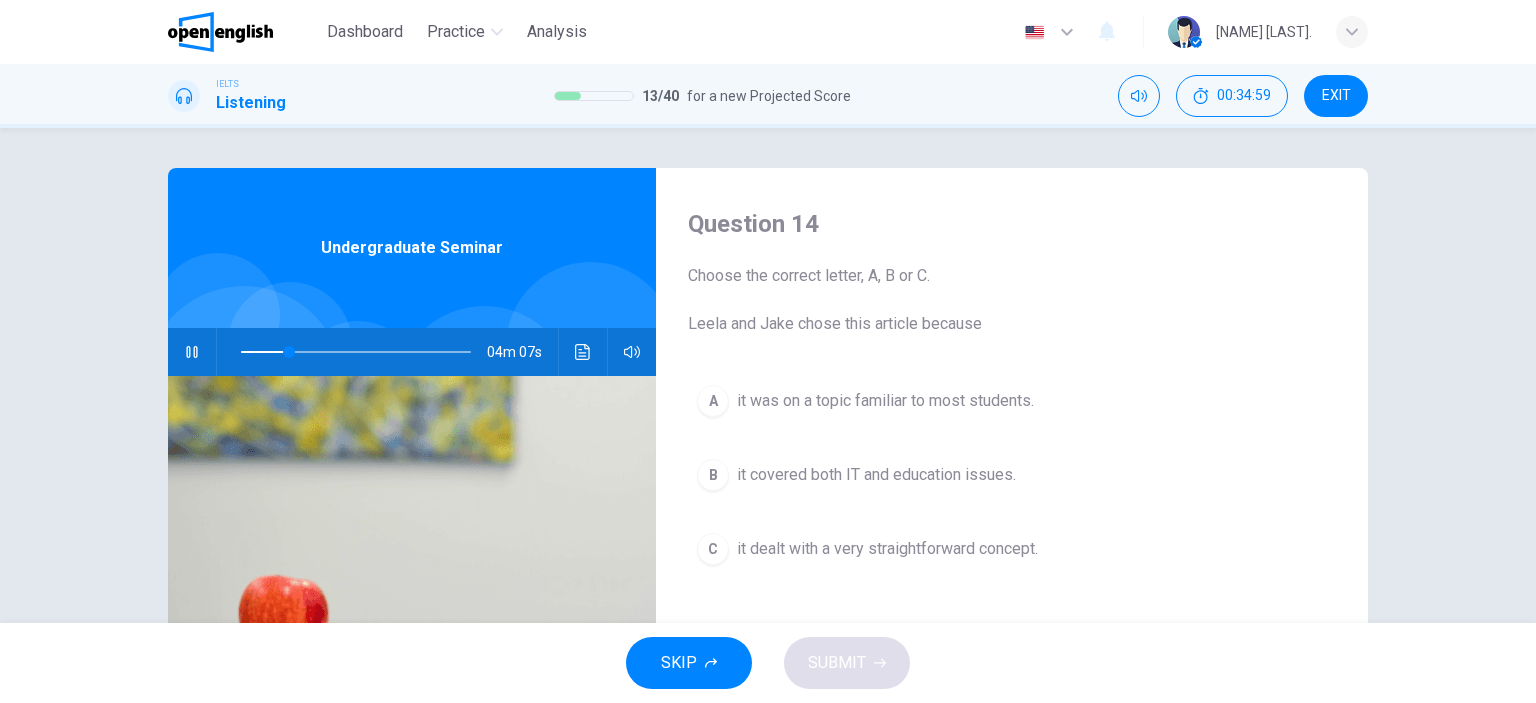 click on "it covered both IT and education issues." at bounding box center (876, 475) 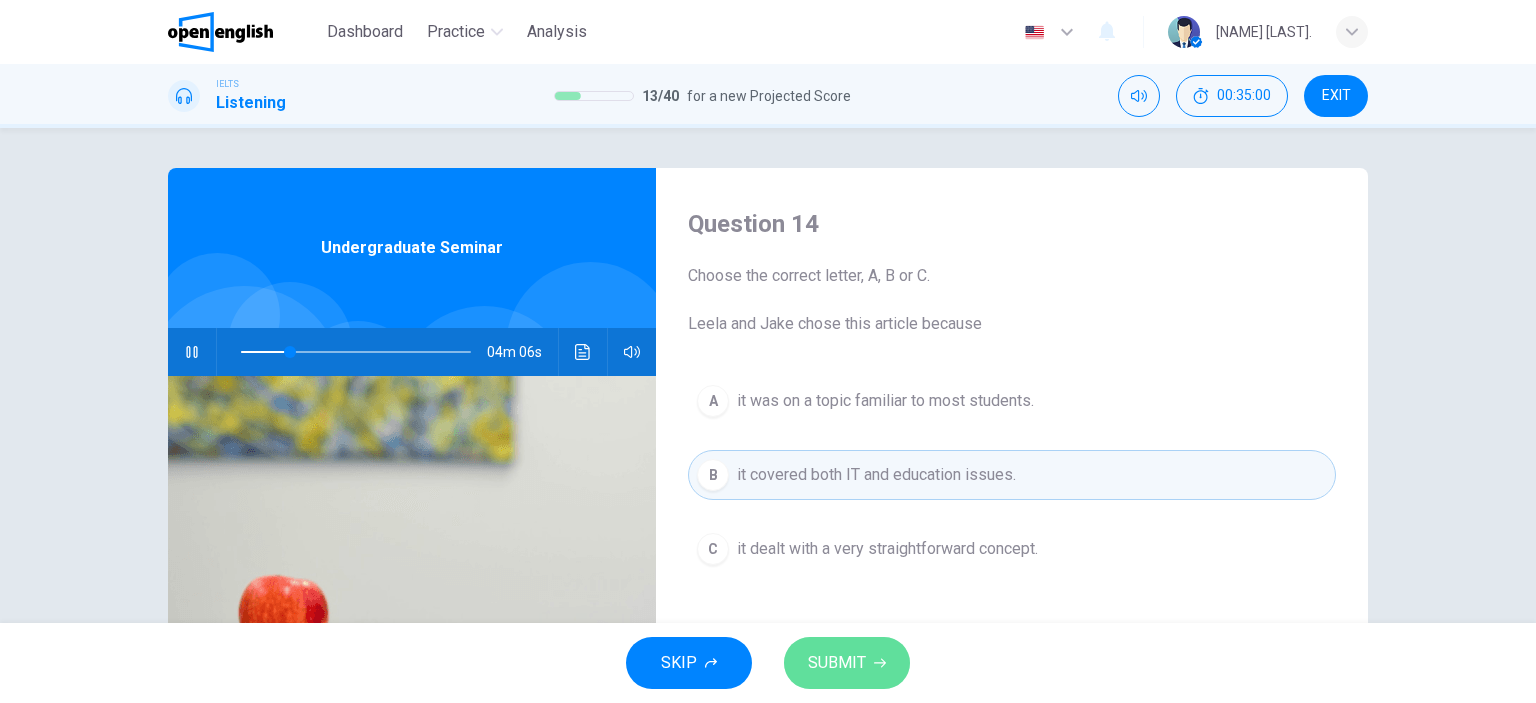 click on "SUBMIT" at bounding box center (847, 663) 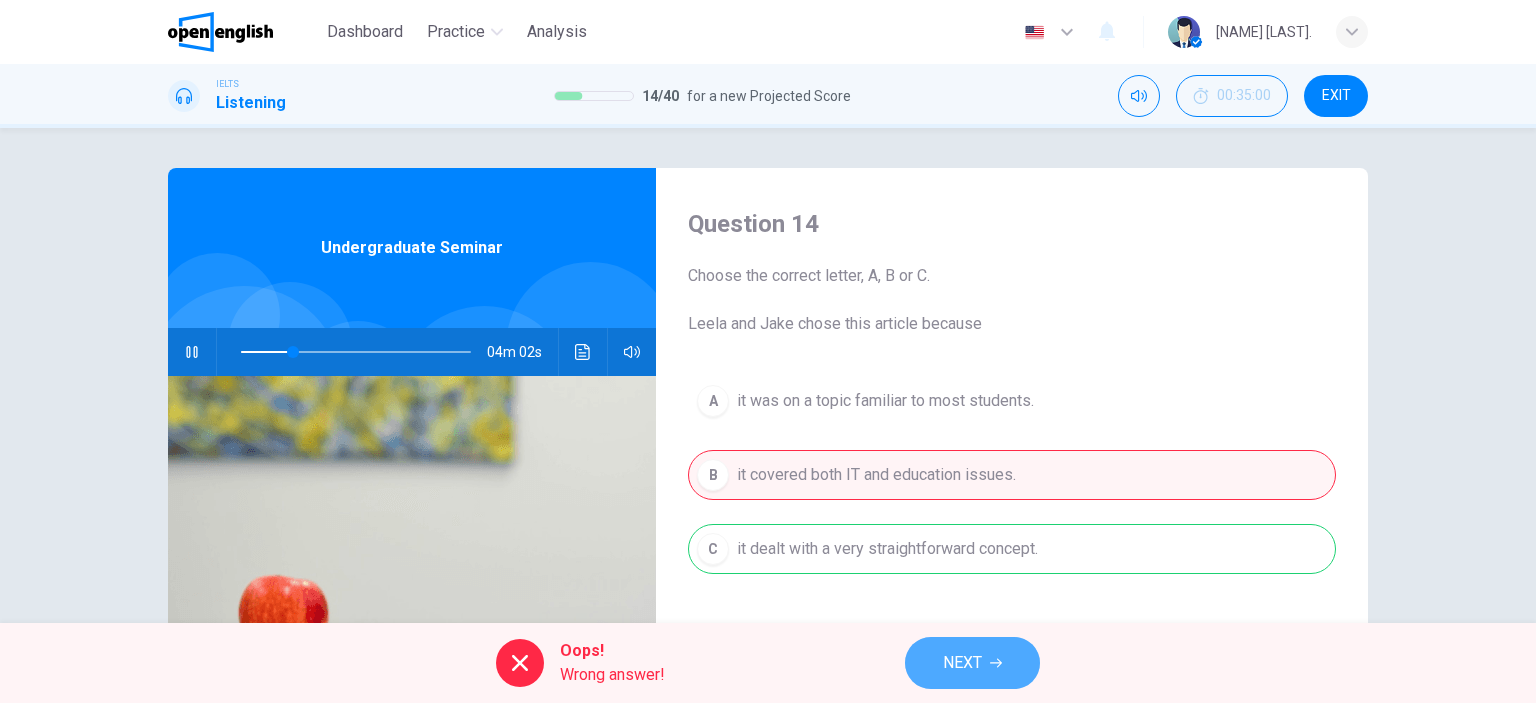 click on "NEXT" at bounding box center (972, 663) 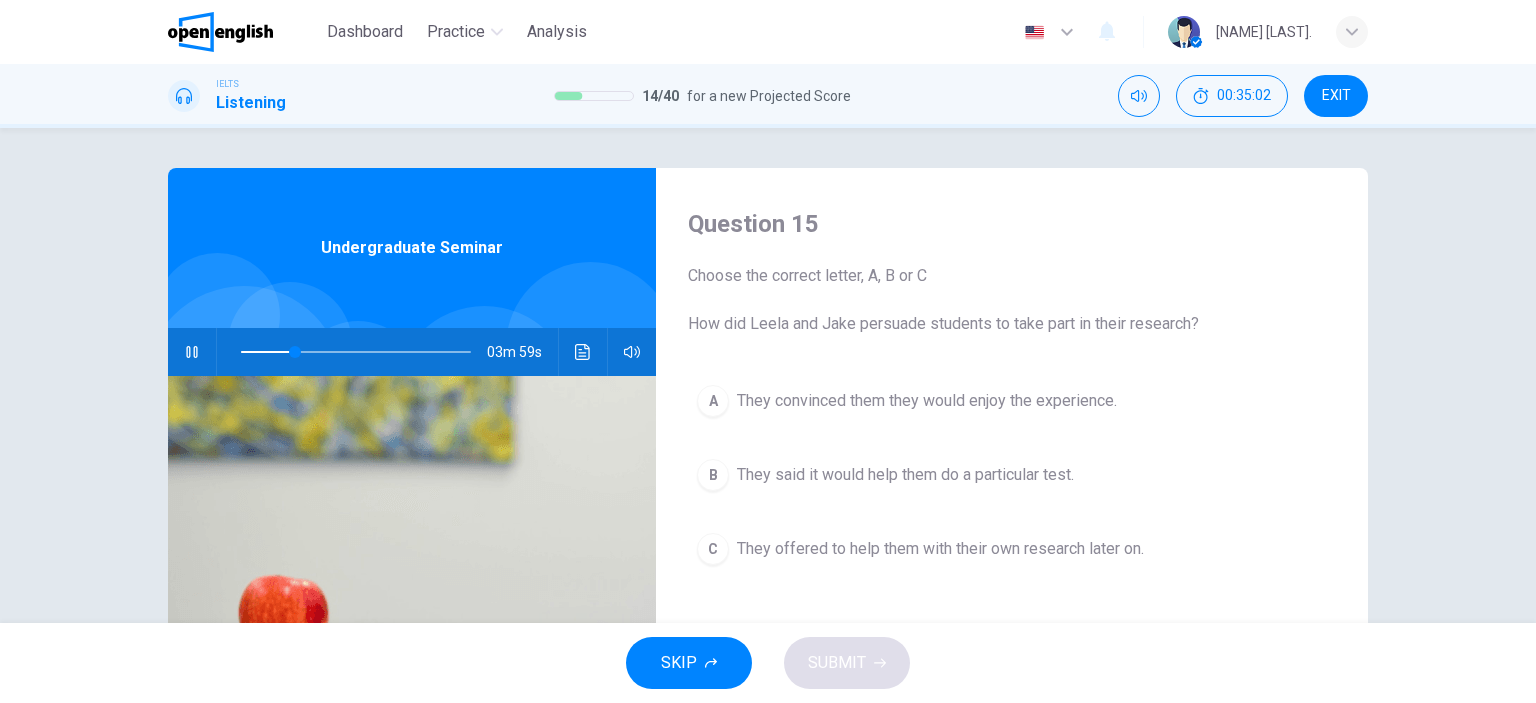 drag, startPoint x: 739, startPoint y: 315, endPoint x: 1026, endPoint y: 327, distance: 287.25076 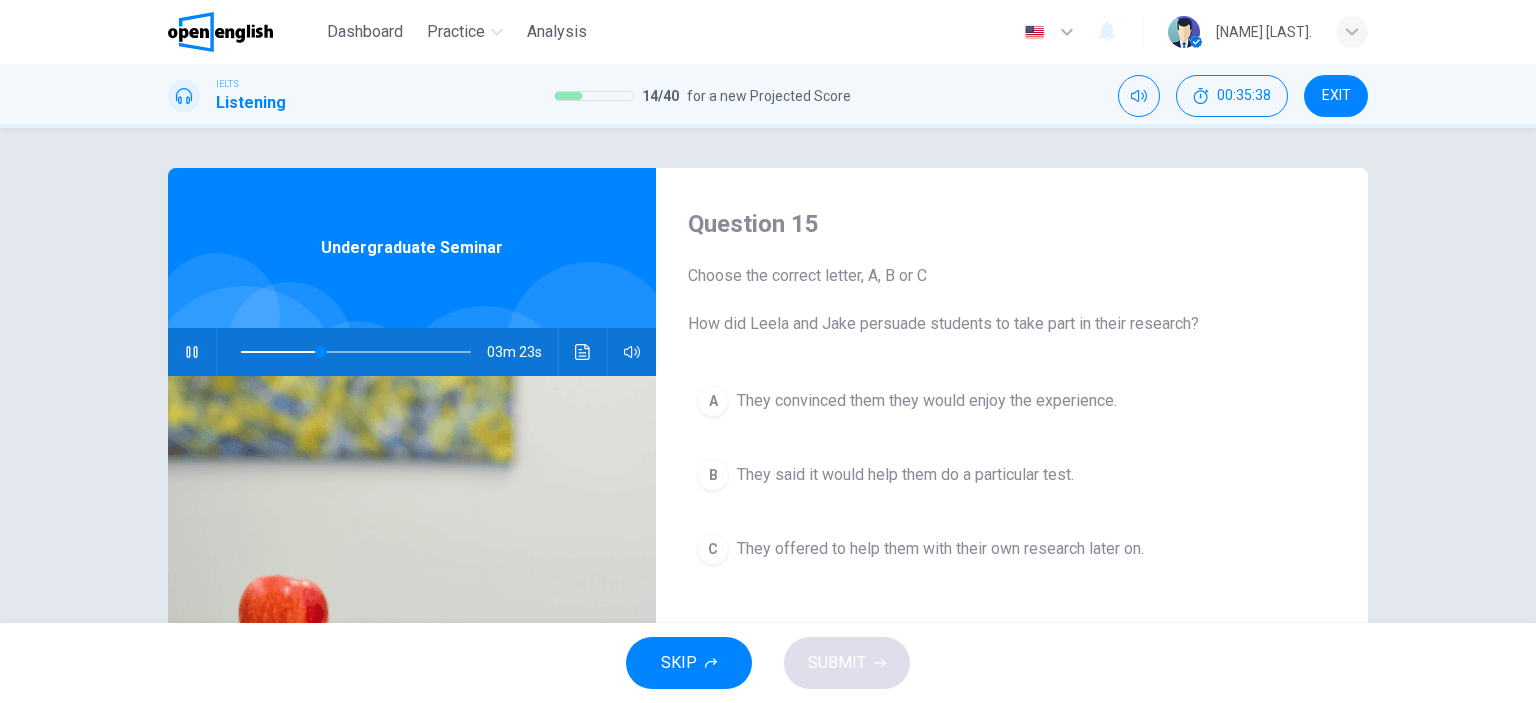click on "They said it would help them do a particular test." at bounding box center (905, 475) 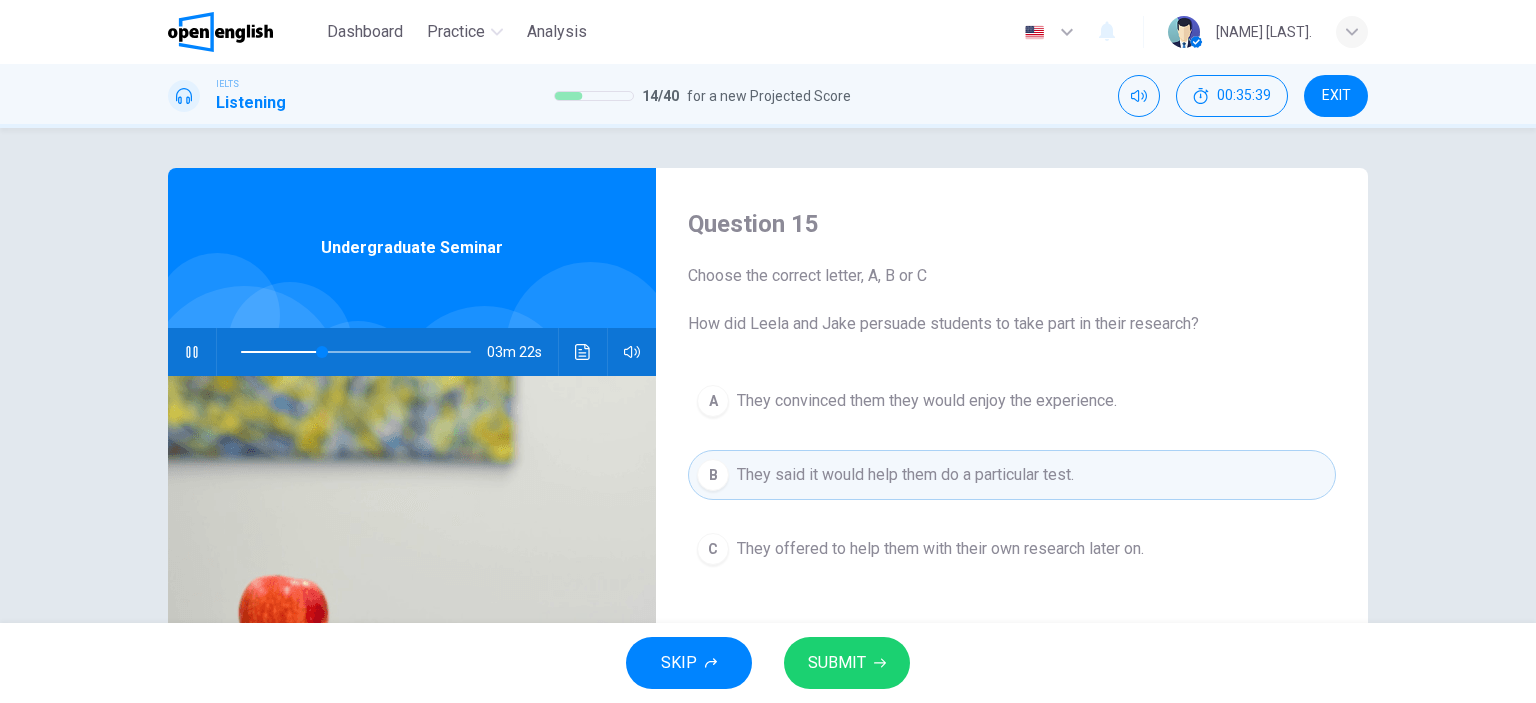 click on "SUBMIT" at bounding box center (847, 663) 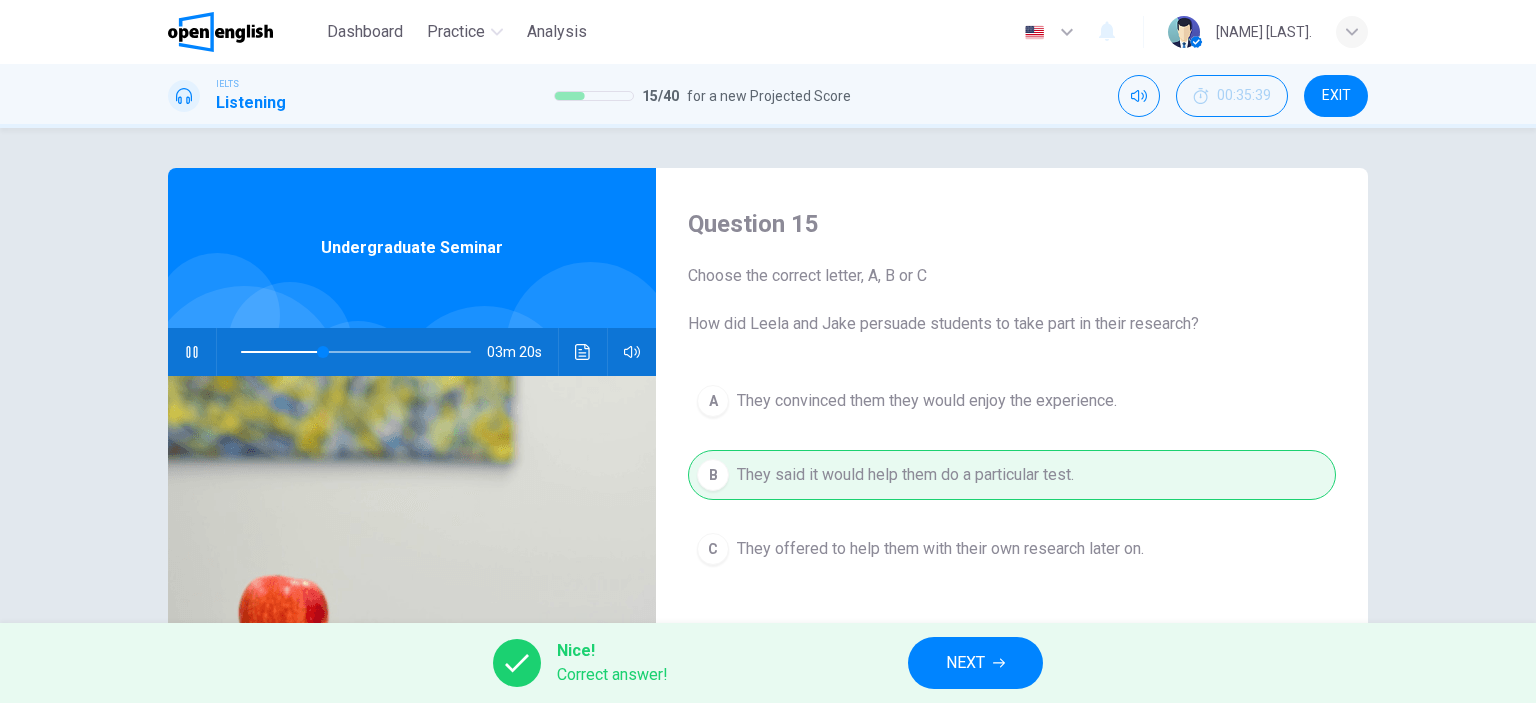 click on "Nice! Correct answer! NEXT" at bounding box center [768, 663] 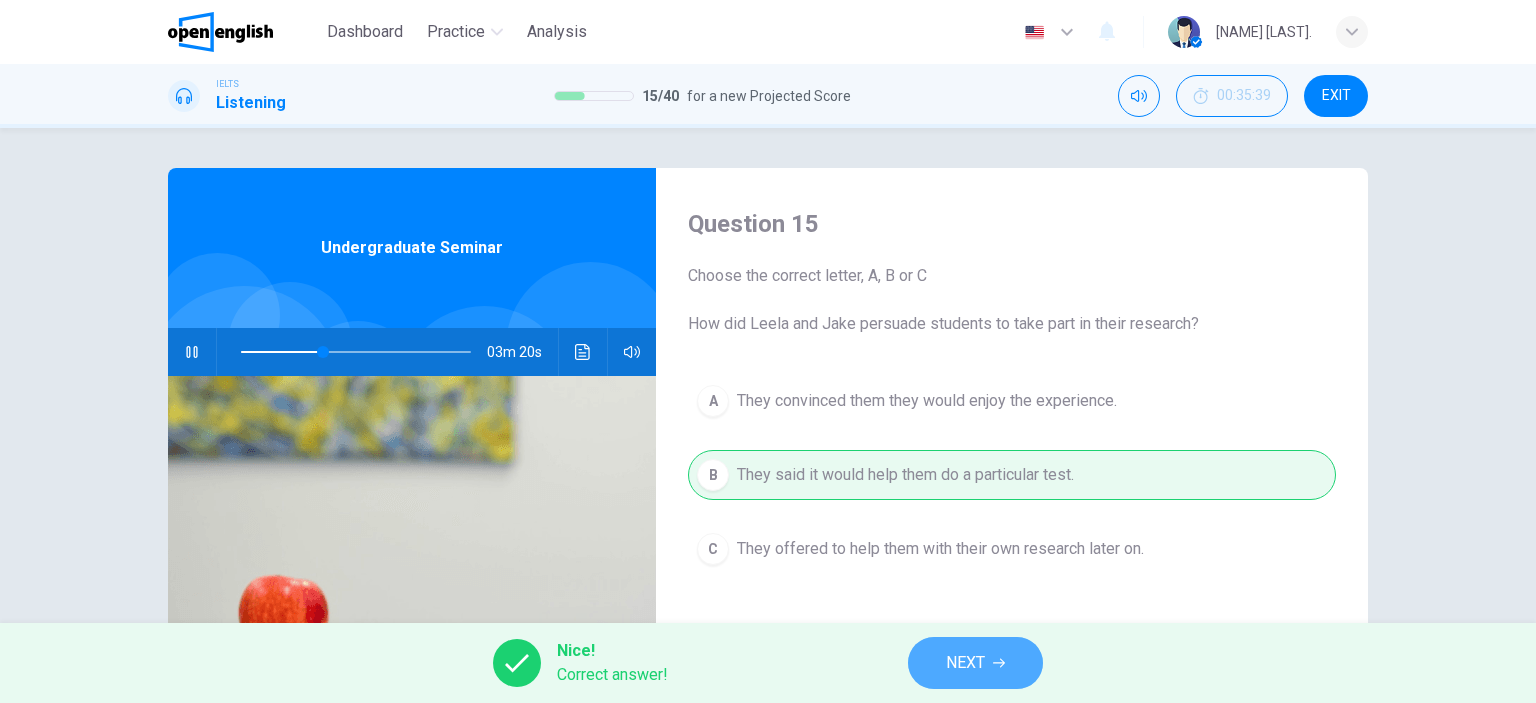 click on "NEXT" at bounding box center (975, 663) 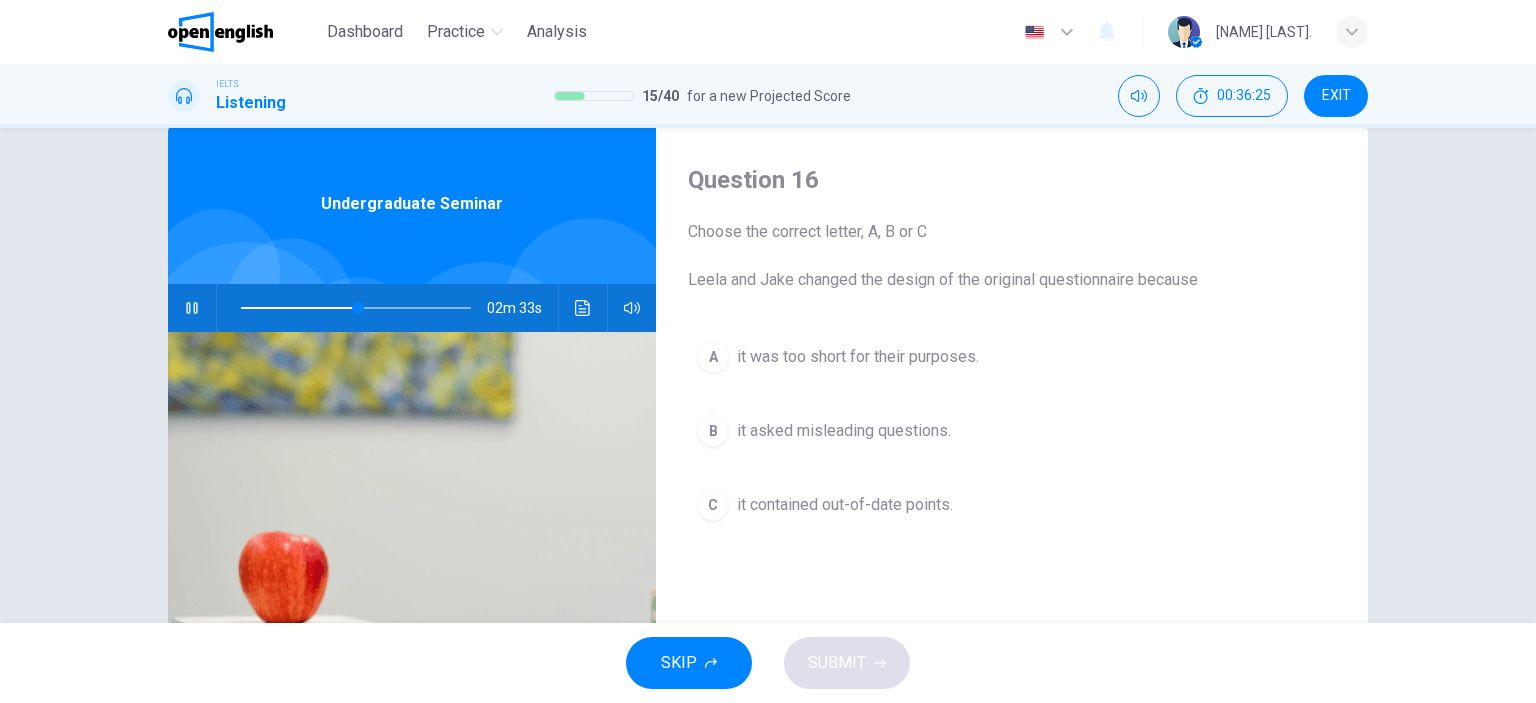 scroll, scrollTop: 0, scrollLeft: 0, axis: both 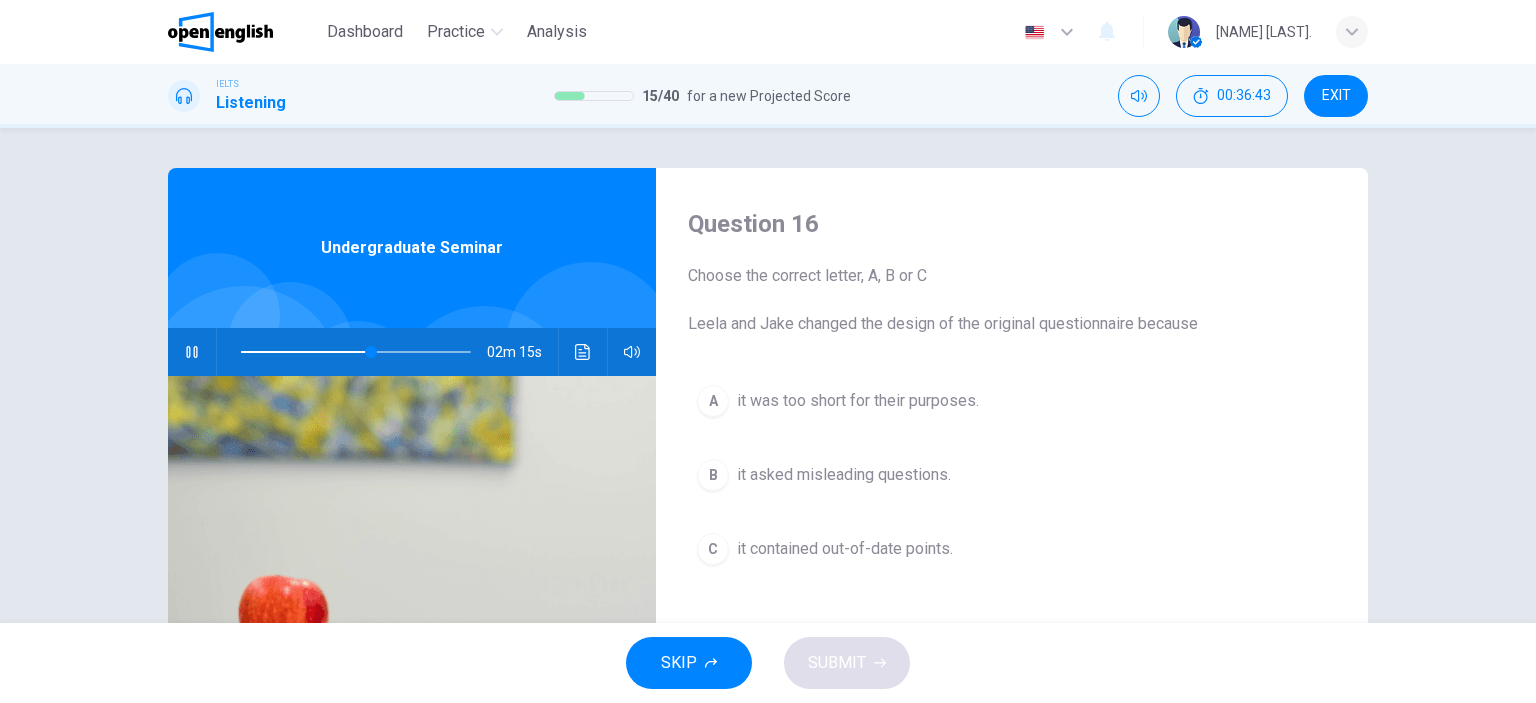 drag, startPoint x: 802, startPoint y: 323, endPoint x: 1088, endPoint y: 341, distance: 286.5659 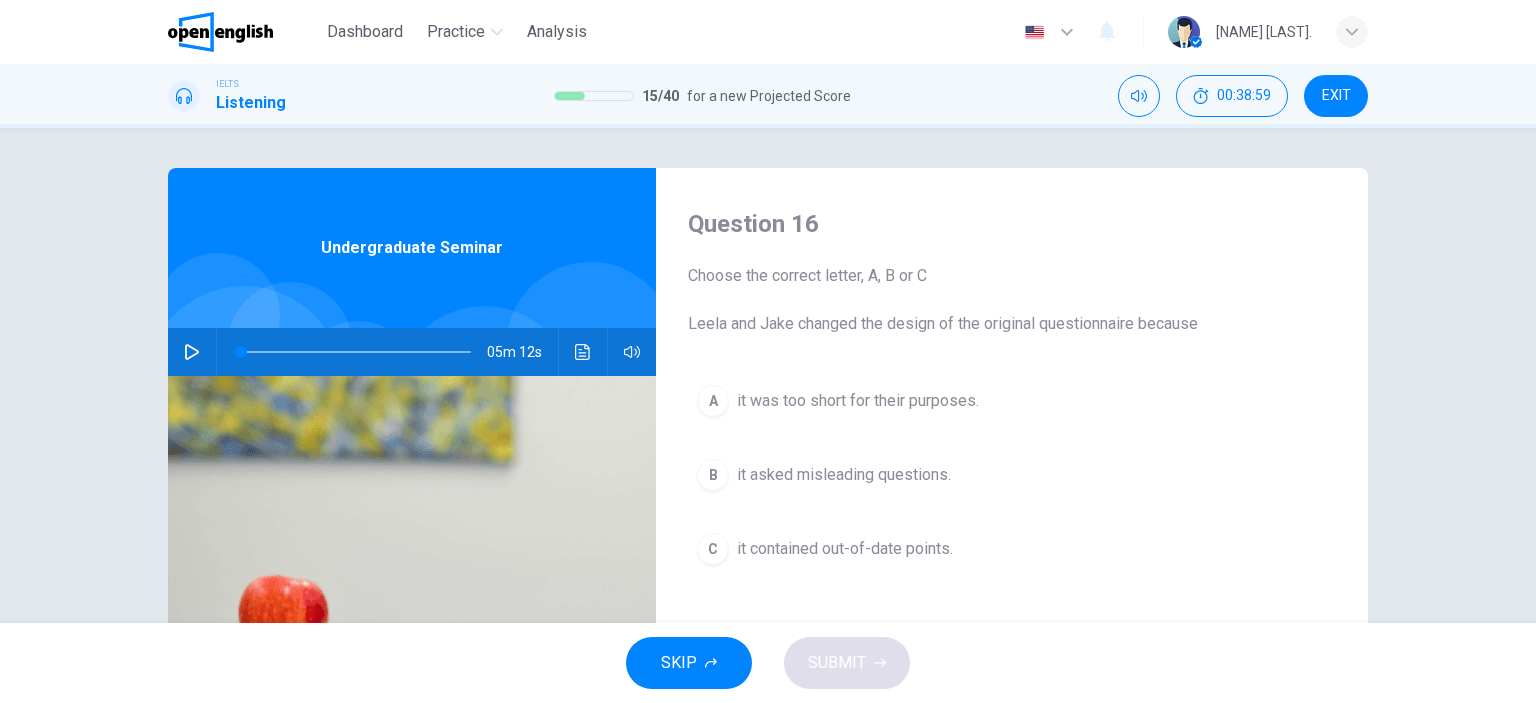 click 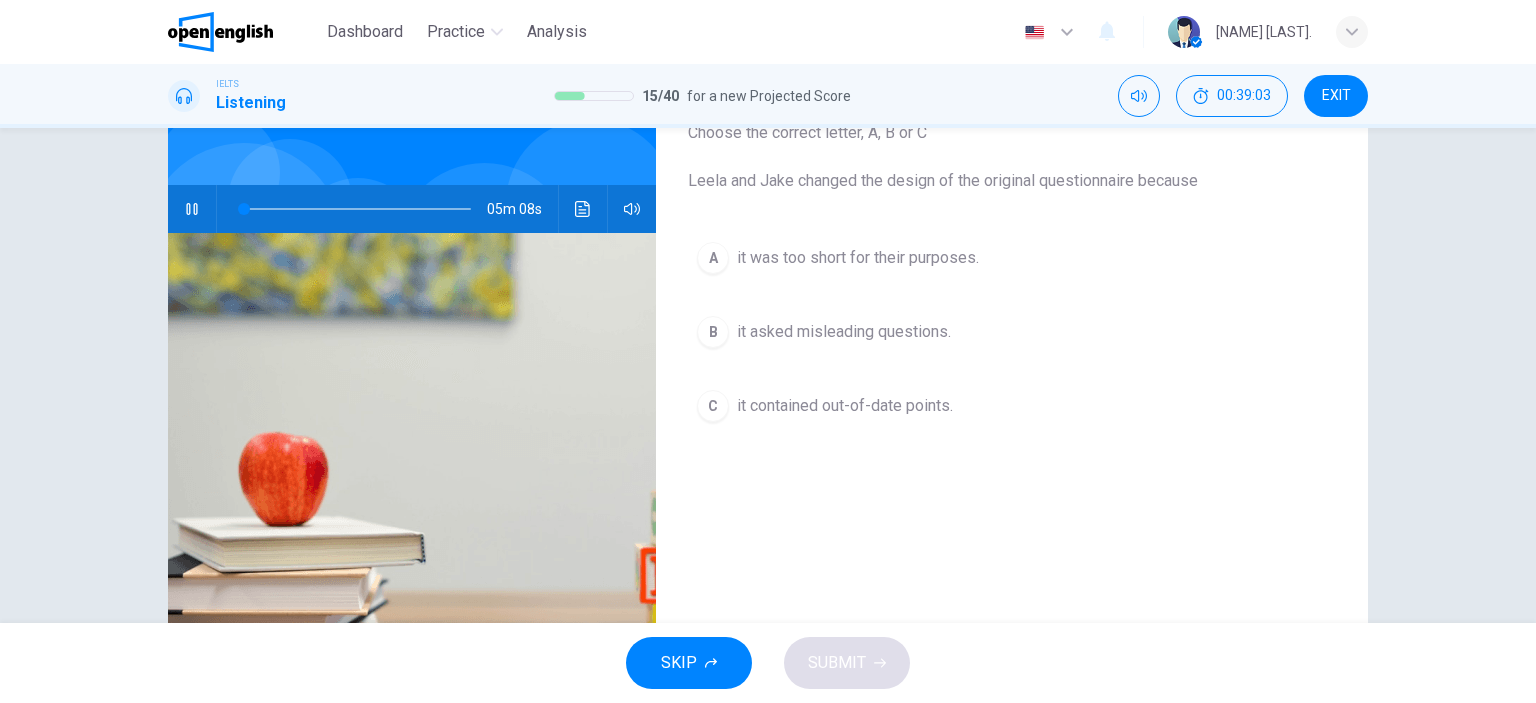 scroll, scrollTop: 280, scrollLeft: 0, axis: vertical 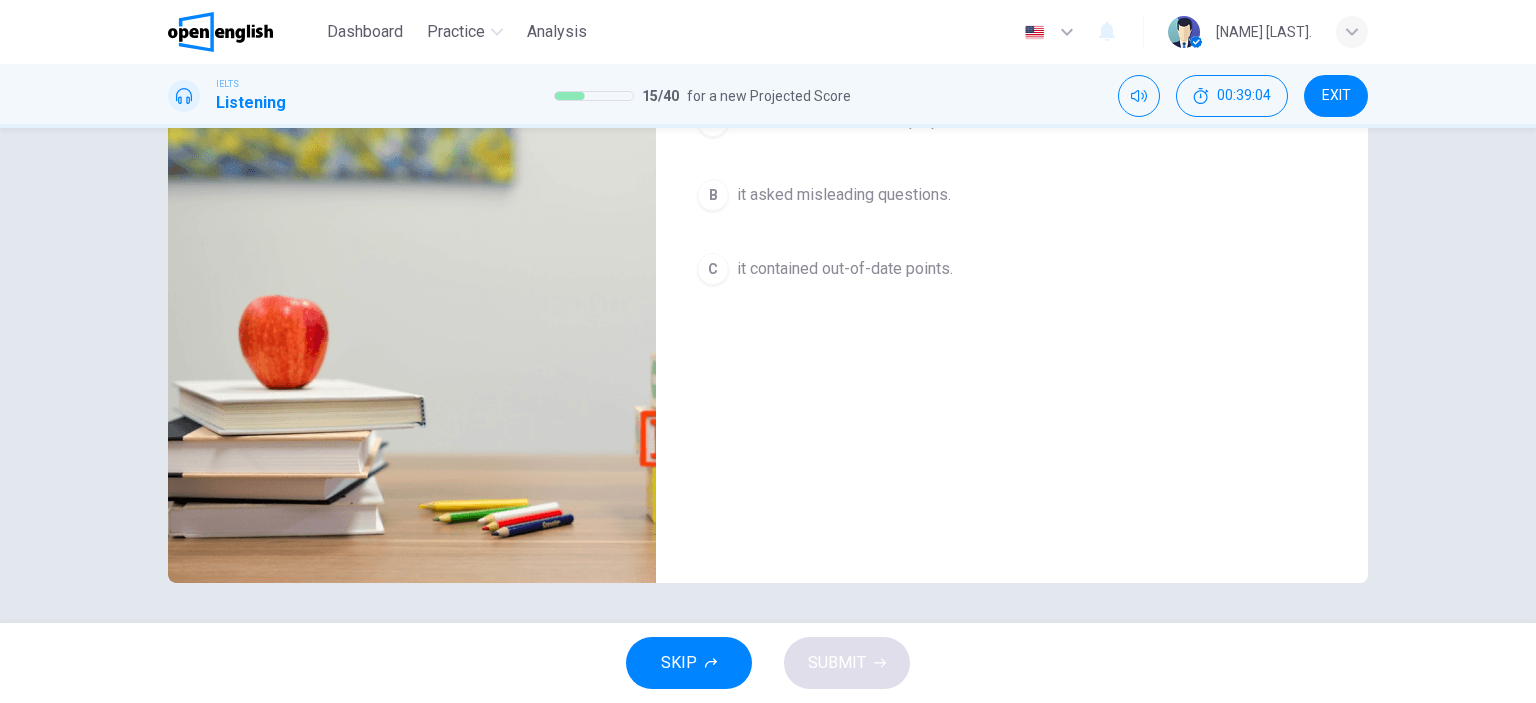 click at bounding box center [412, 339] 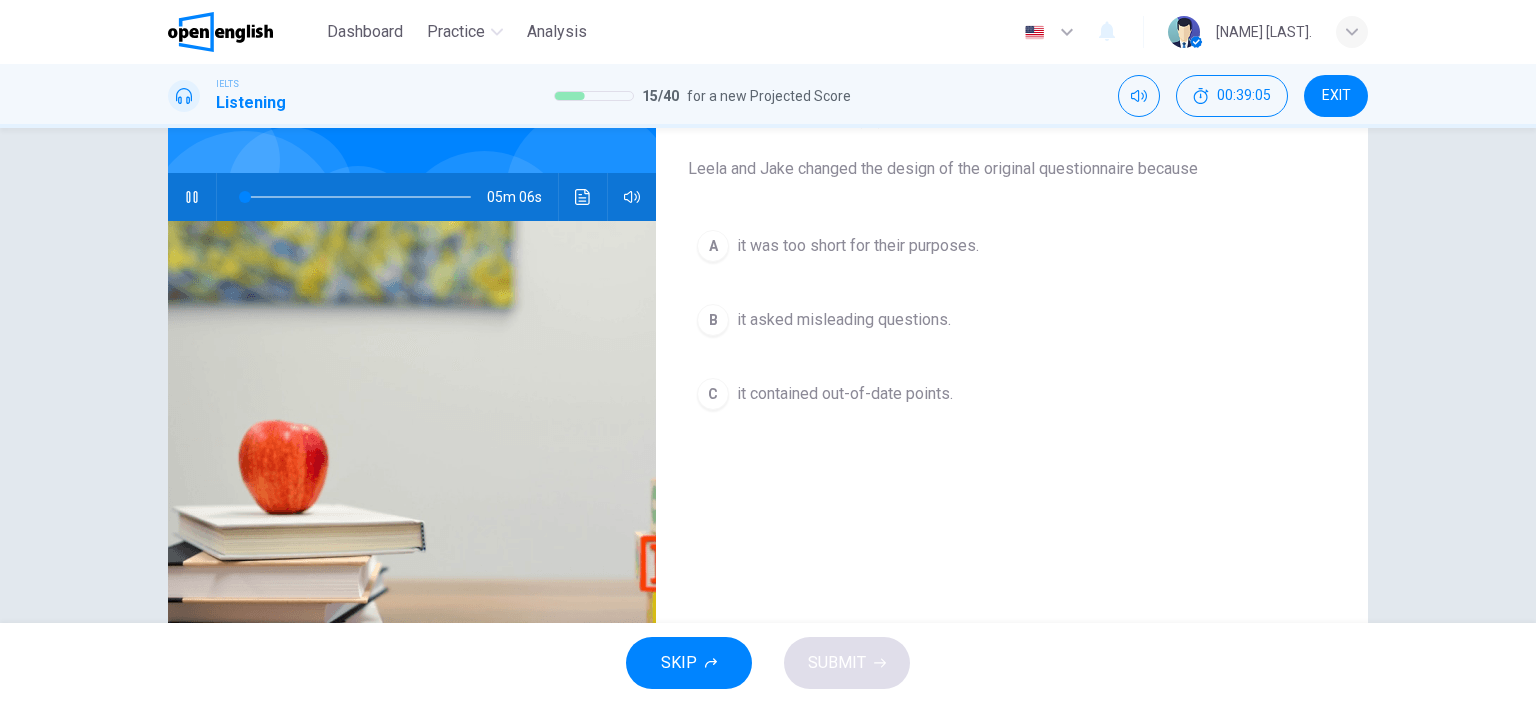 scroll, scrollTop: 0, scrollLeft: 0, axis: both 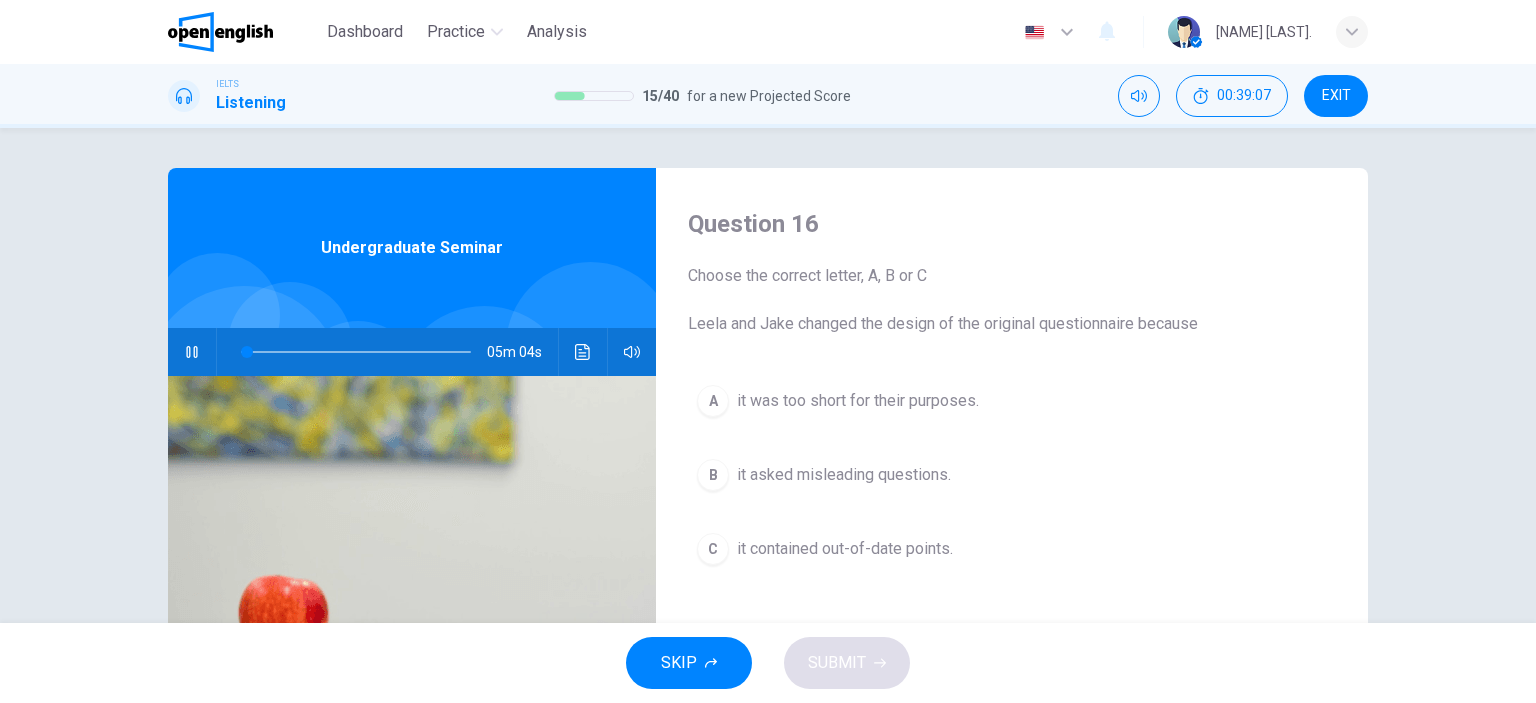 drag, startPoint x: 694, startPoint y: 327, endPoint x: 1009, endPoint y: 331, distance: 315.0254 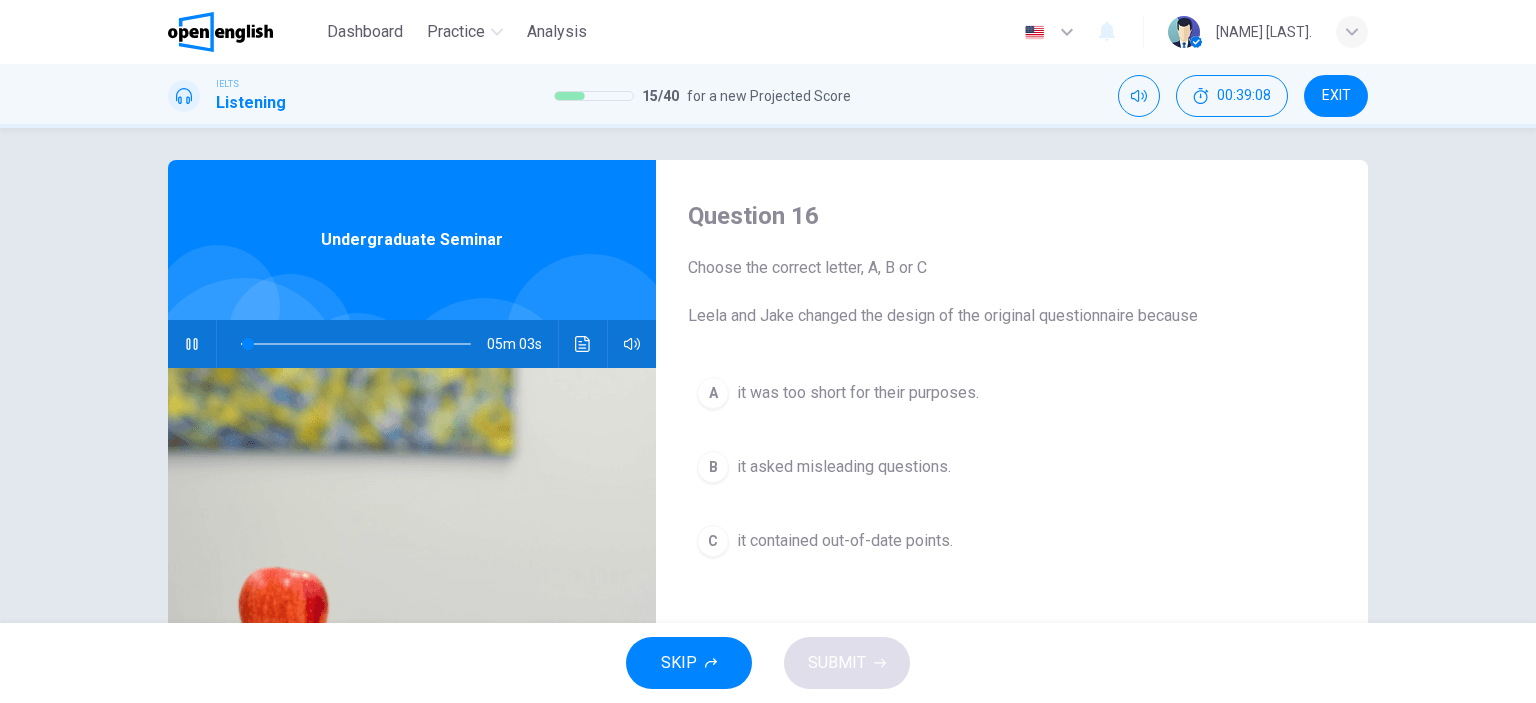 scroll, scrollTop: 0, scrollLeft: 0, axis: both 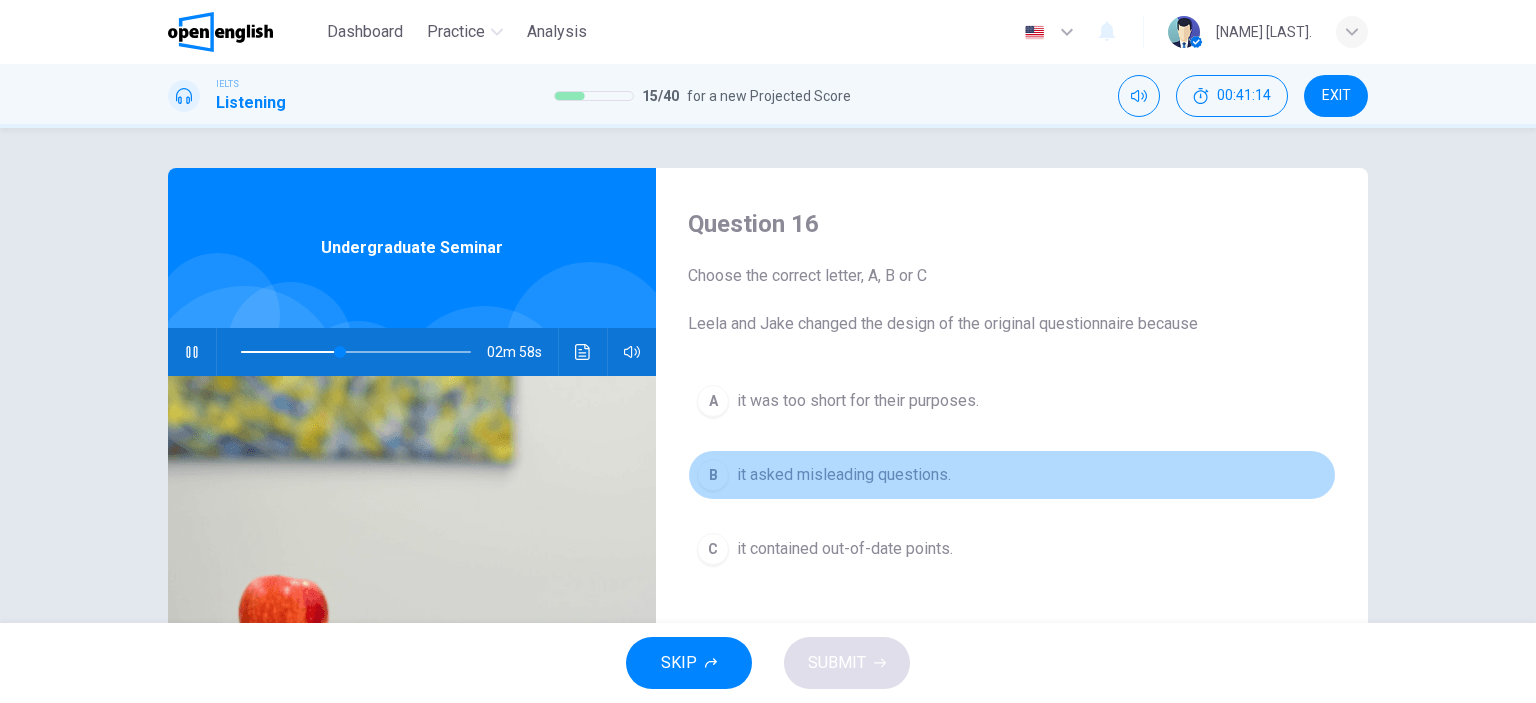 click on "it asked misleading questions." at bounding box center (844, 475) 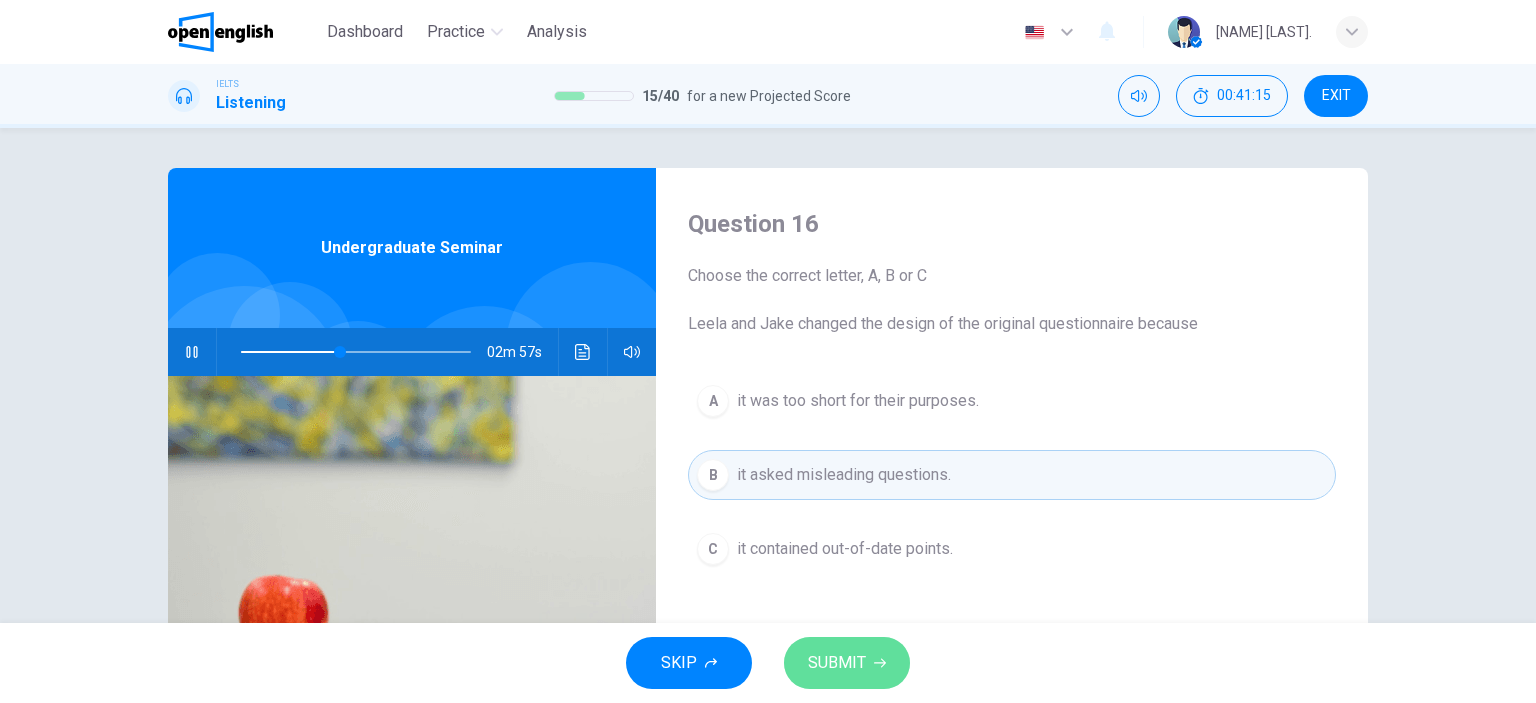 click 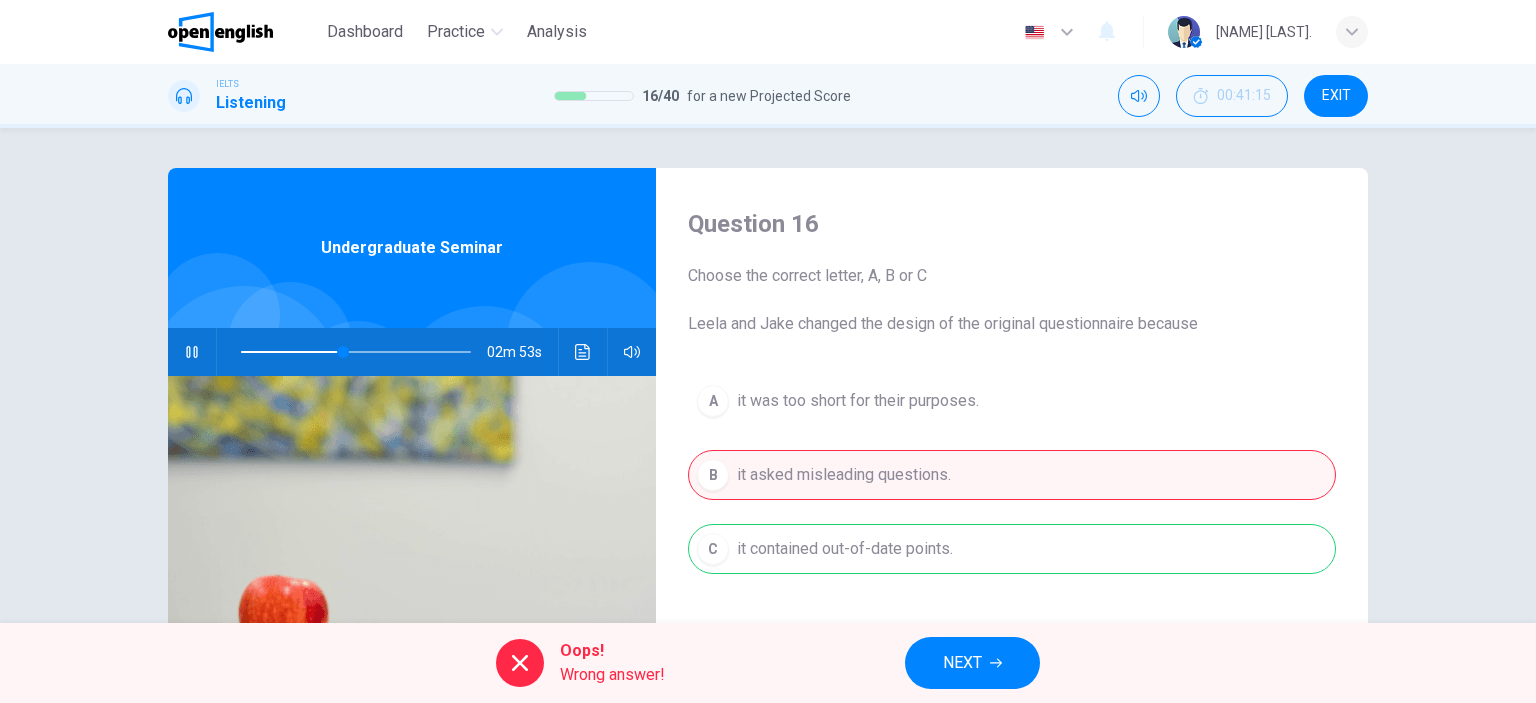 drag, startPoint x: 882, startPoint y: 568, endPoint x: 970, endPoint y: 570, distance: 88.02273 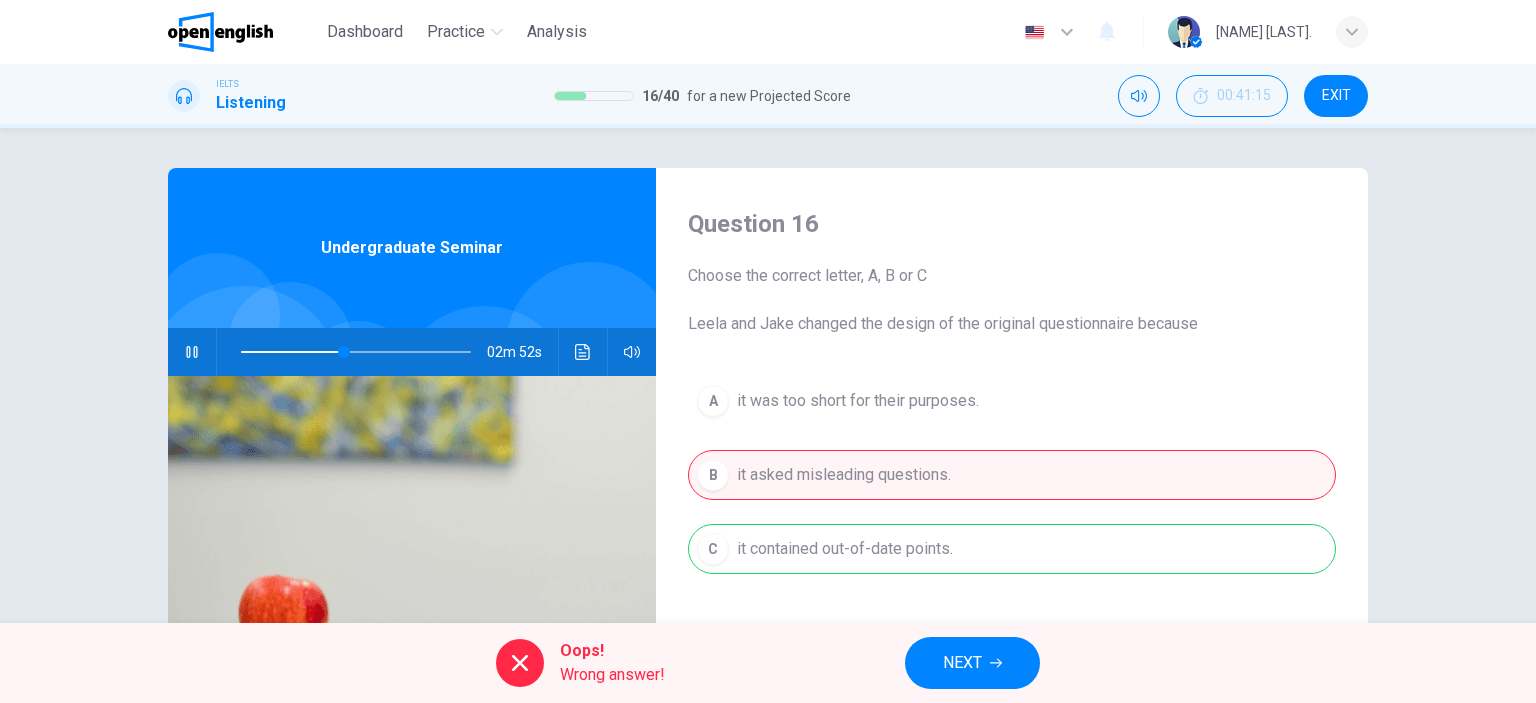 click on "A it was too short for their purposes. B it asked misleading questions. C it contained out-of-date points." at bounding box center (1012, 495) 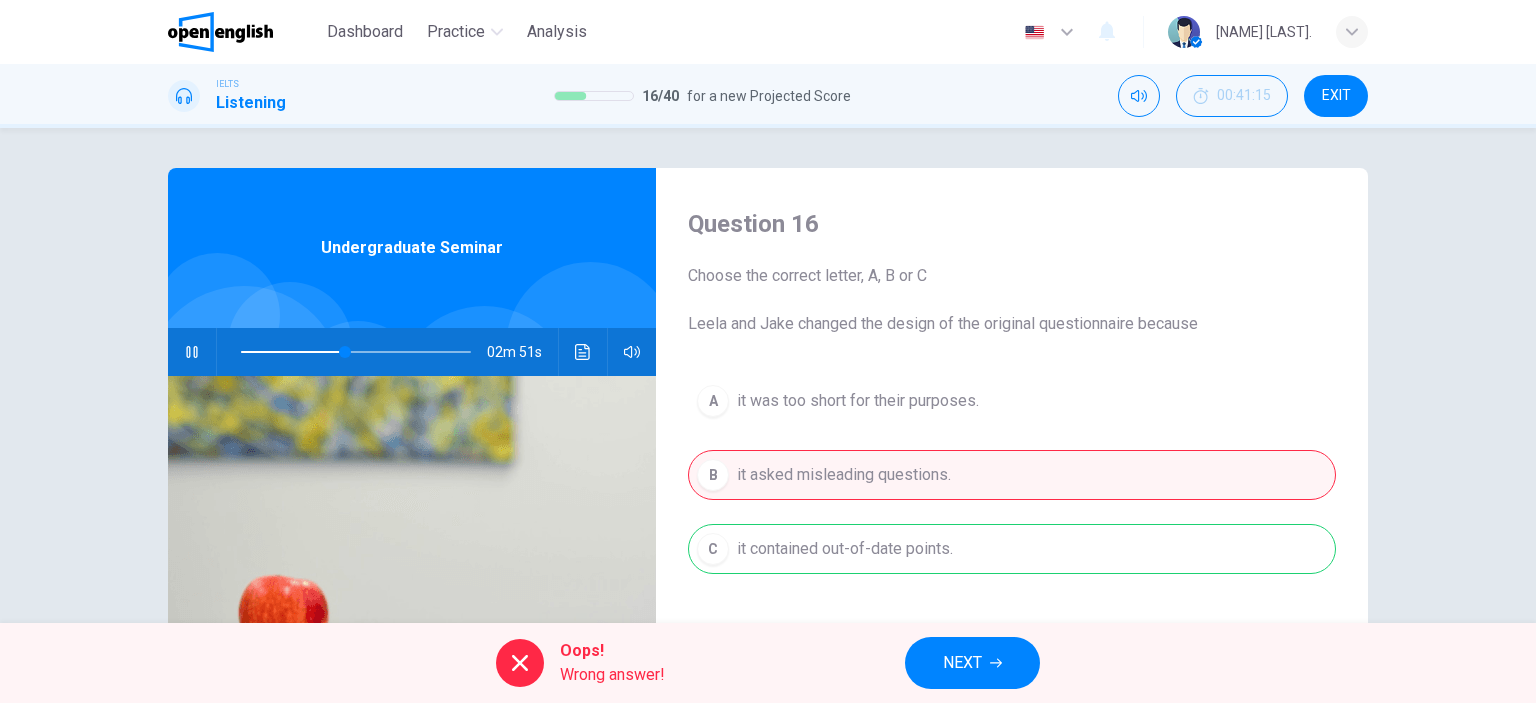 click on "NEXT" at bounding box center [972, 663] 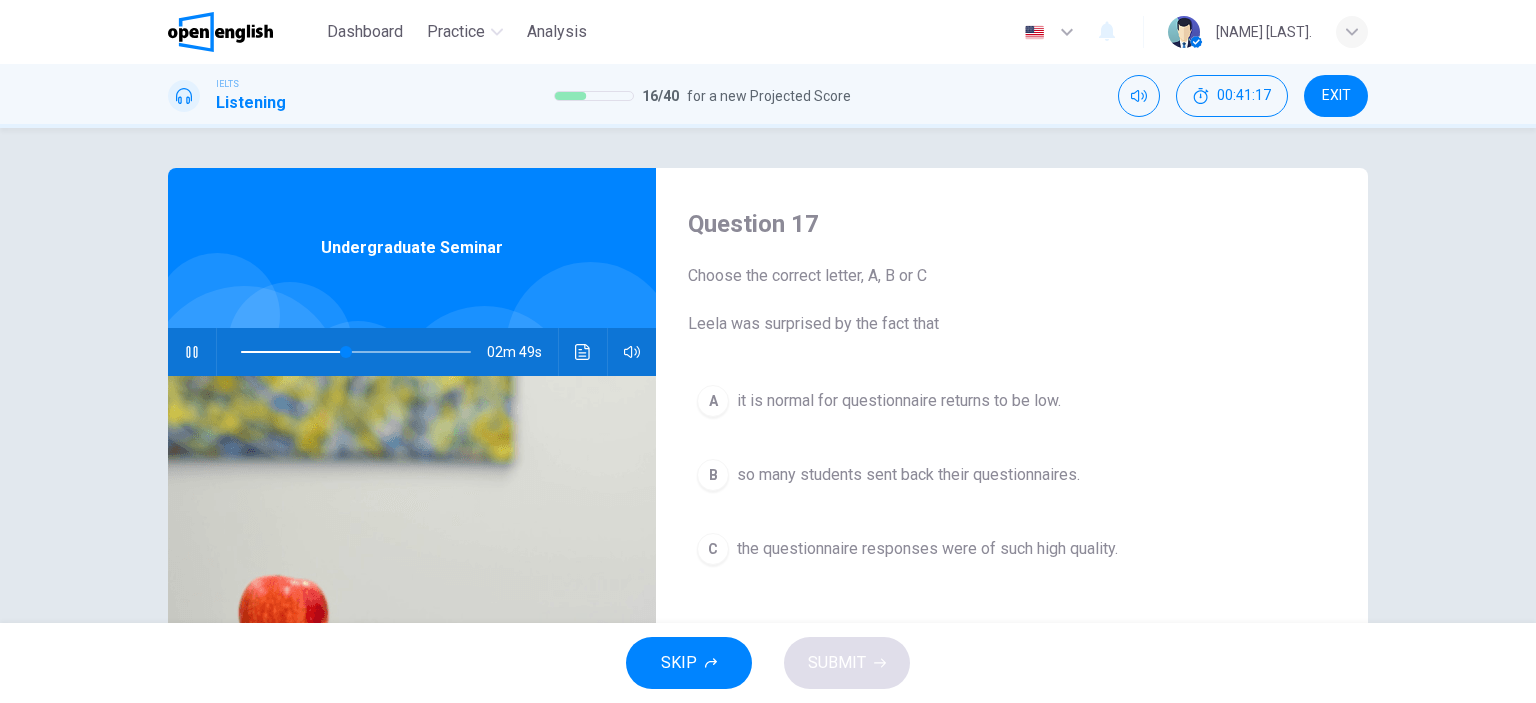 drag, startPoint x: 755, startPoint y: 329, endPoint x: 912, endPoint y: 331, distance: 157.01274 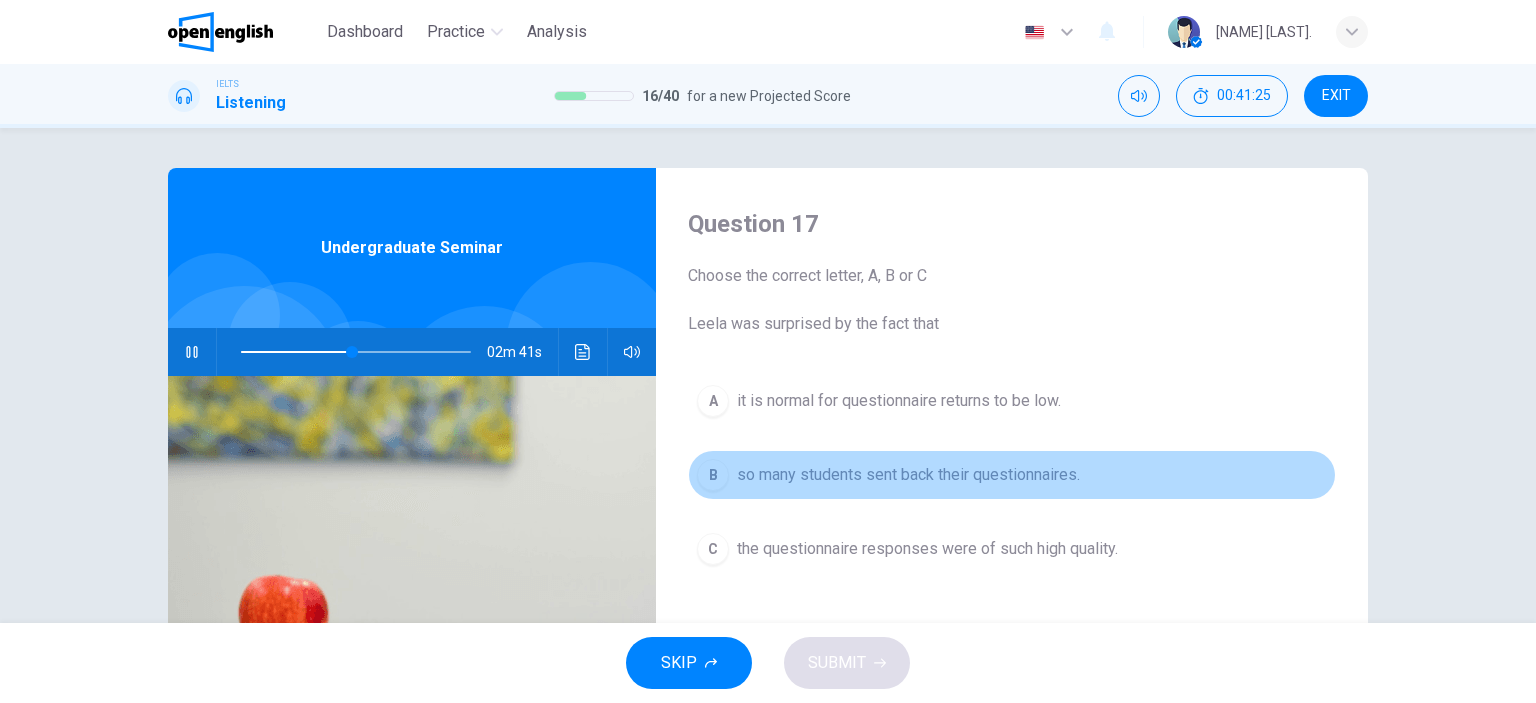 click on "so many students sent back their questionnaires." at bounding box center [908, 475] 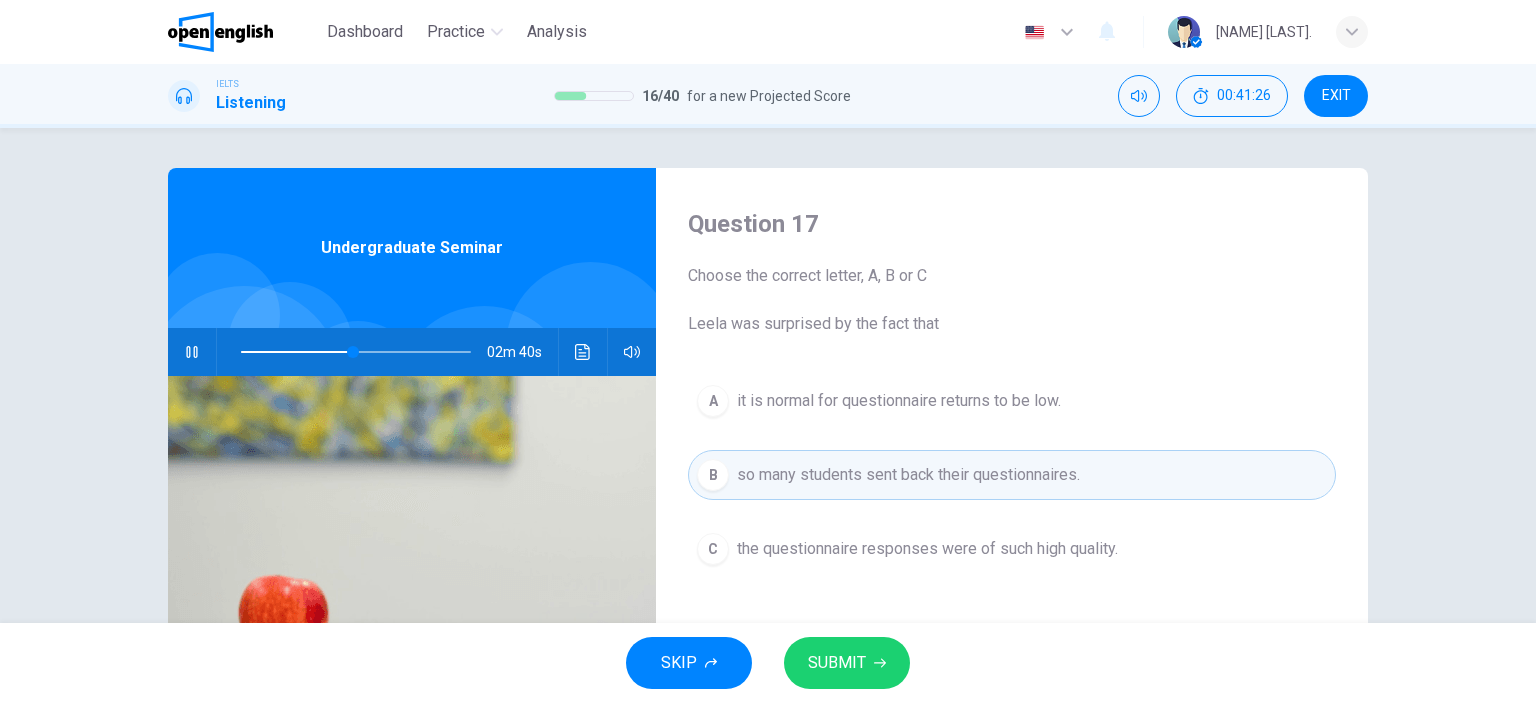 click on "SUBMIT" at bounding box center [837, 663] 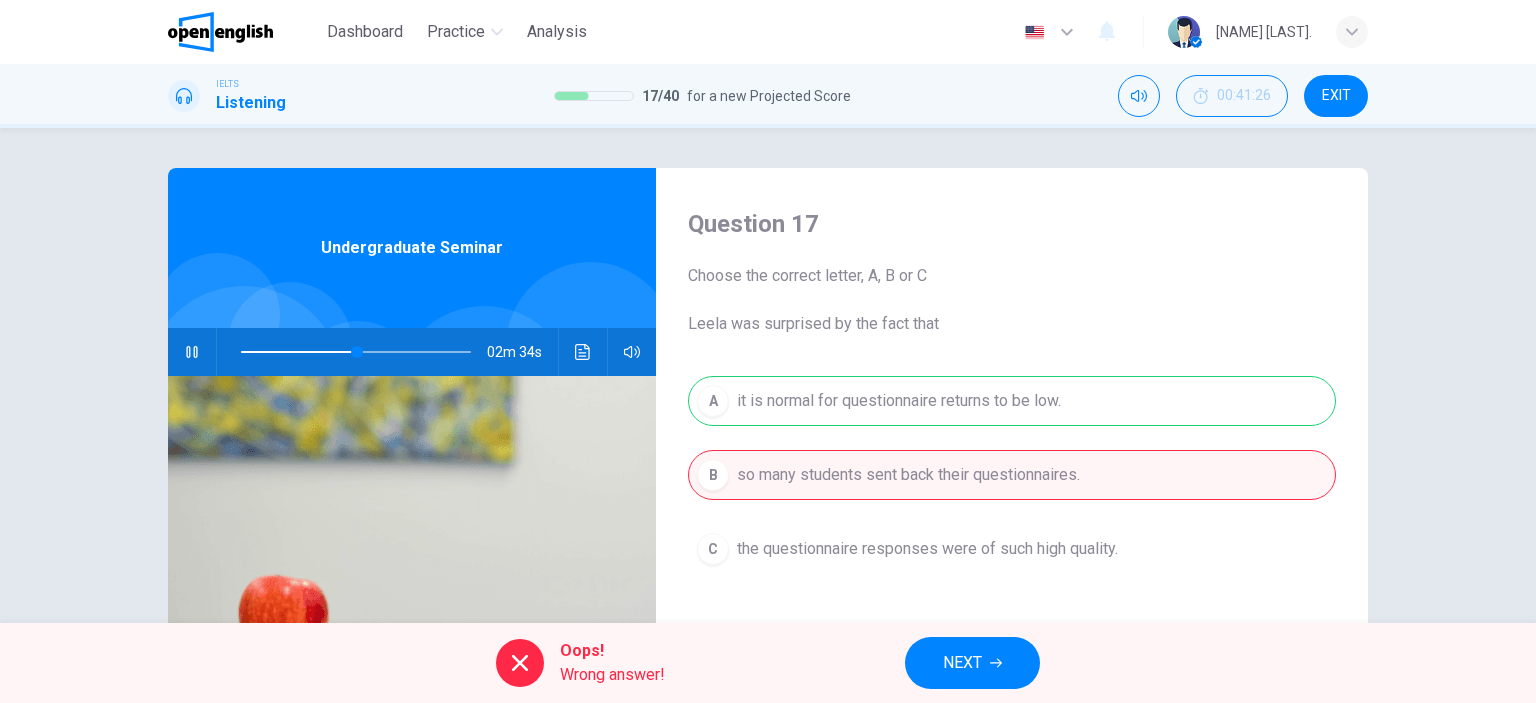 click on "NEXT" at bounding box center [962, 663] 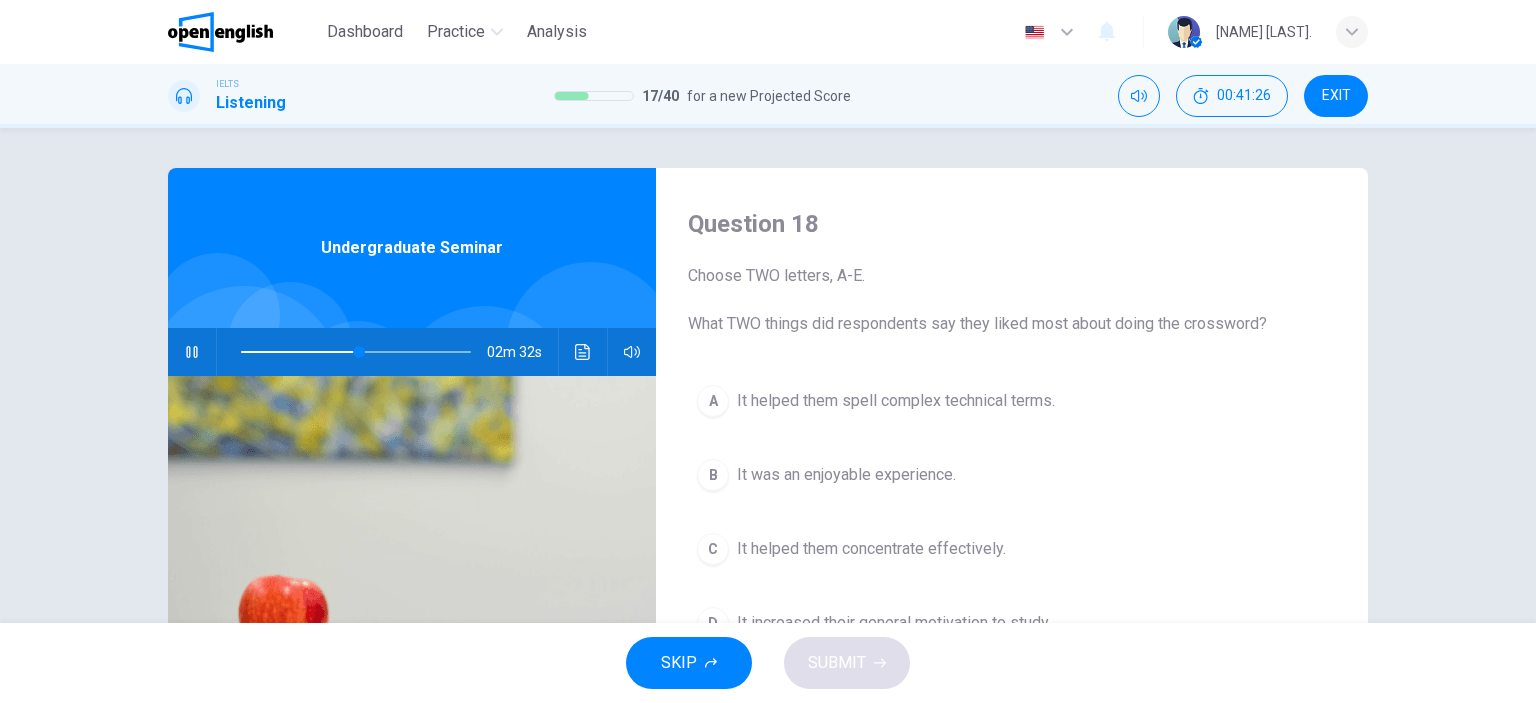 drag, startPoint x: 712, startPoint y: 322, endPoint x: 920, endPoint y: 315, distance: 208.11775 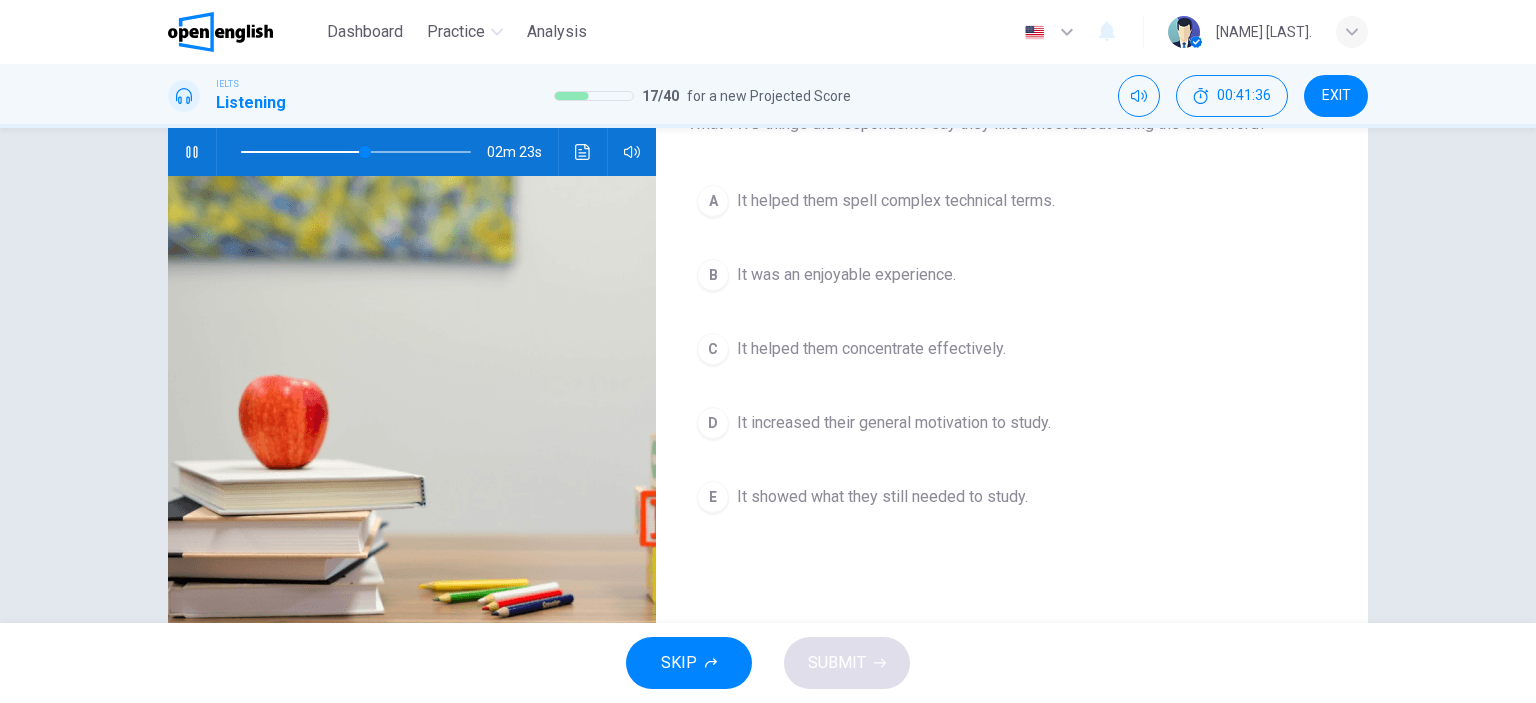 scroll, scrollTop: 100, scrollLeft: 0, axis: vertical 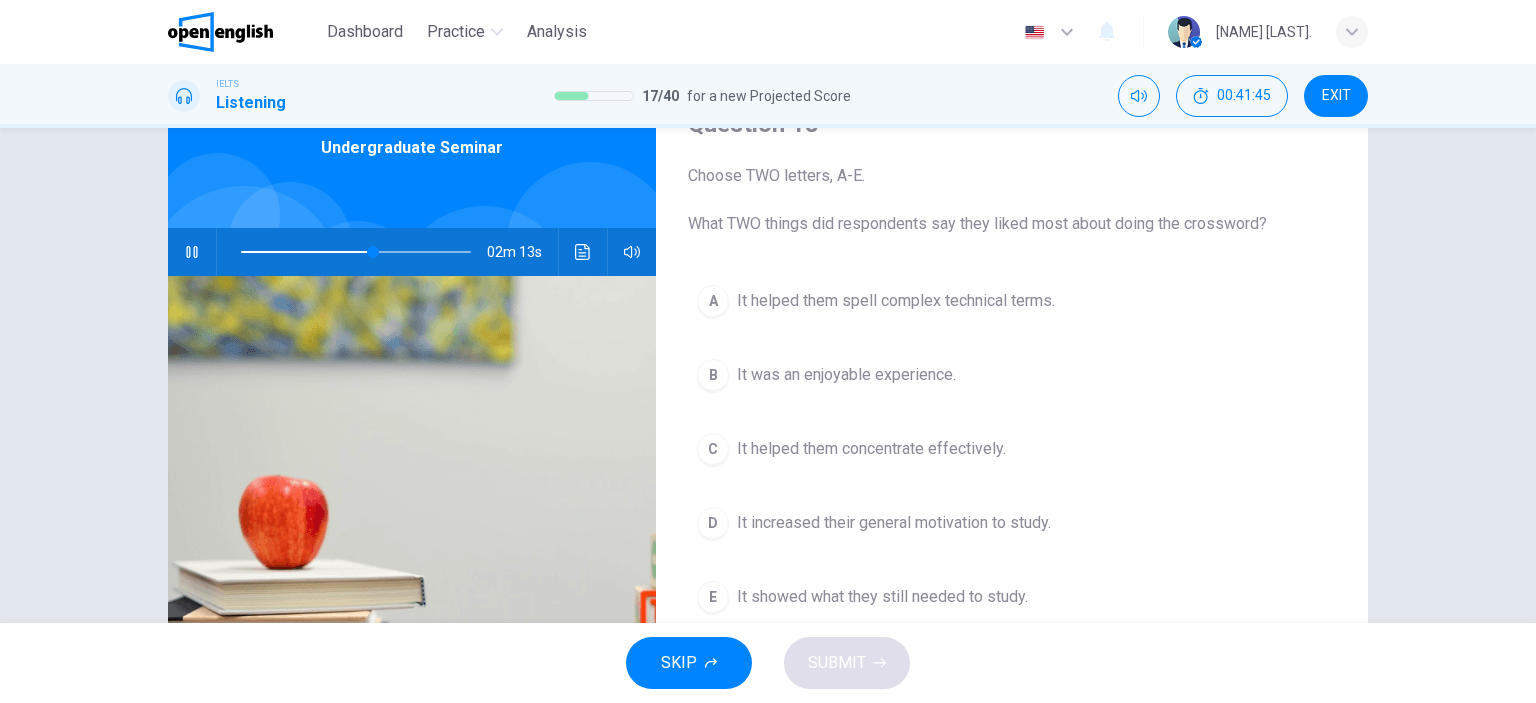 click on "A It helped them spell complex technical terms." at bounding box center (1012, 301) 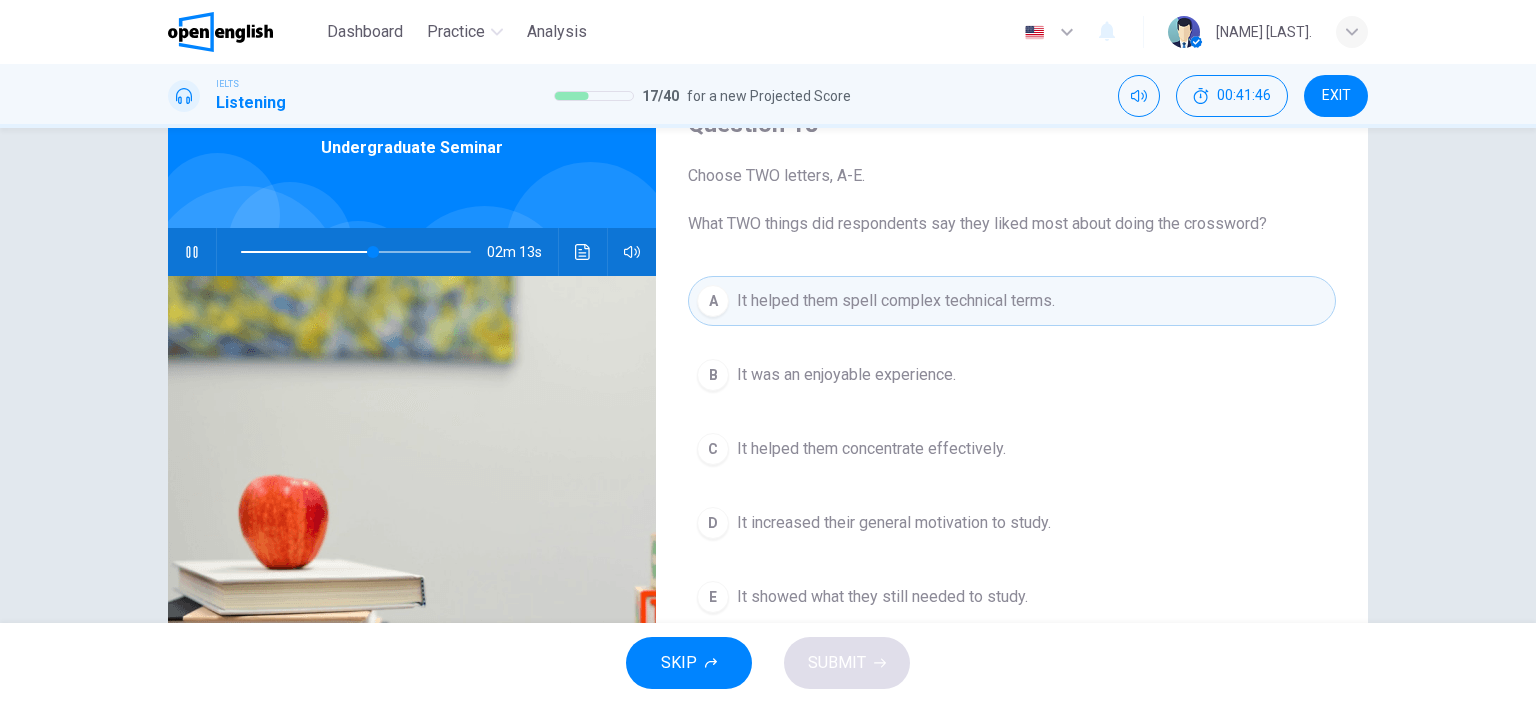 click on "C It helped them concentrate effectively." at bounding box center [1012, 449] 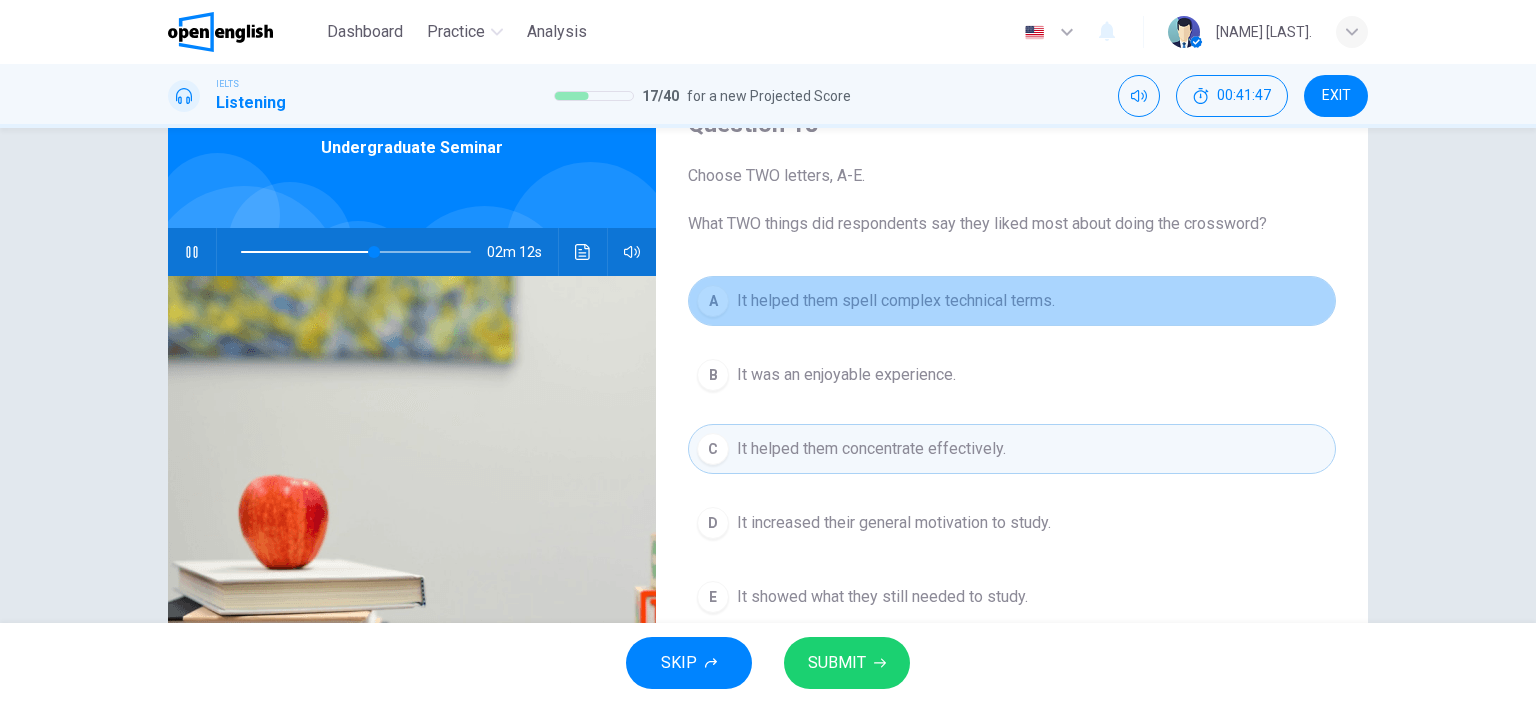 click on "It helped them spell complex technical terms." at bounding box center (896, 301) 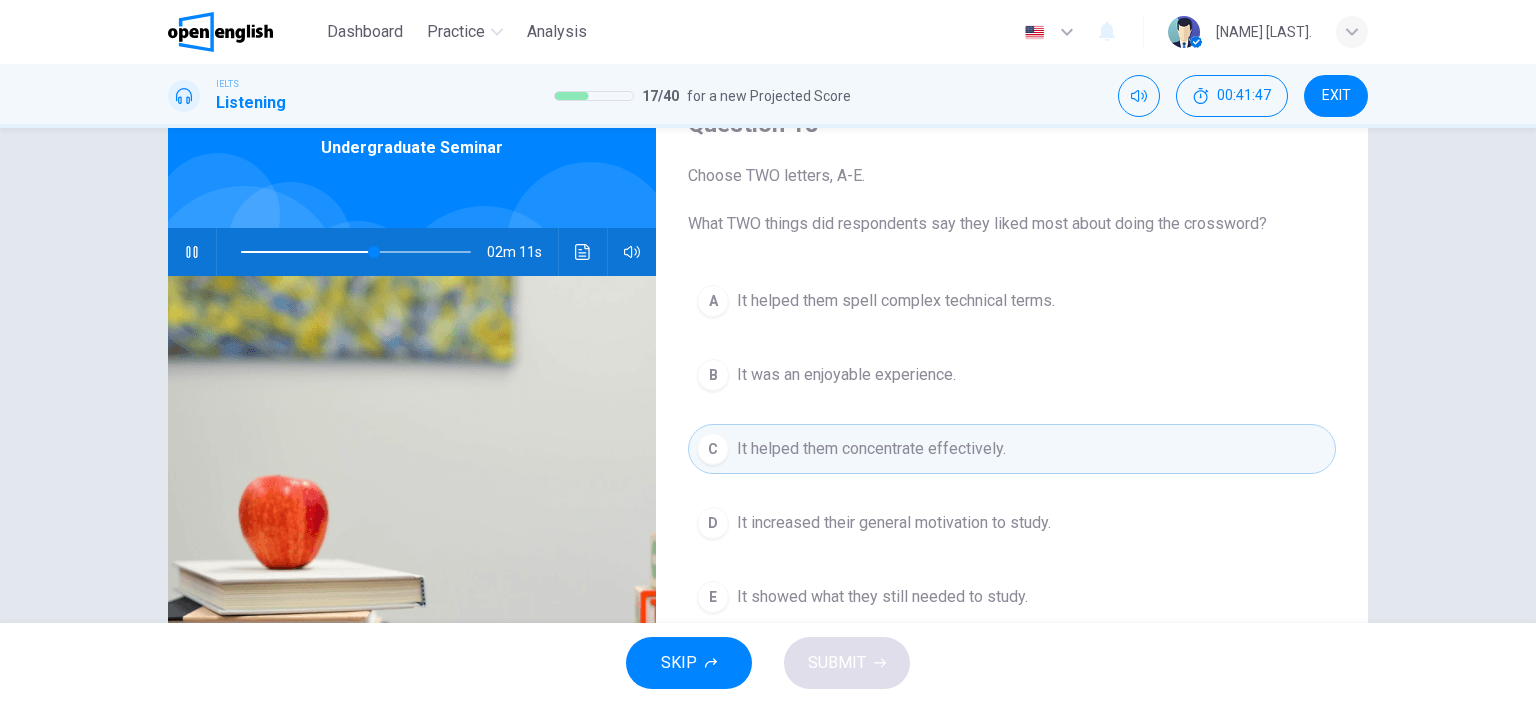 click on "It helped them concentrate effectively." at bounding box center [871, 449] 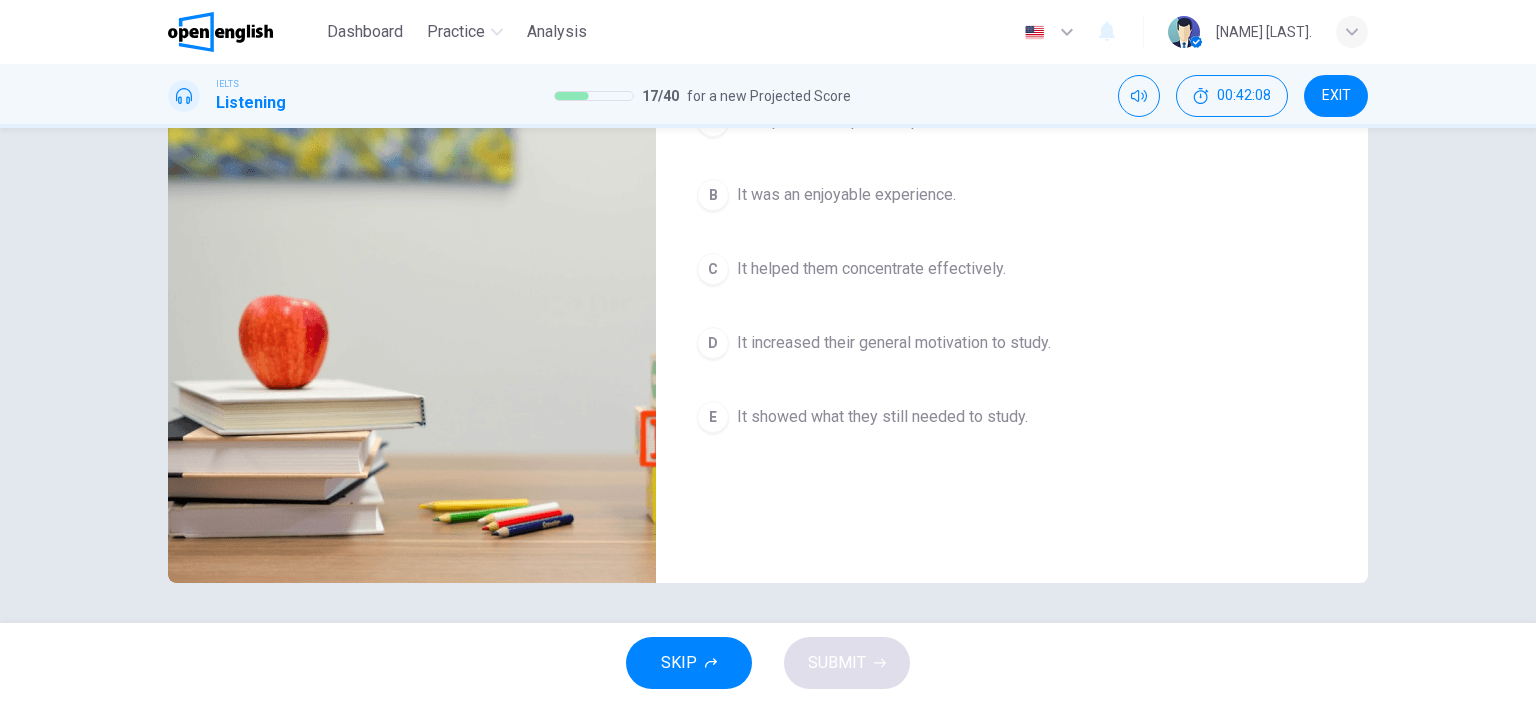 scroll, scrollTop: 80, scrollLeft: 0, axis: vertical 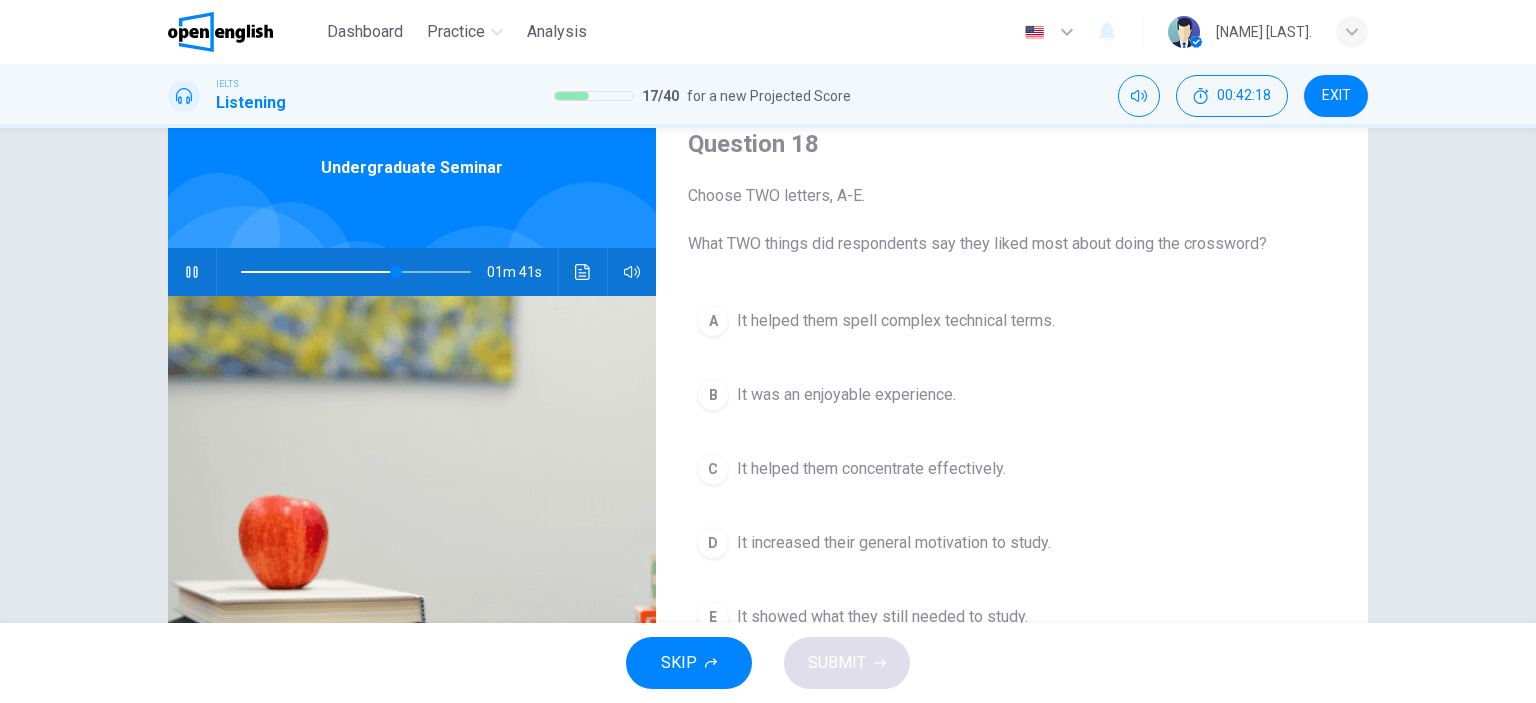 click at bounding box center [356, 272] 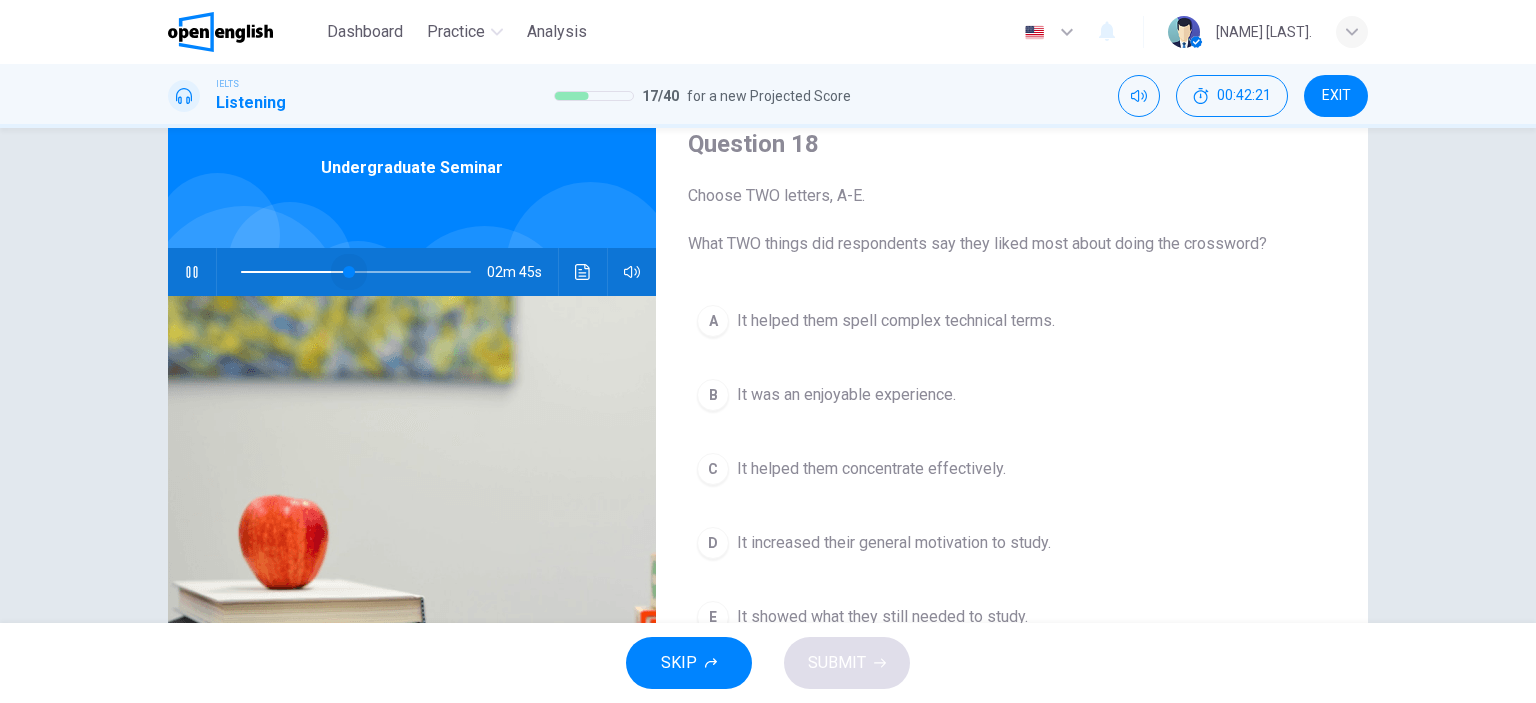 click at bounding box center (349, 272) 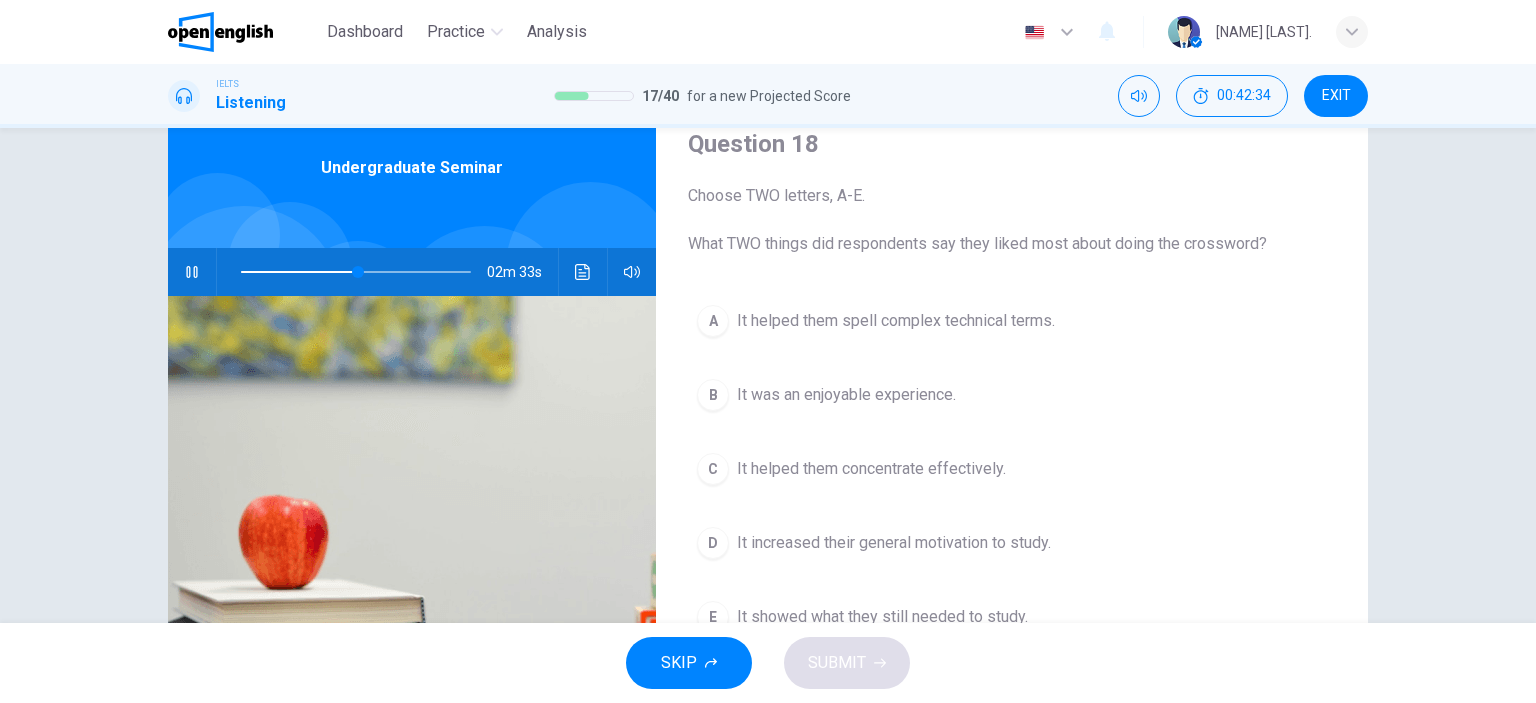 drag, startPoint x: 921, startPoint y: 247, endPoint x: 1108, endPoint y: 231, distance: 187.68324 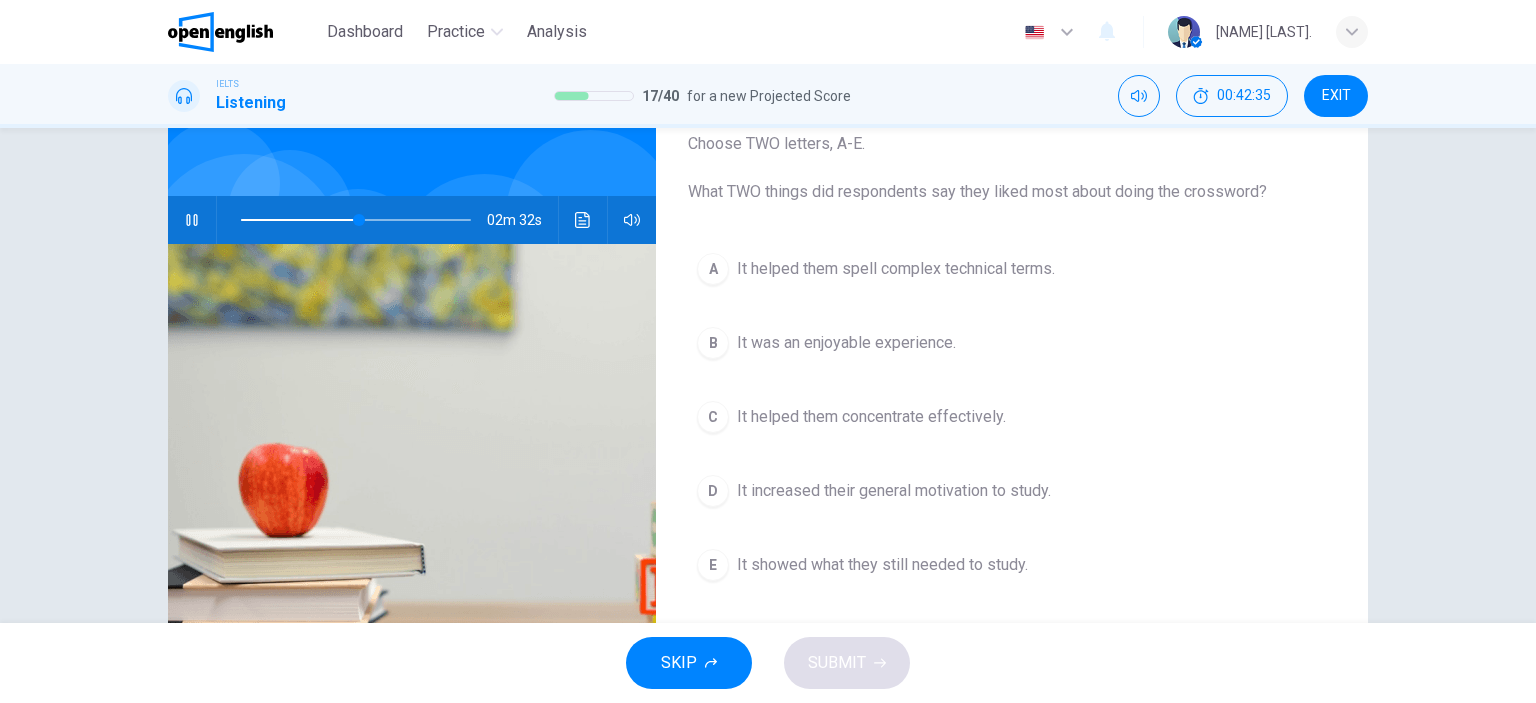 scroll, scrollTop: 180, scrollLeft: 0, axis: vertical 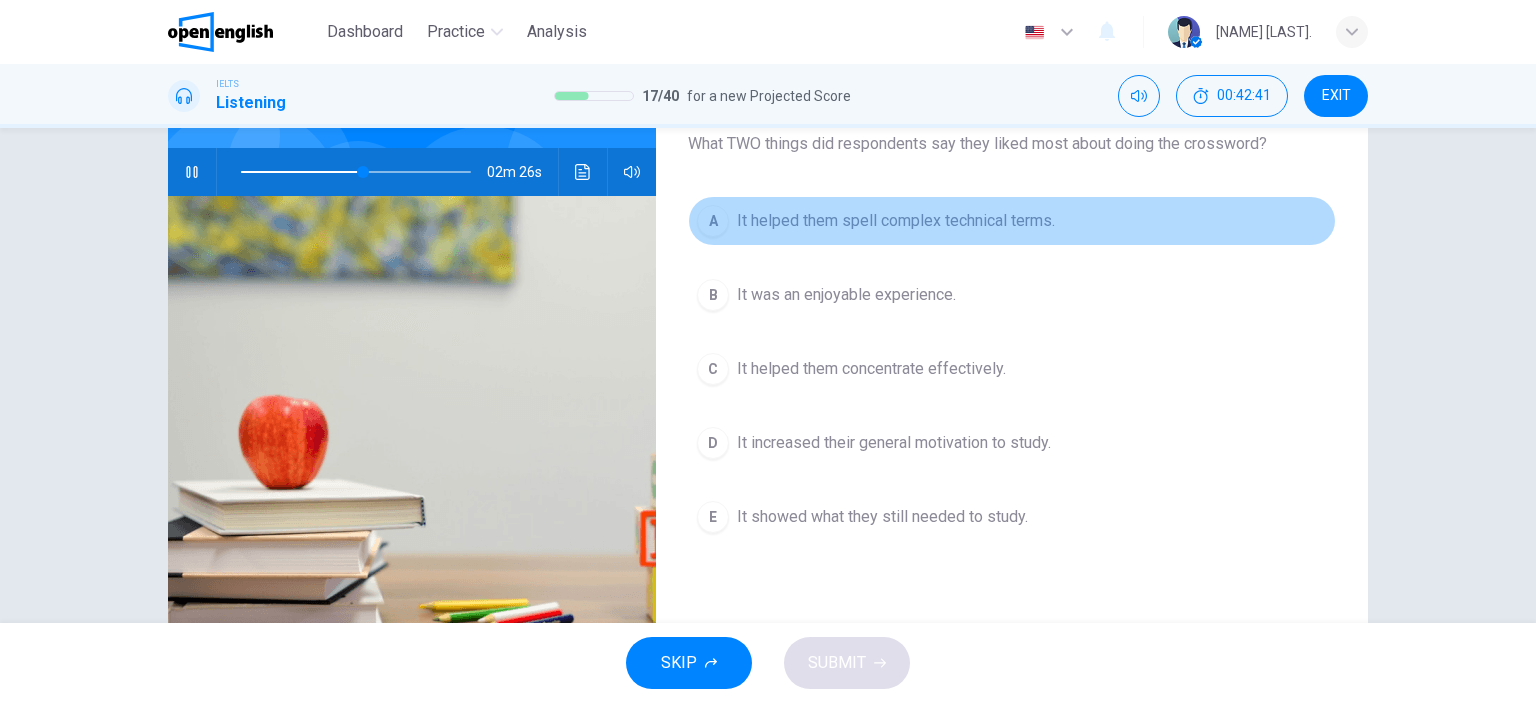 click on "It helped them spell complex technical terms." at bounding box center (896, 221) 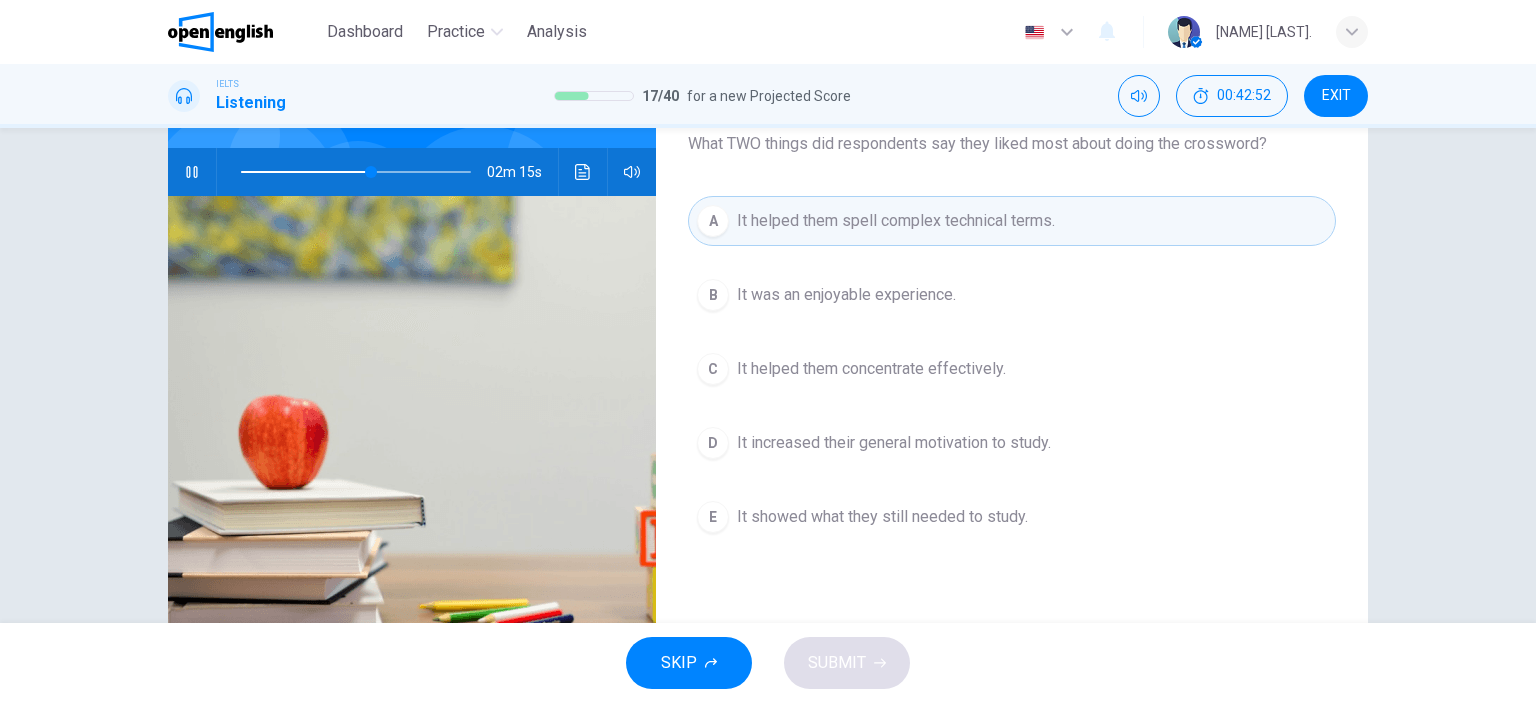 click on "It was an enjoyable experience." at bounding box center (846, 295) 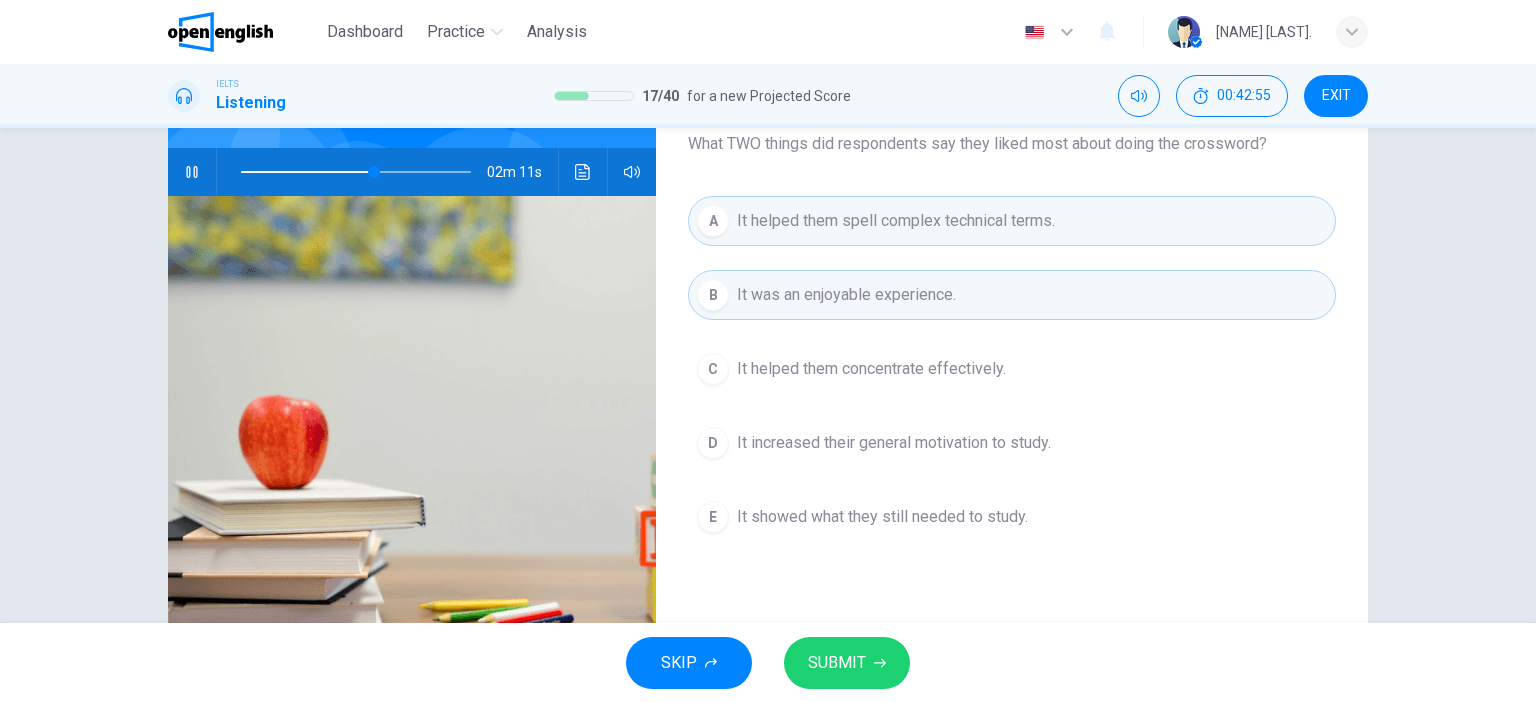 click on "SUBMIT" at bounding box center (837, 663) 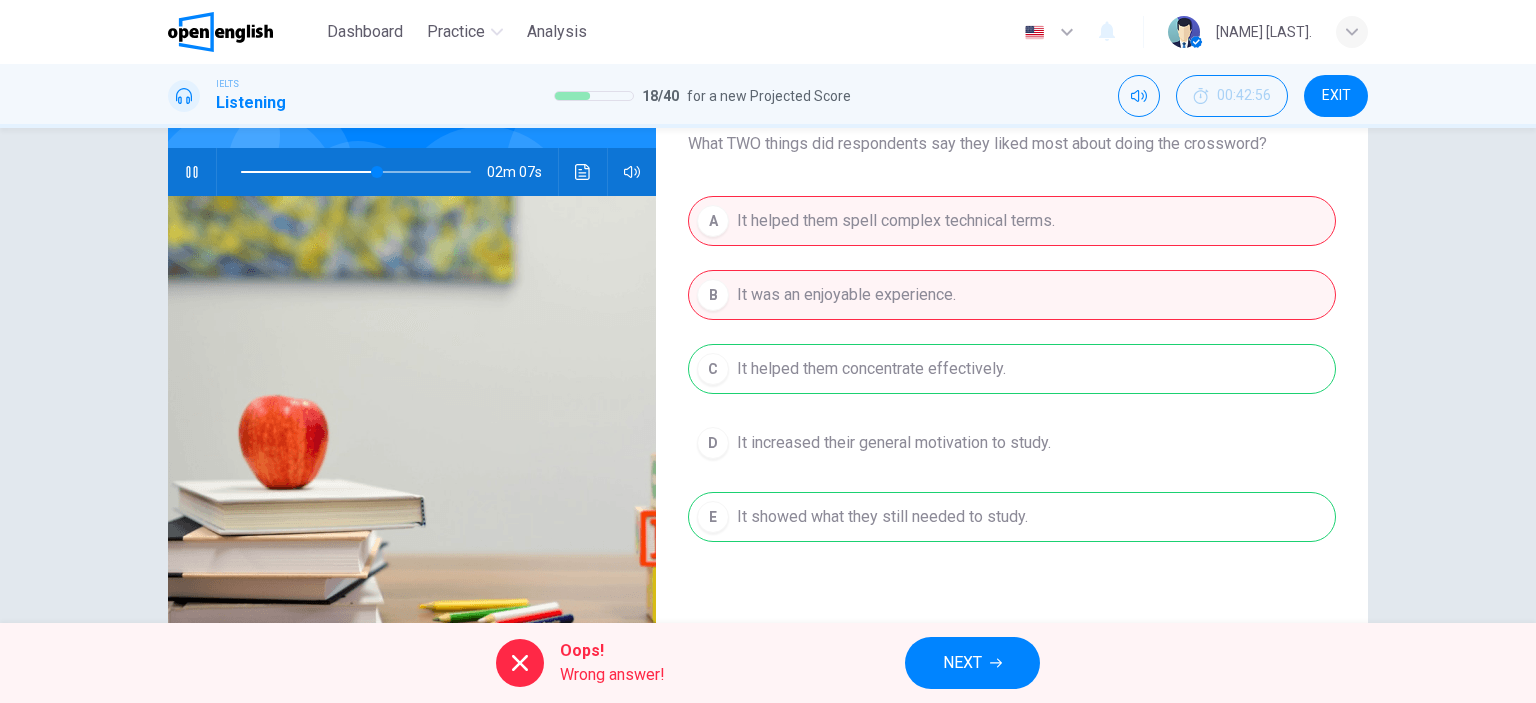 scroll, scrollTop: 0, scrollLeft: 0, axis: both 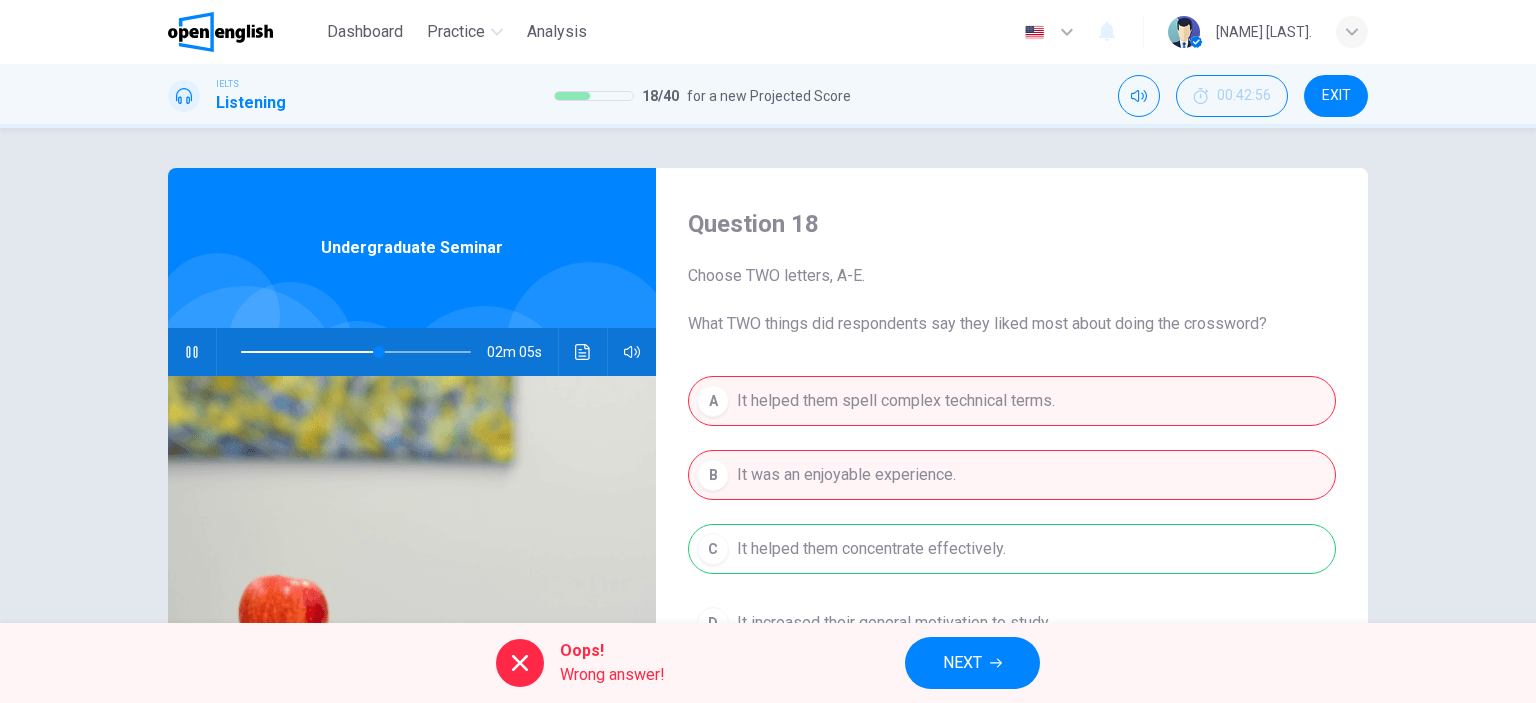 drag, startPoint x: 890, startPoint y: 327, endPoint x: 1133, endPoint y: 327, distance: 243 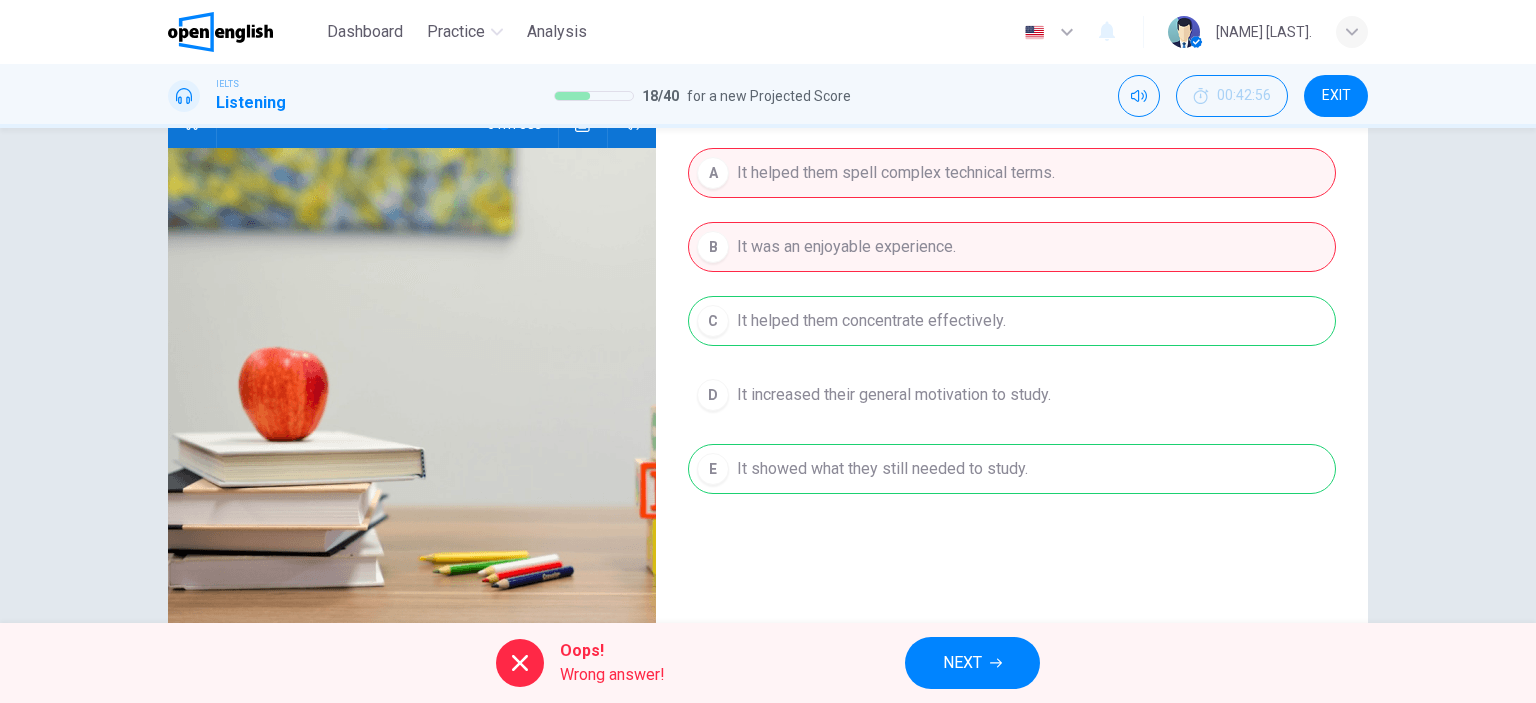 scroll, scrollTop: 180, scrollLeft: 0, axis: vertical 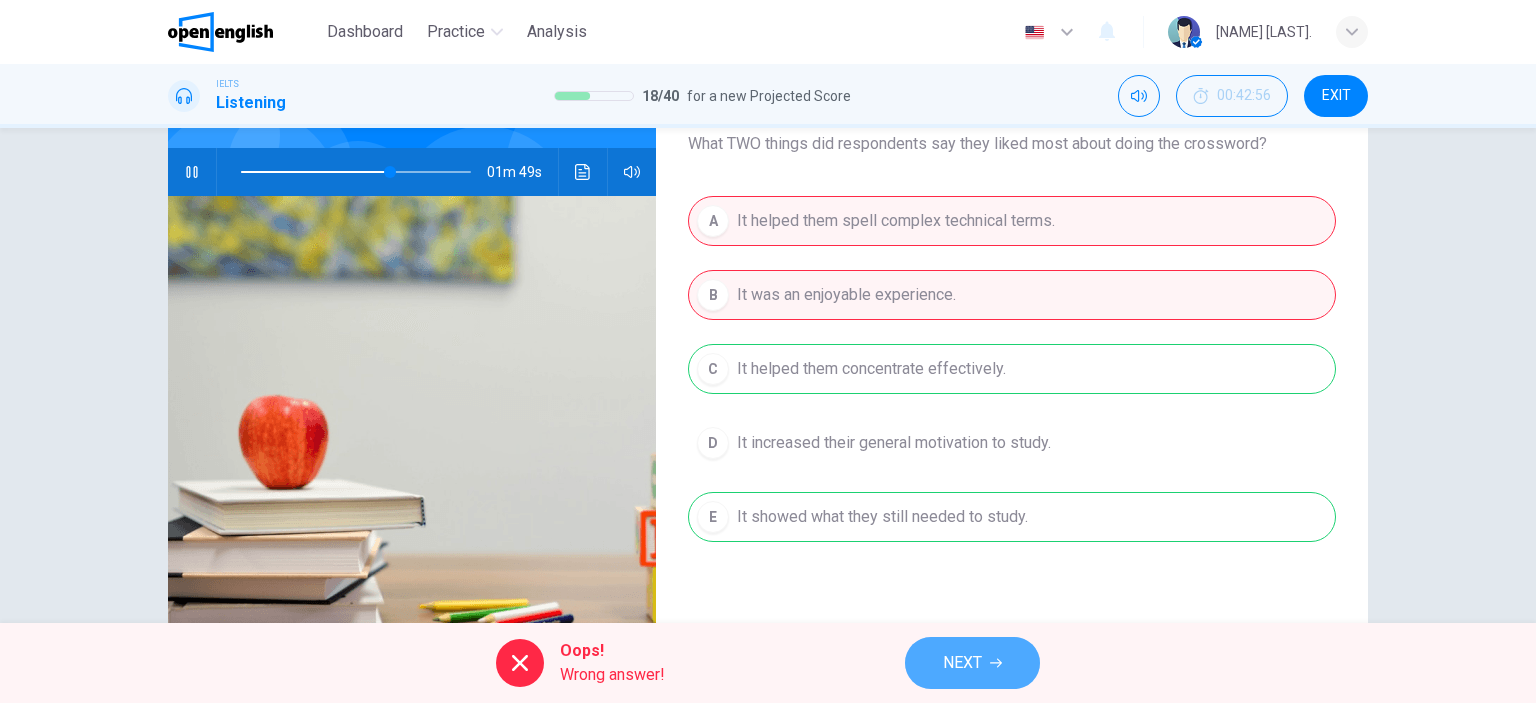 click on "NEXT" at bounding box center (962, 663) 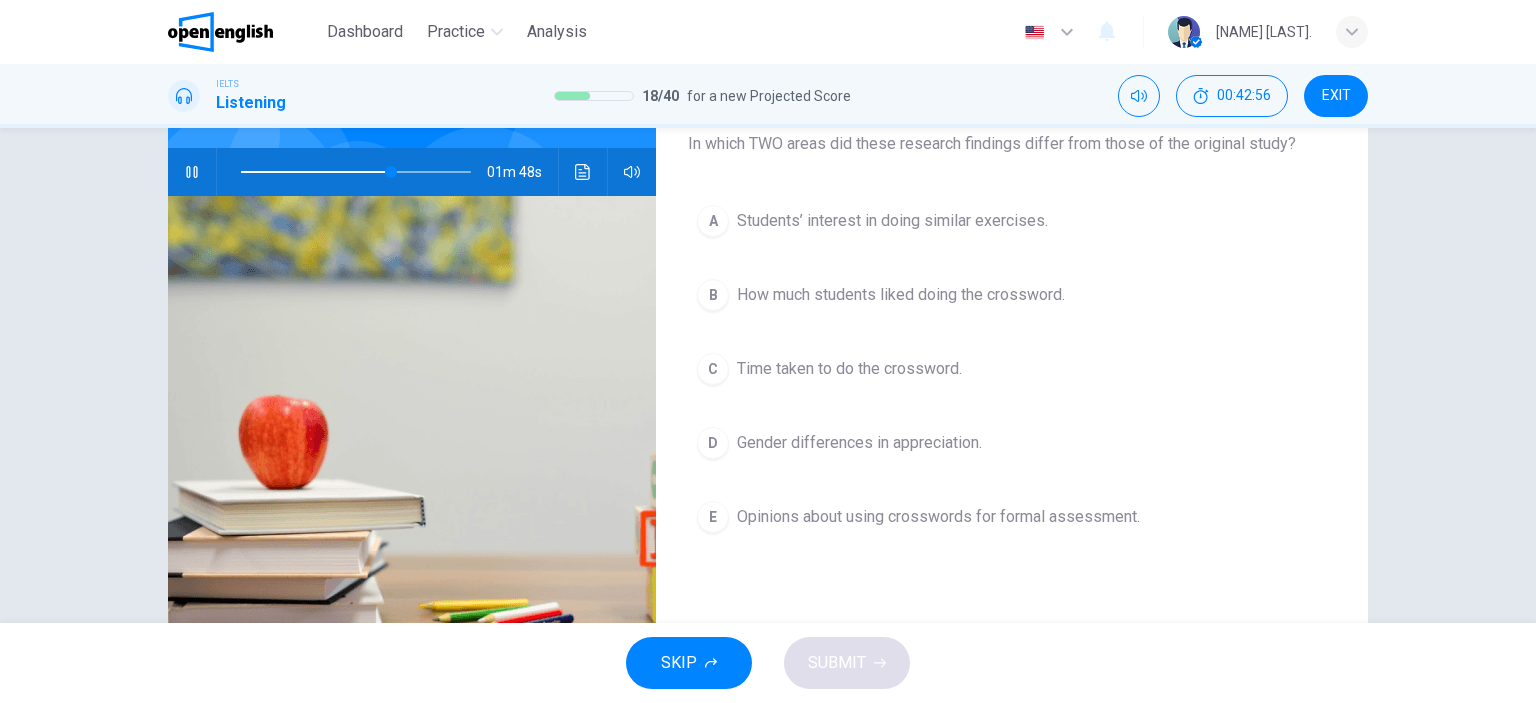 type on "**" 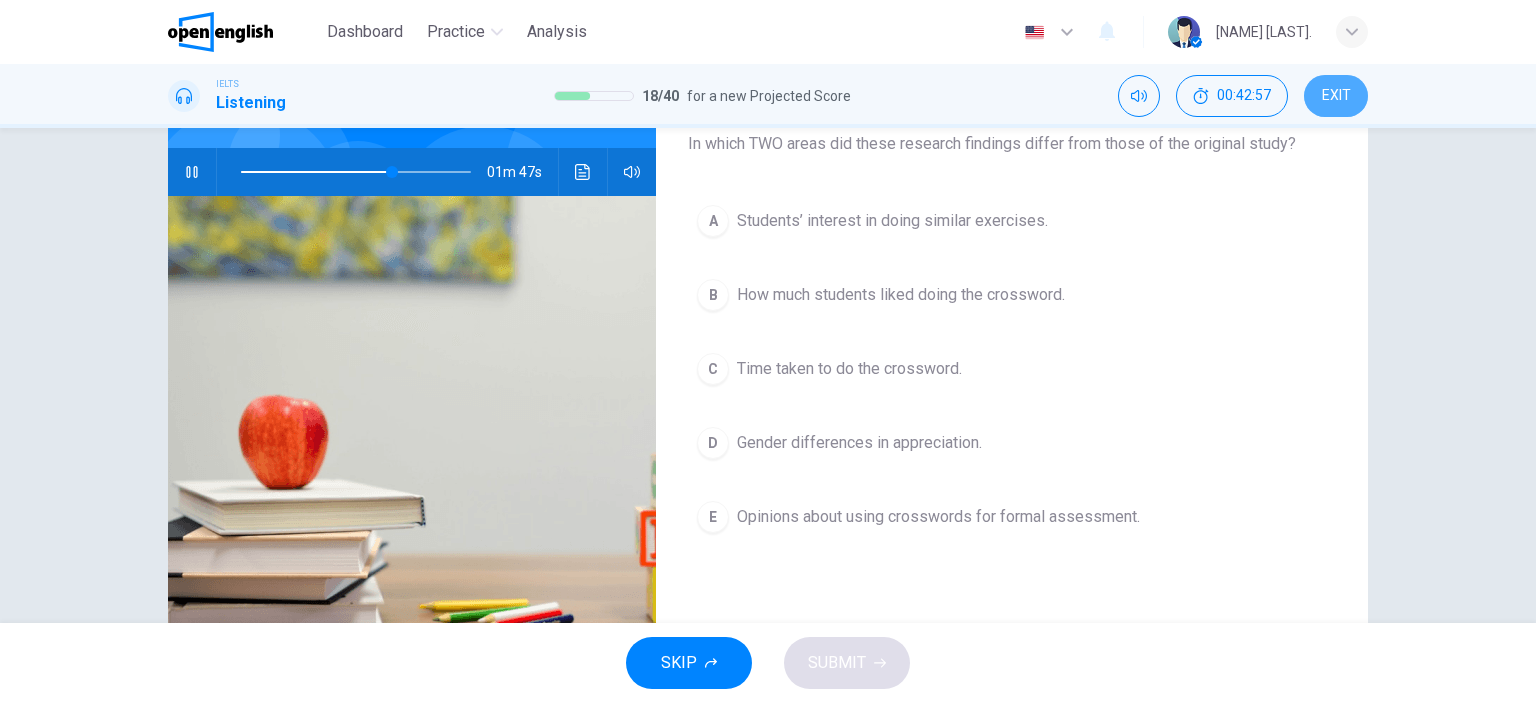click on "EXIT" at bounding box center (1336, 96) 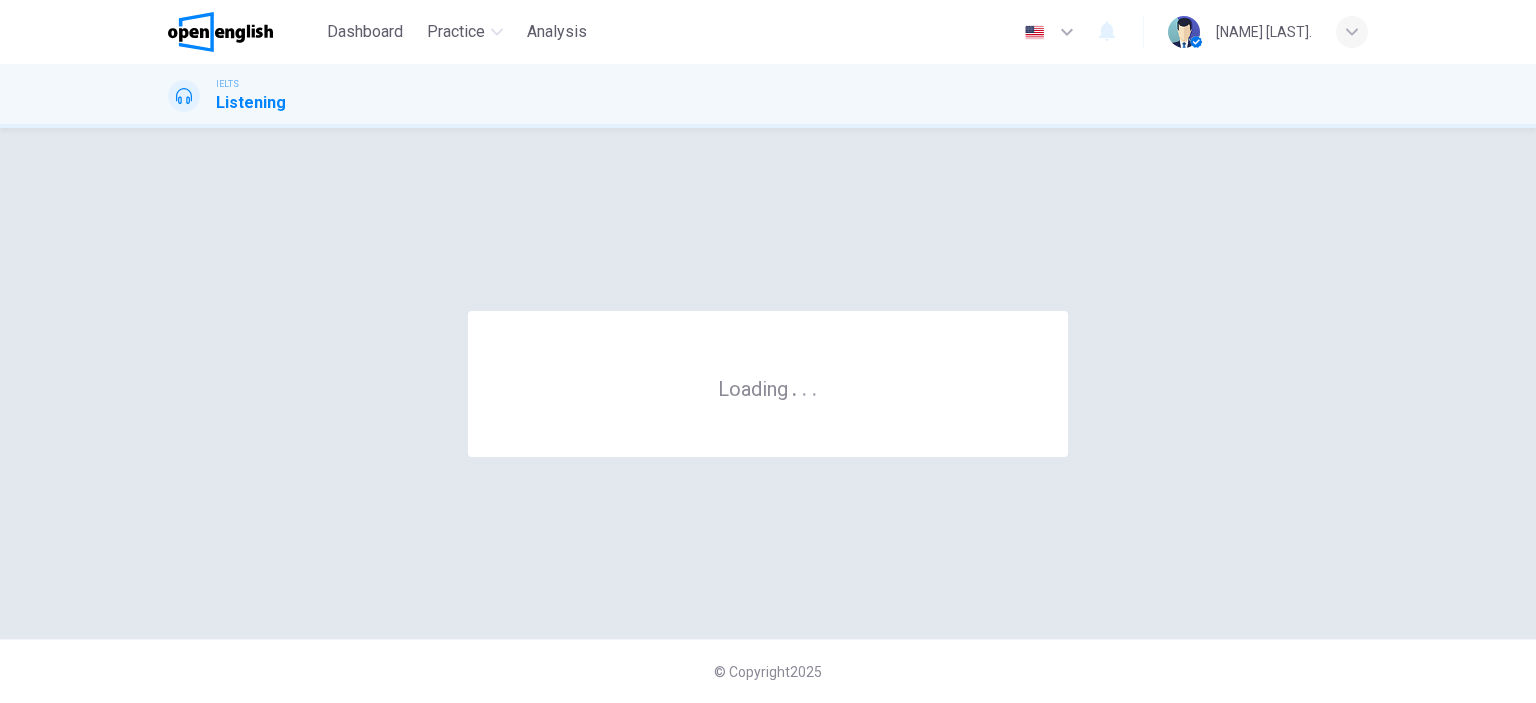 scroll, scrollTop: 0, scrollLeft: 0, axis: both 